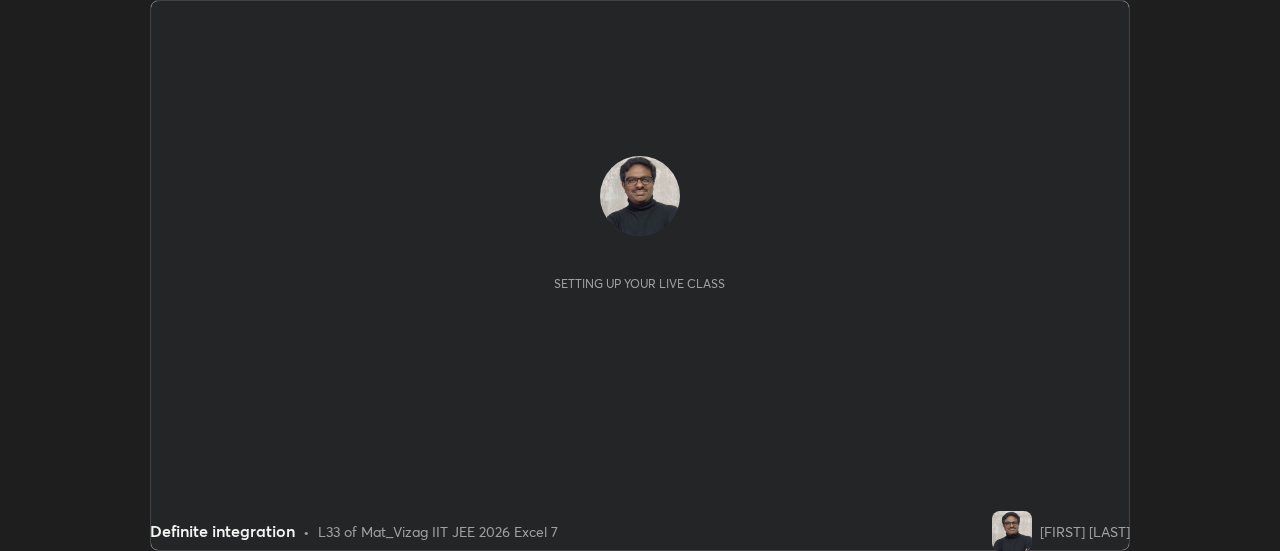 scroll, scrollTop: 0, scrollLeft: 0, axis: both 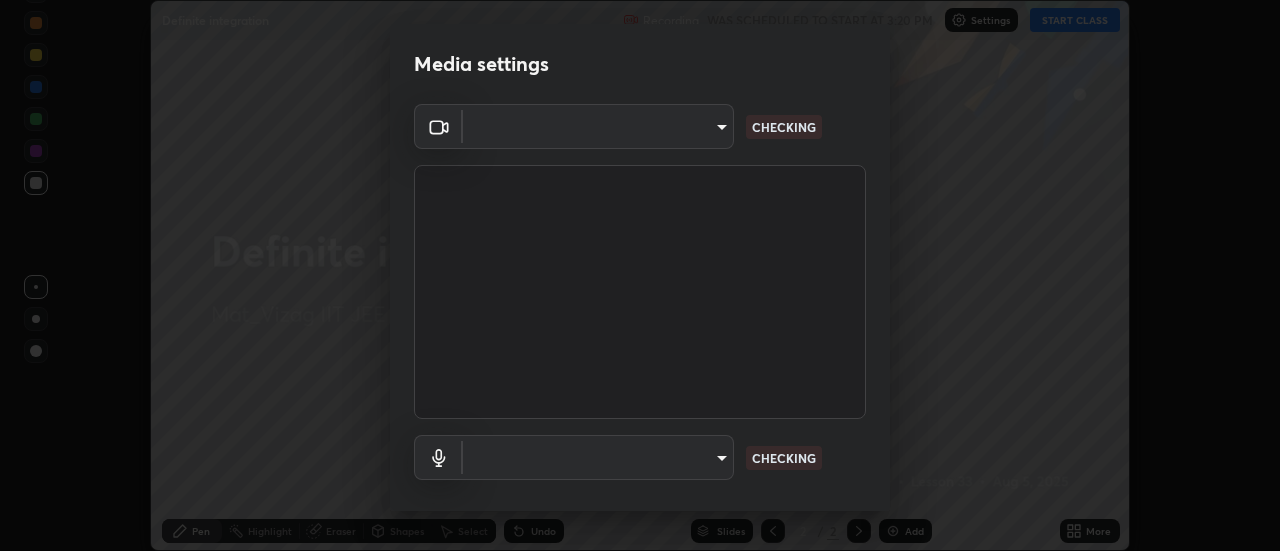 type on "44d0413a7fae474f20ab01619fb3f21c0a9b5757990e816ef2bdf69fc16931c8" 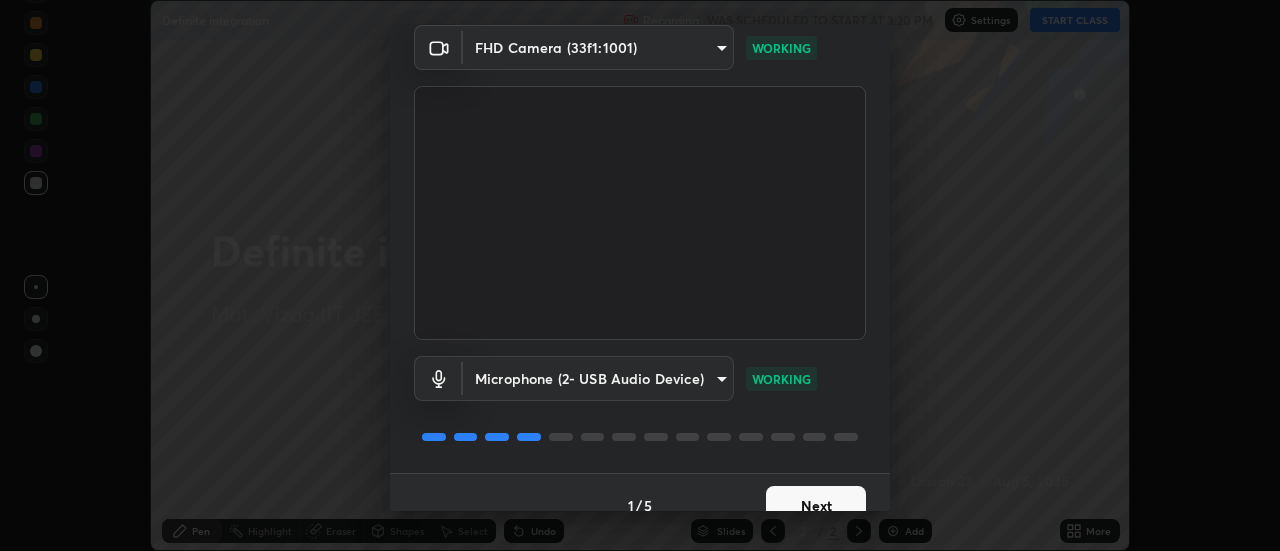 scroll, scrollTop: 105, scrollLeft: 0, axis: vertical 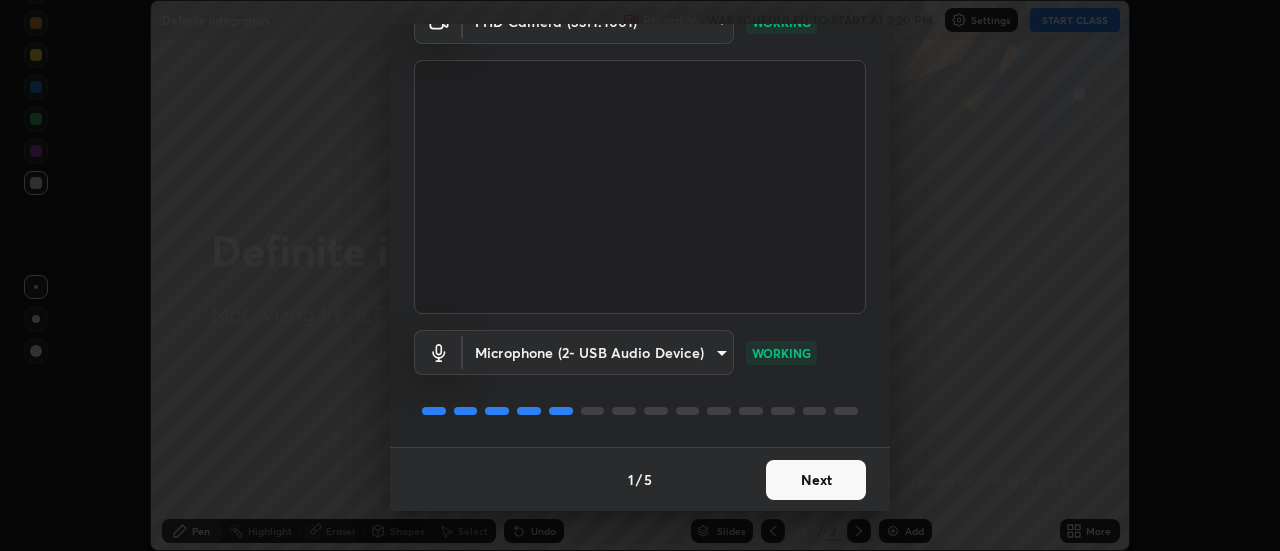 click on "Next" at bounding box center (816, 480) 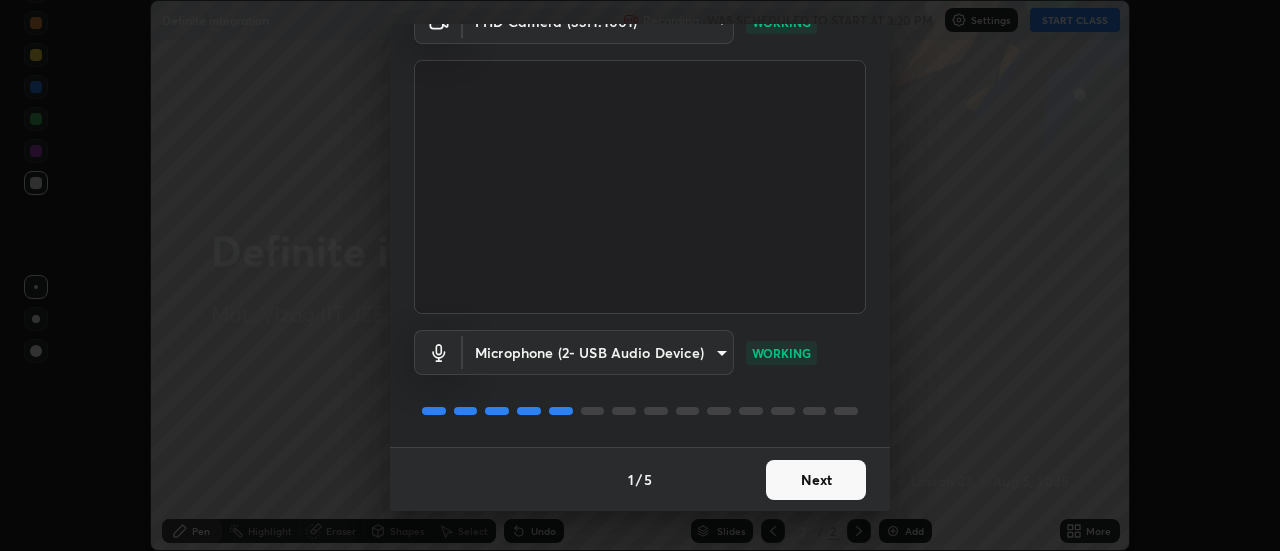 scroll, scrollTop: 0, scrollLeft: 0, axis: both 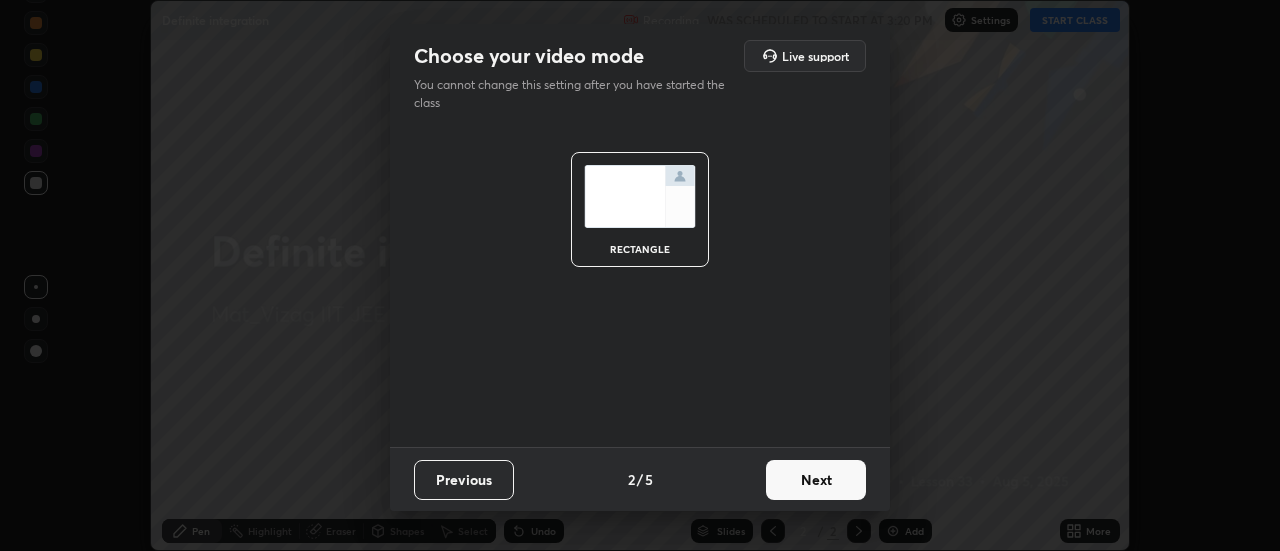 click on "Next" at bounding box center [816, 480] 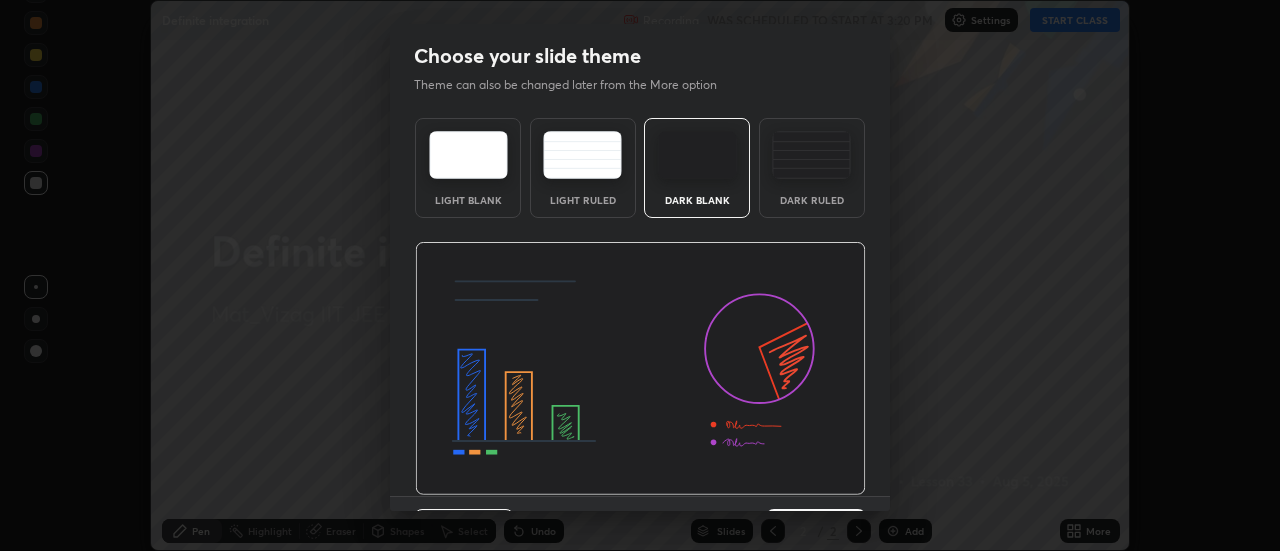 click on "Dark Ruled" at bounding box center [812, 200] 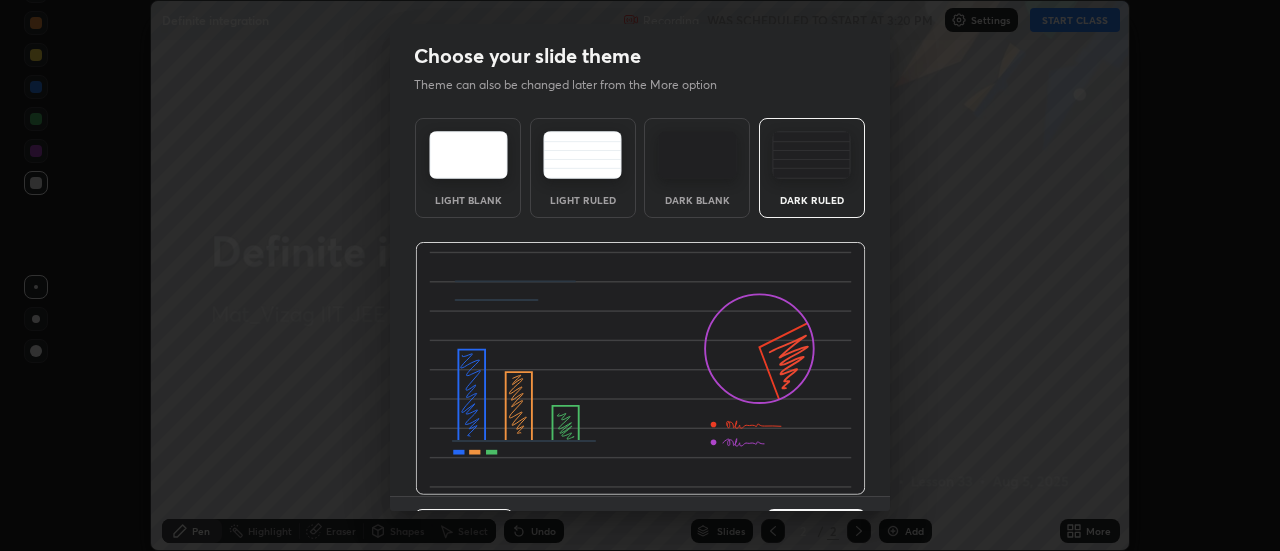 scroll, scrollTop: 49, scrollLeft: 0, axis: vertical 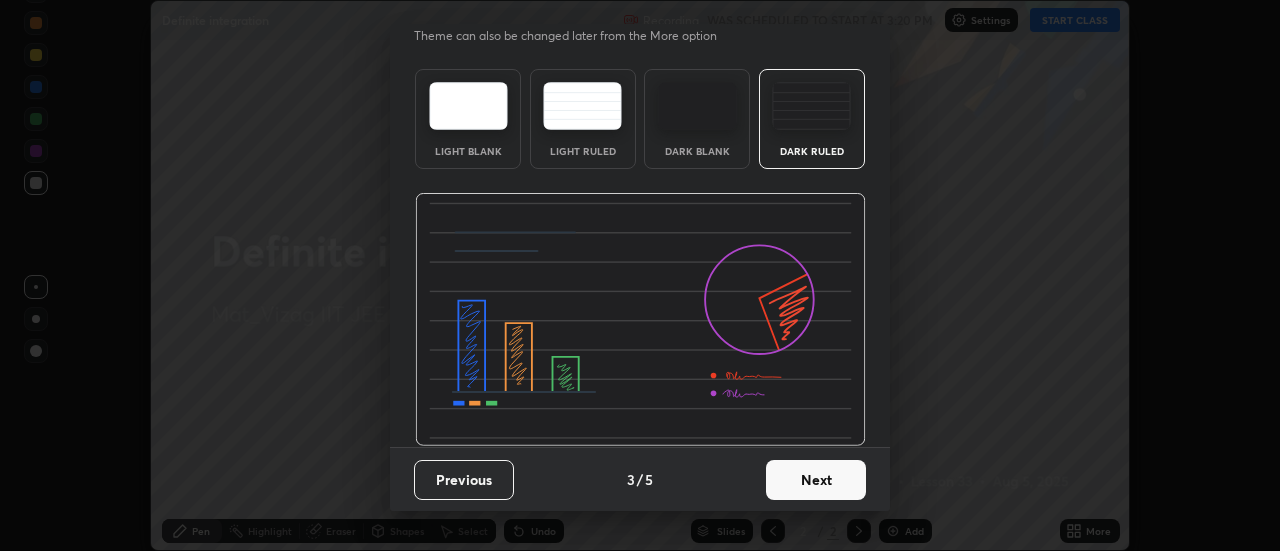 click on "Next" at bounding box center [816, 480] 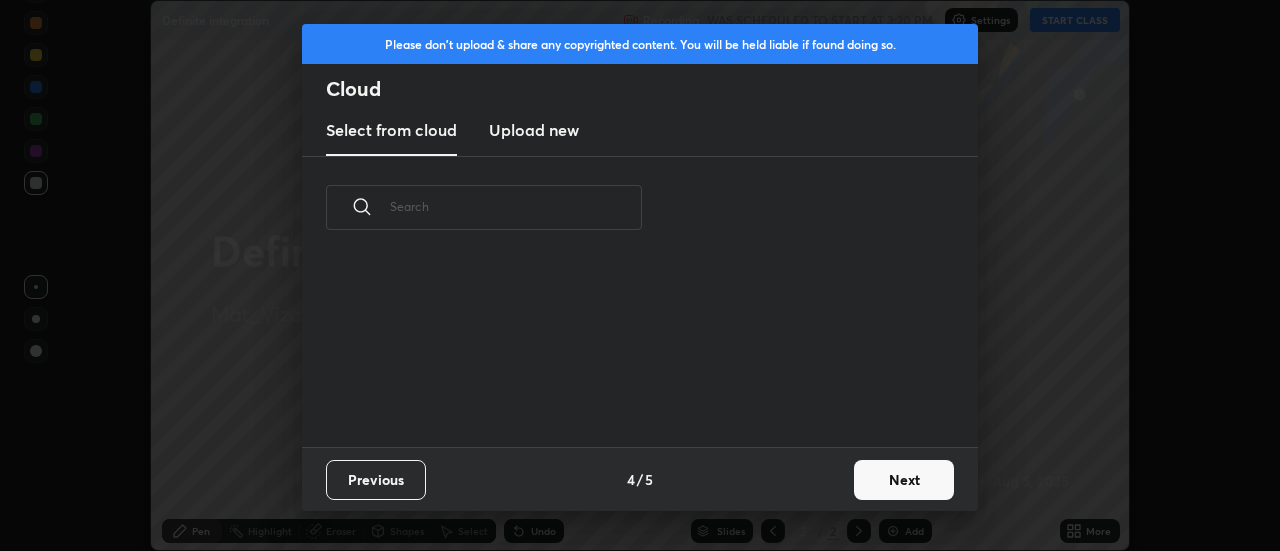 scroll, scrollTop: 7, scrollLeft: 11, axis: both 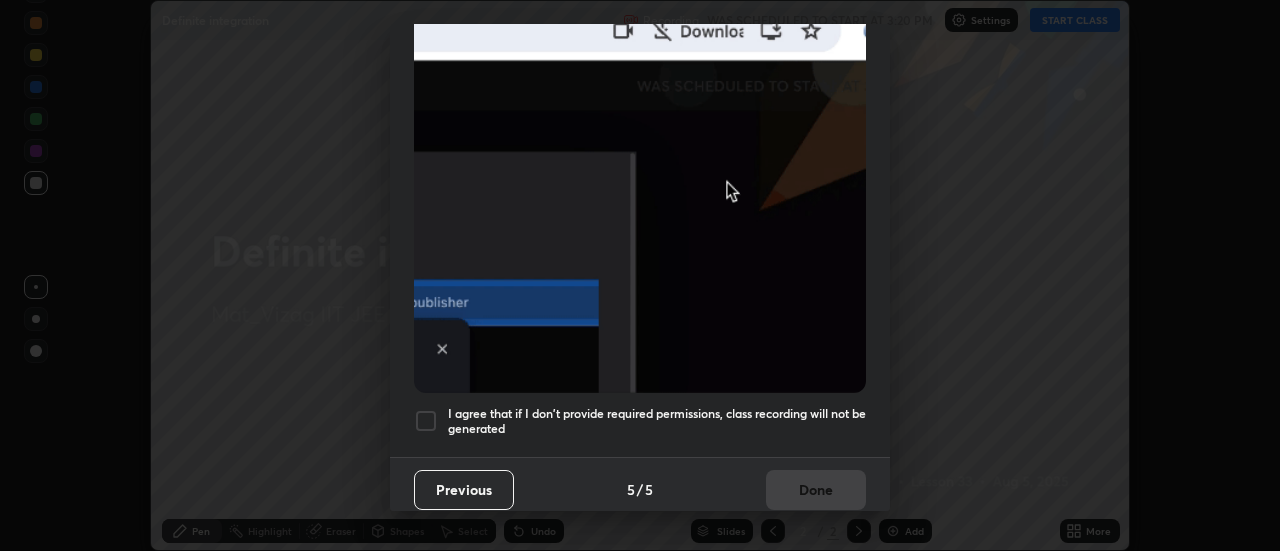 click on "I agree that if I don't provide required permissions, class recording will not be generated" at bounding box center (657, 421) 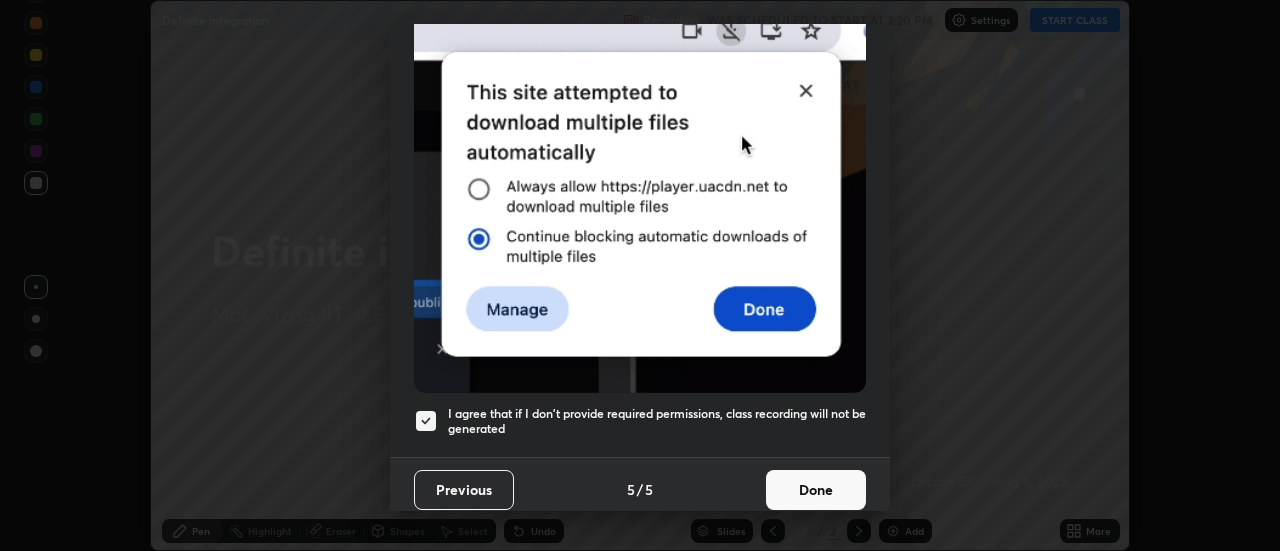 click on "Done" at bounding box center [816, 490] 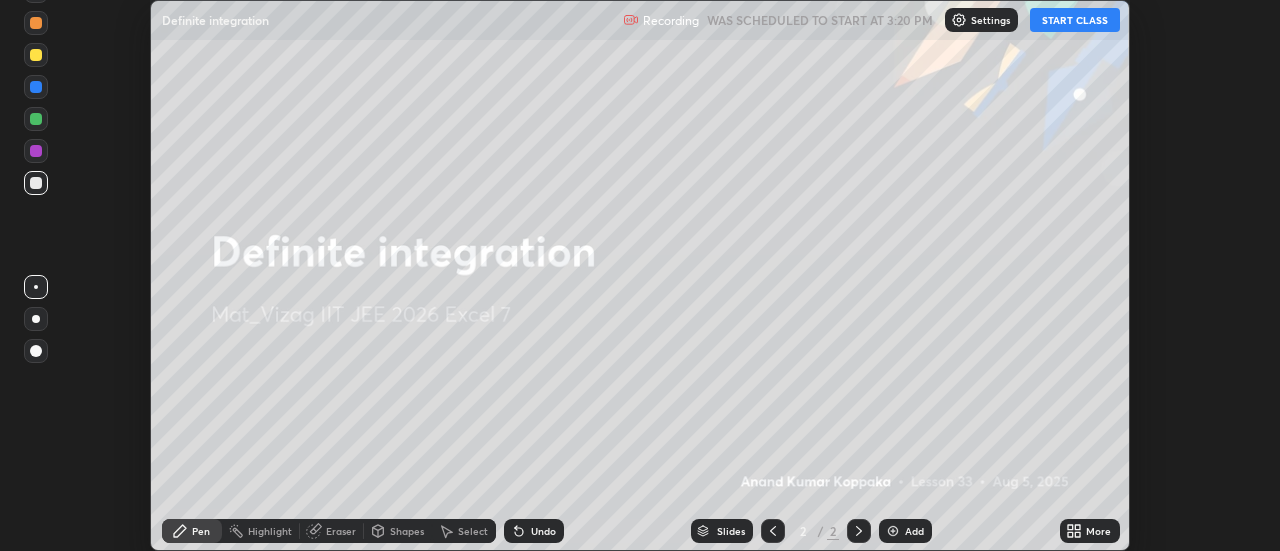click on "START CLASS" at bounding box center [1075, 20] 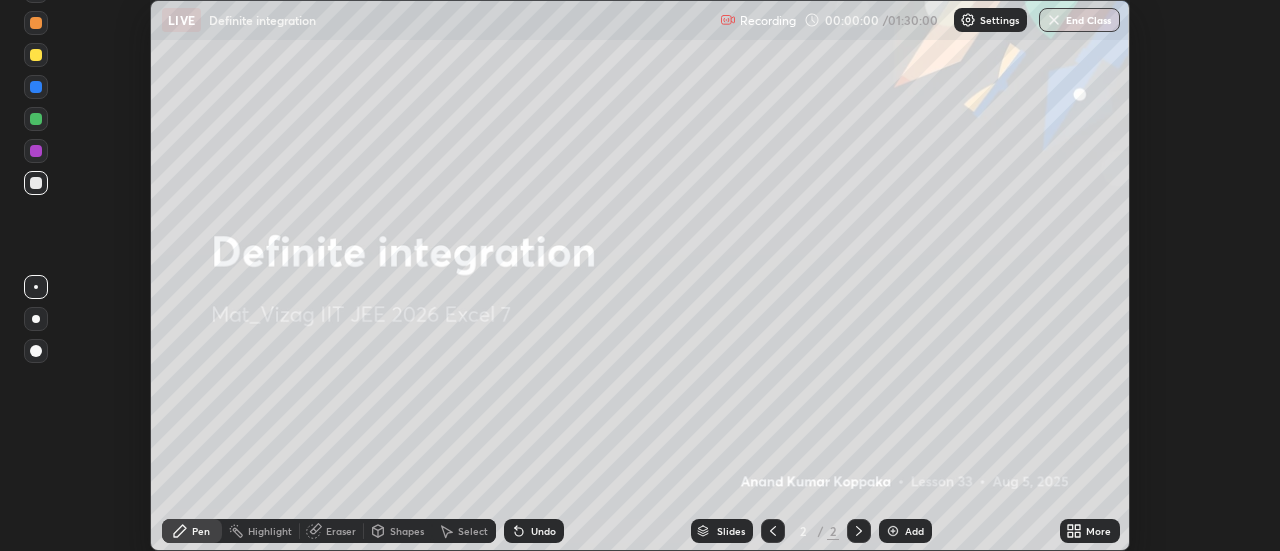 click 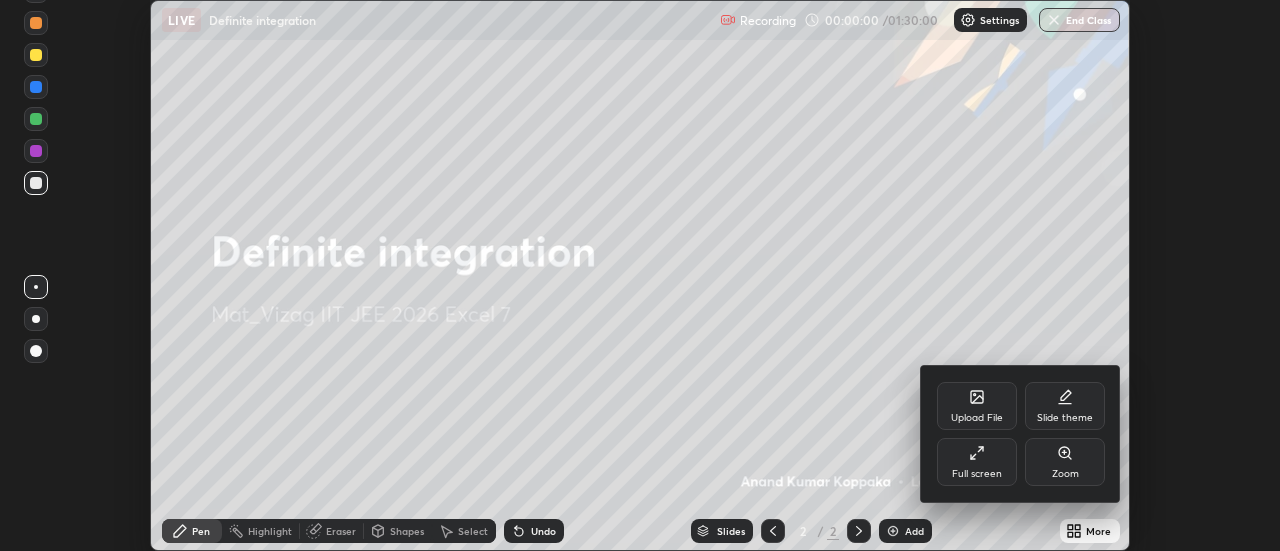 click 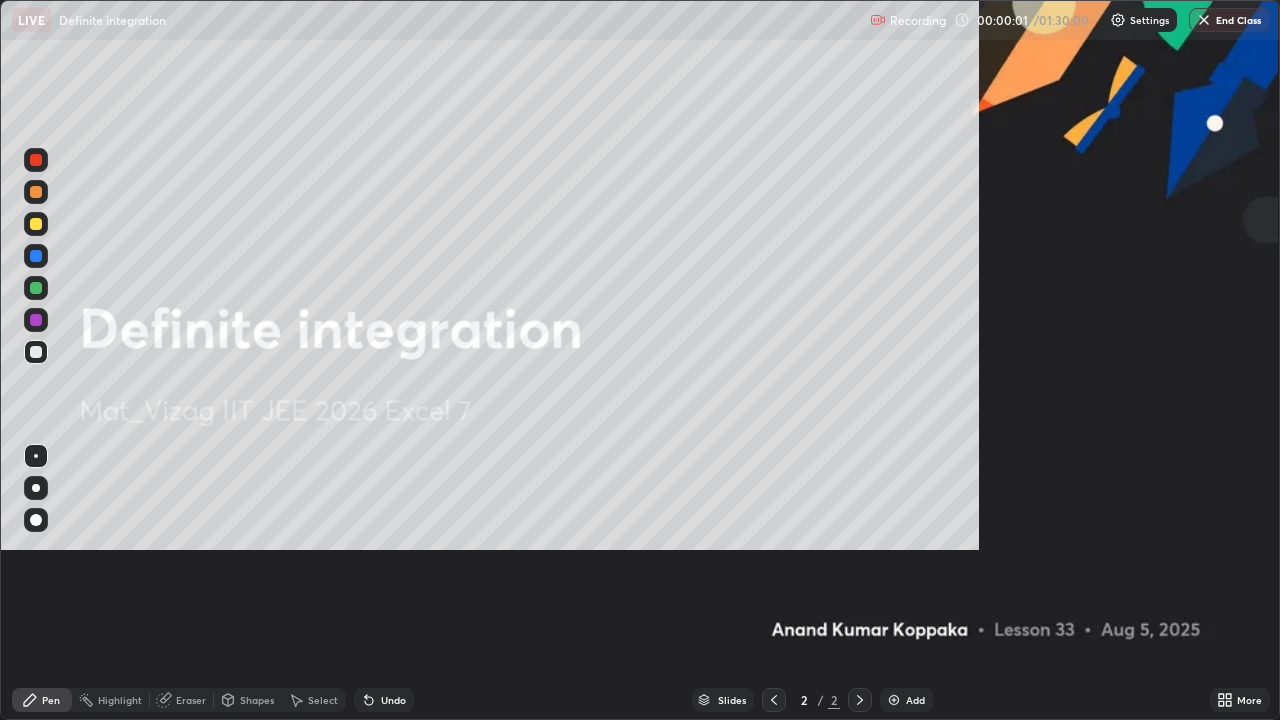 scroll, scrollTop: 99280, scrollLeft: 98720, axis: both 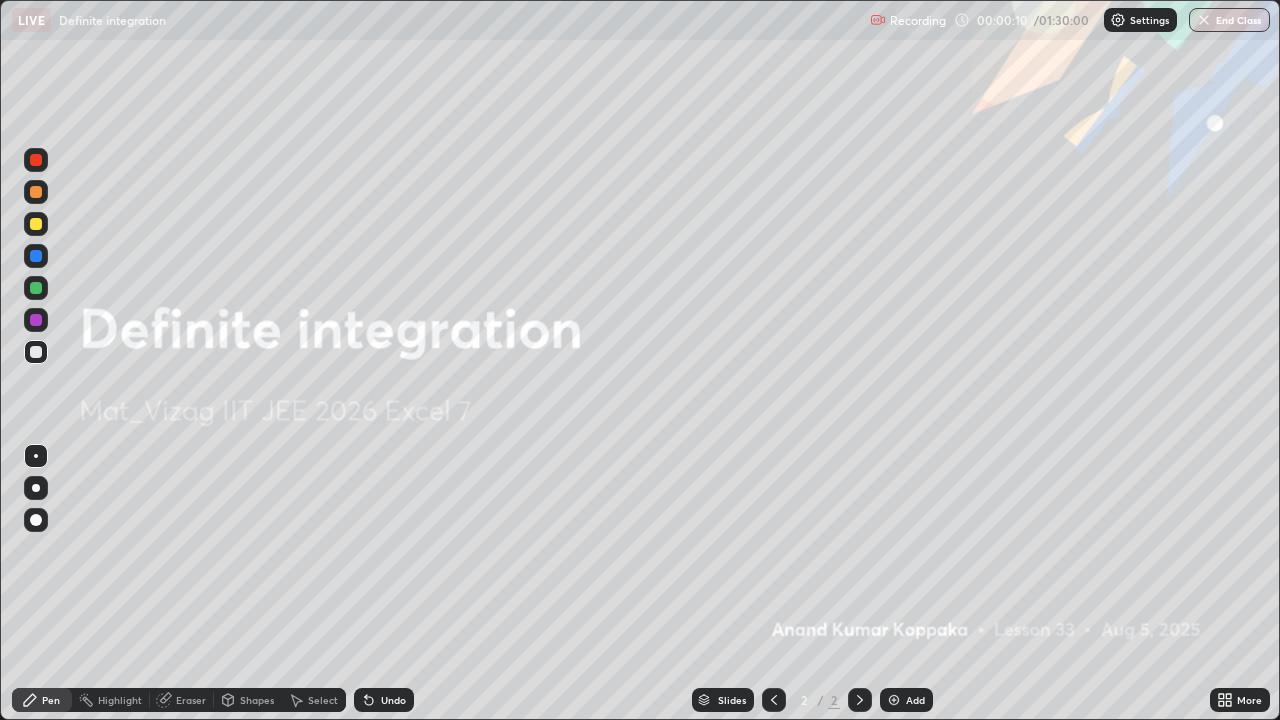 click at bounding box center (894, 700) 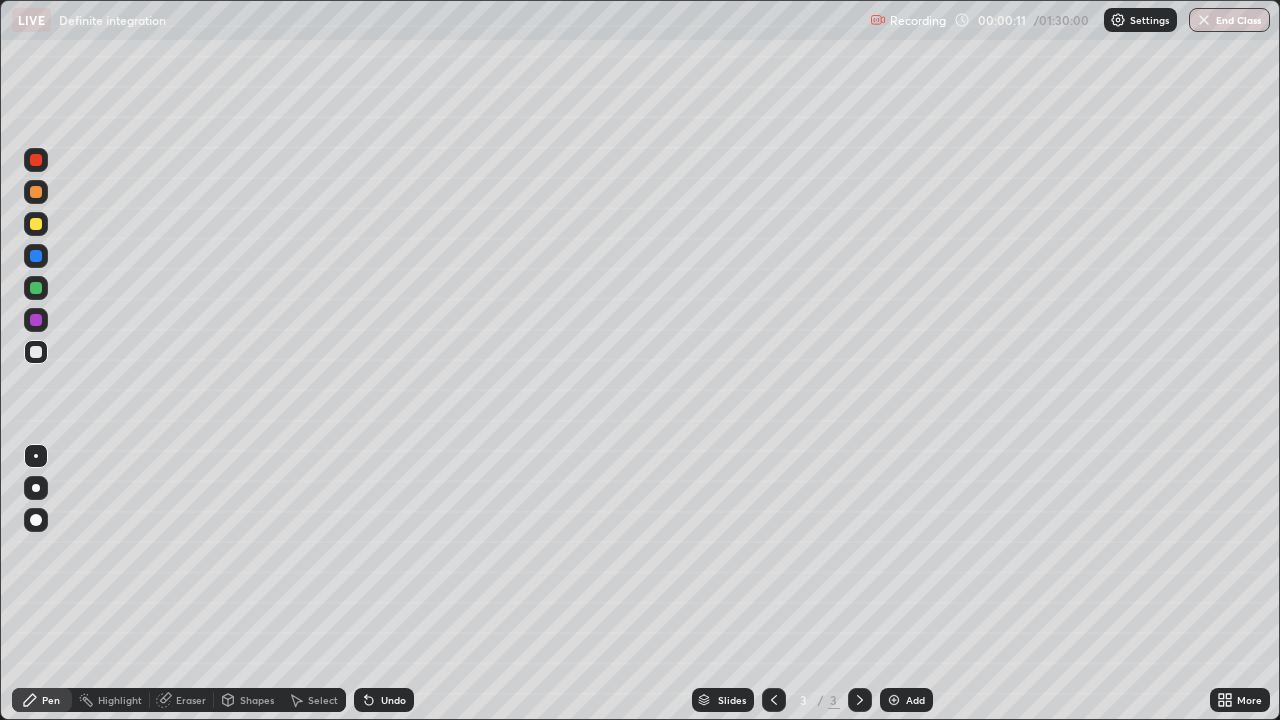 click at bounding box center [36, 488] 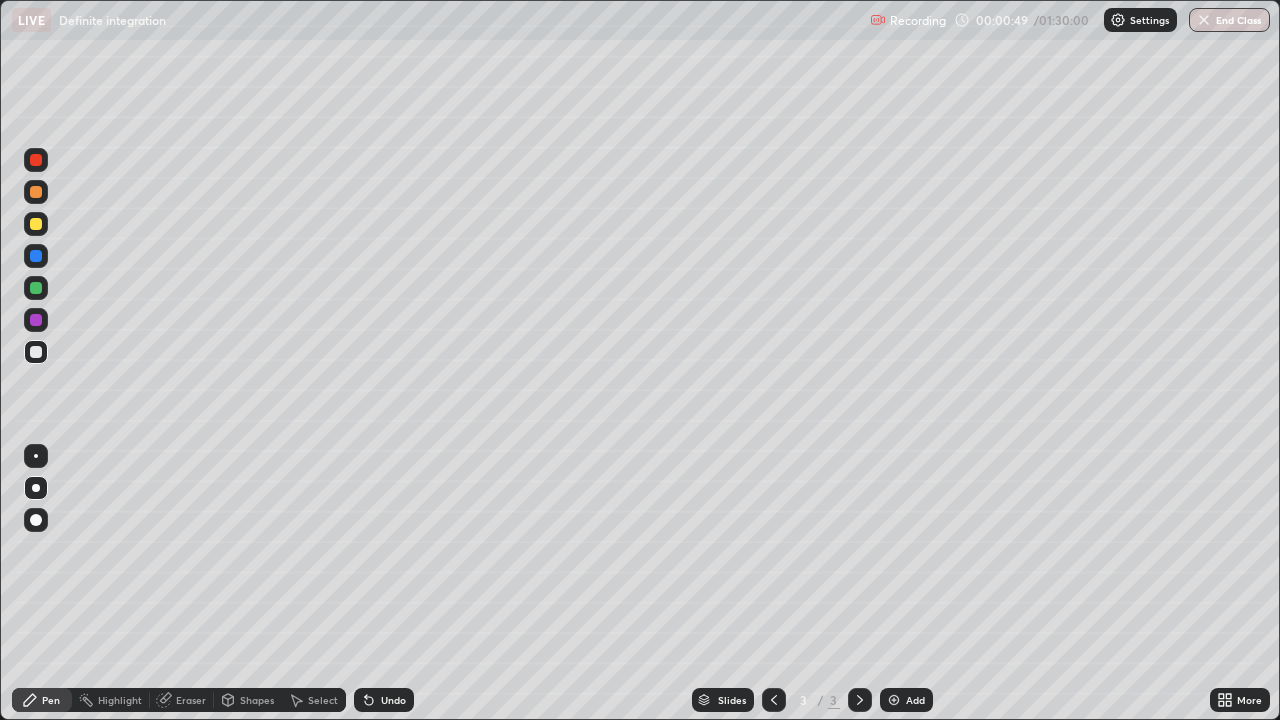 click at bounding box center [36, 224] 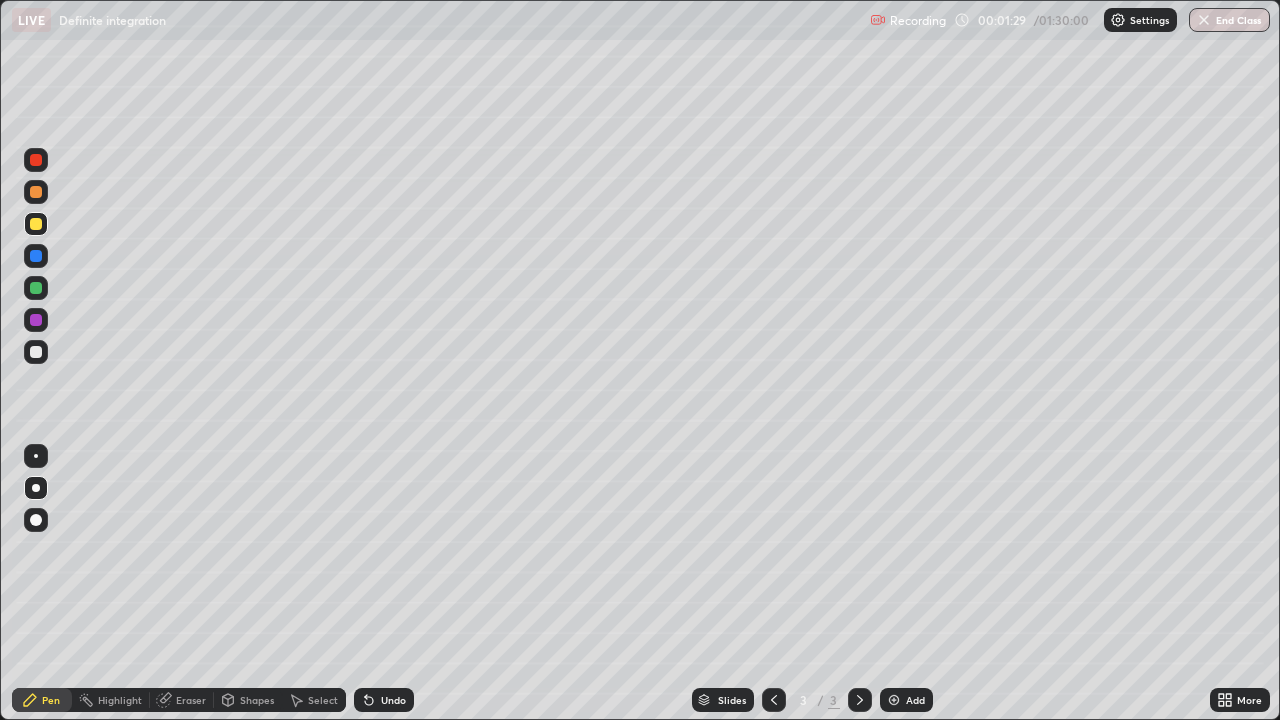 click at bounding box center [36, 352] 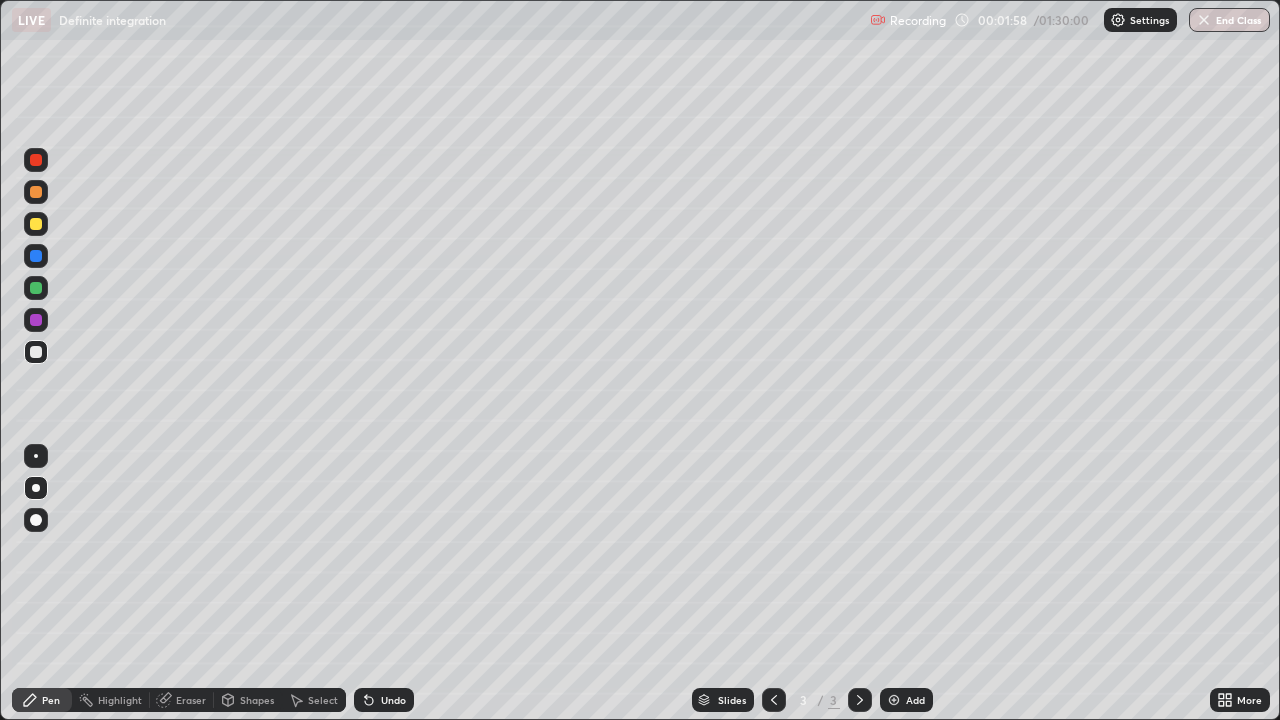 click at bounding box center [36, 288] 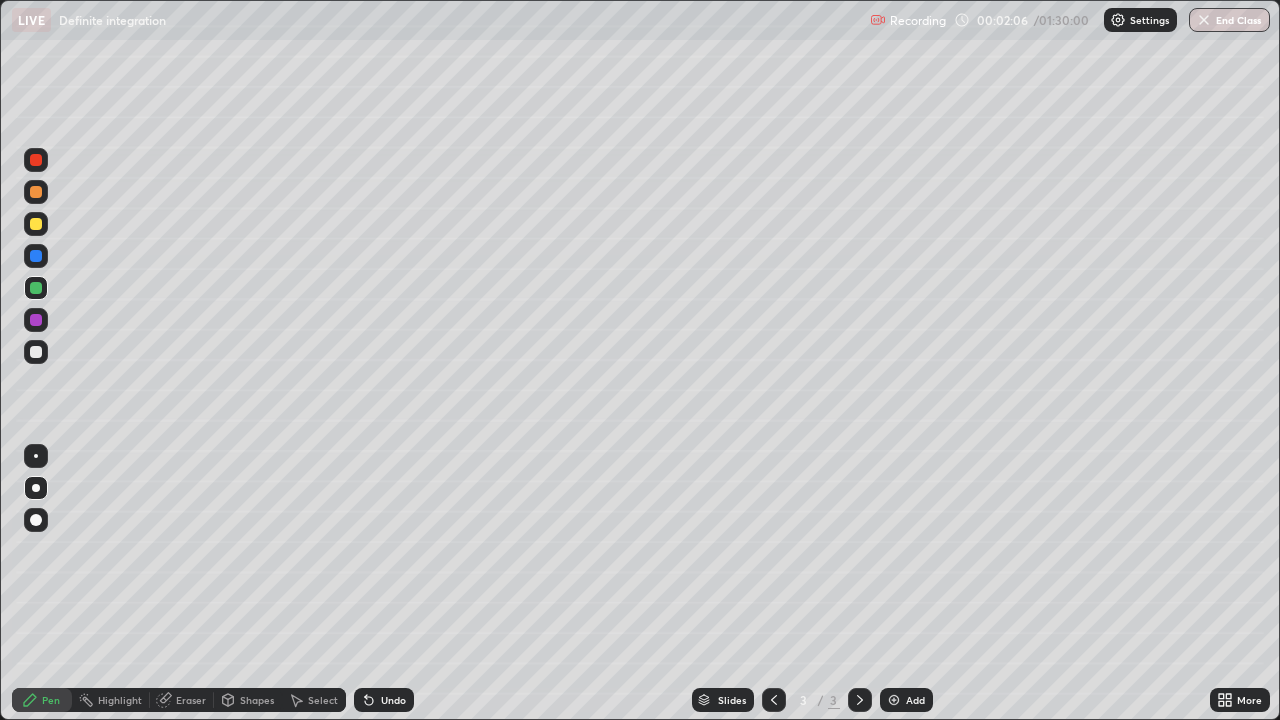 click at bounding box center [36, 352] 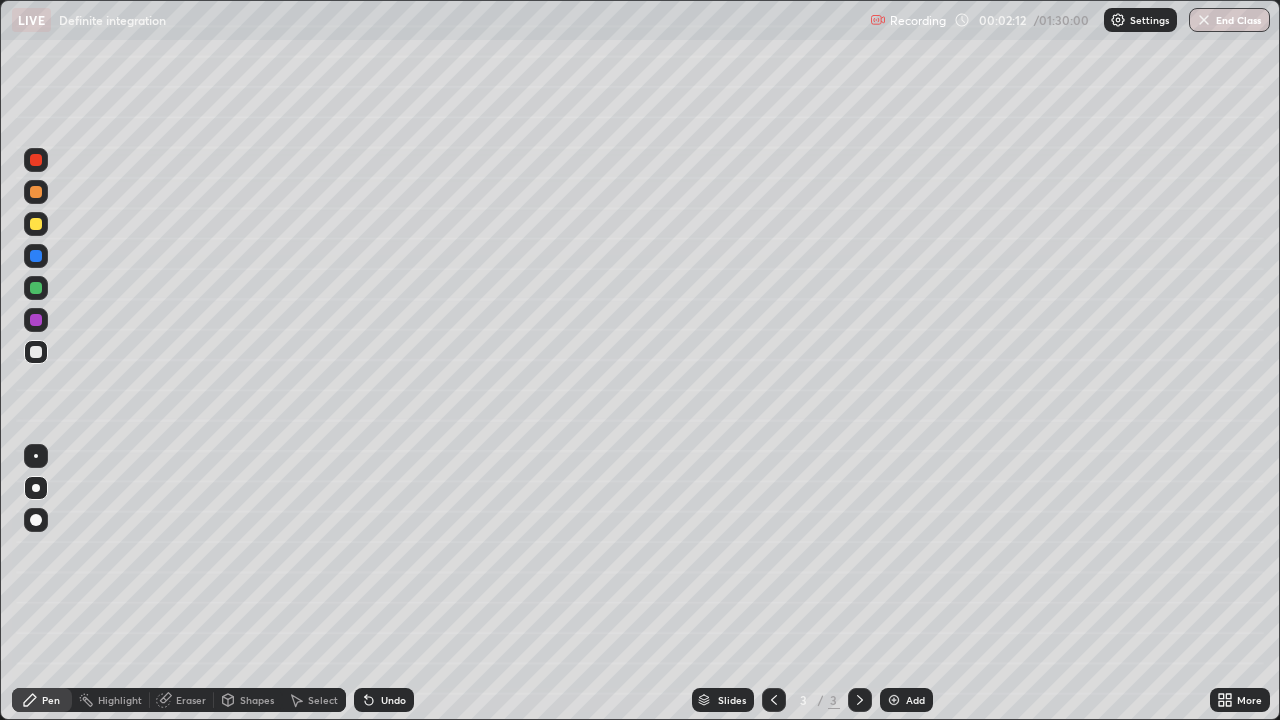 click at bounding box center [36, 320] 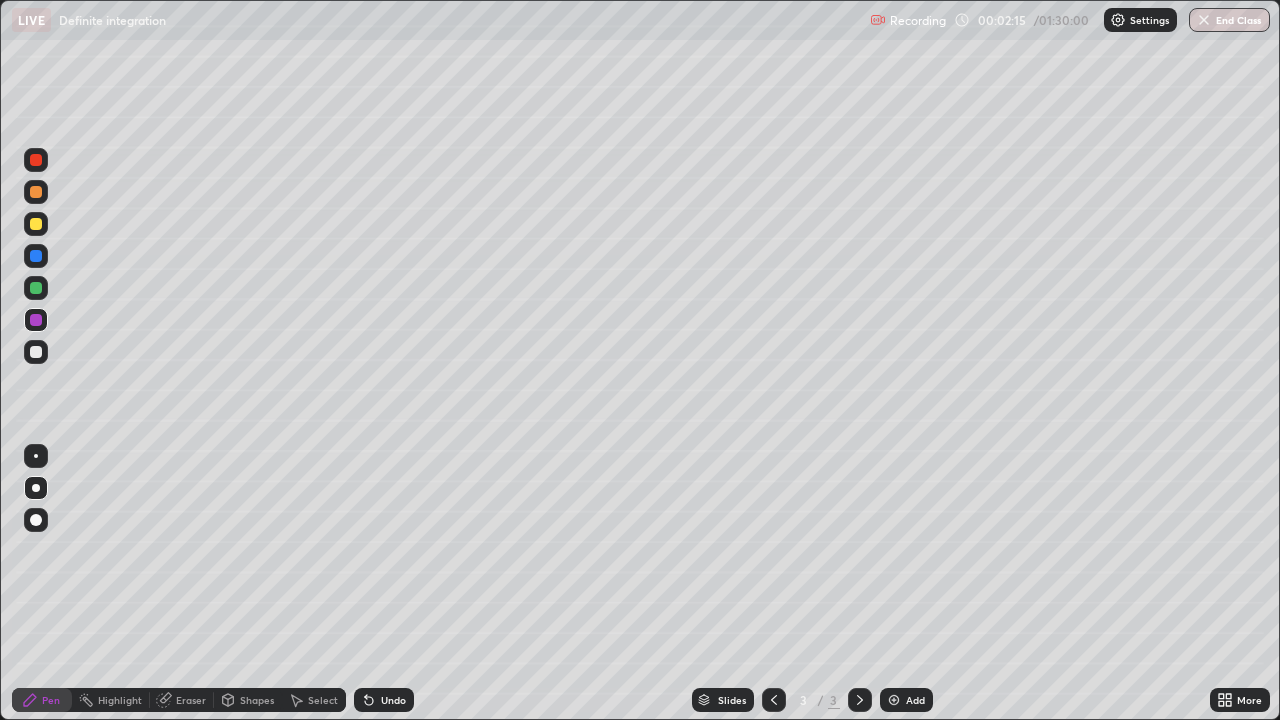 click at bounding box center [36, 352] 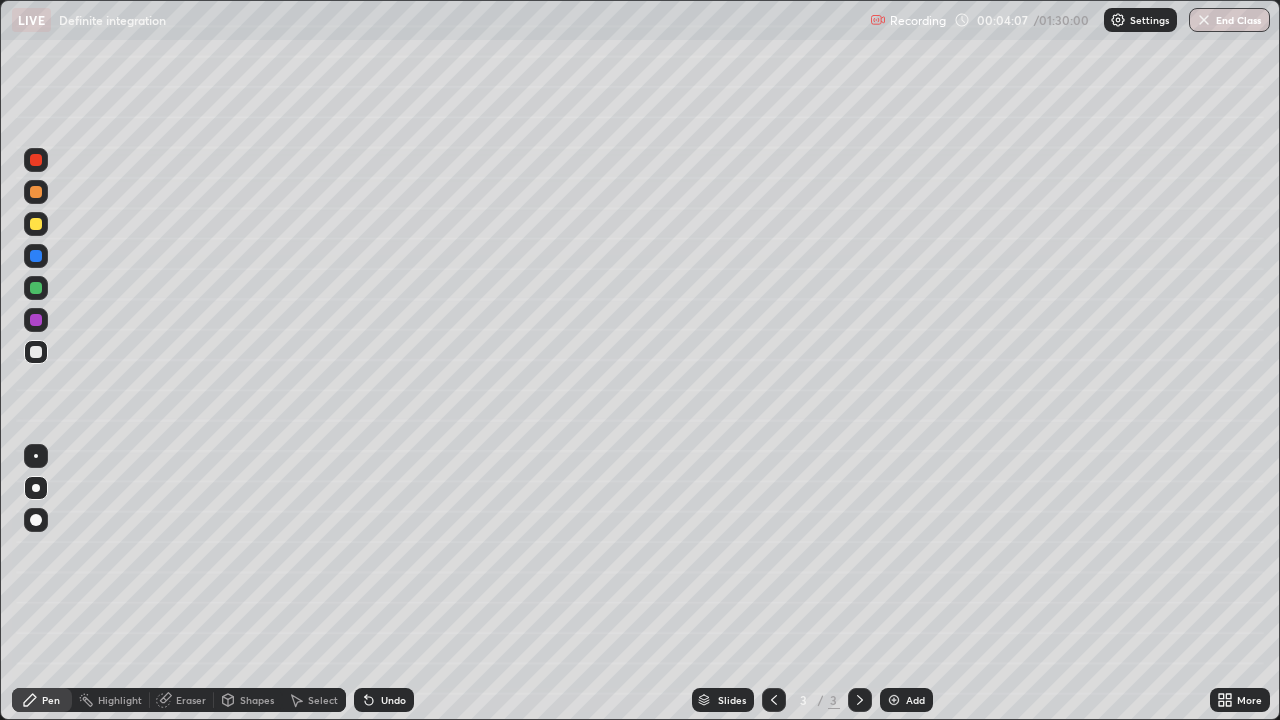 click at bounding box center (36, 224) 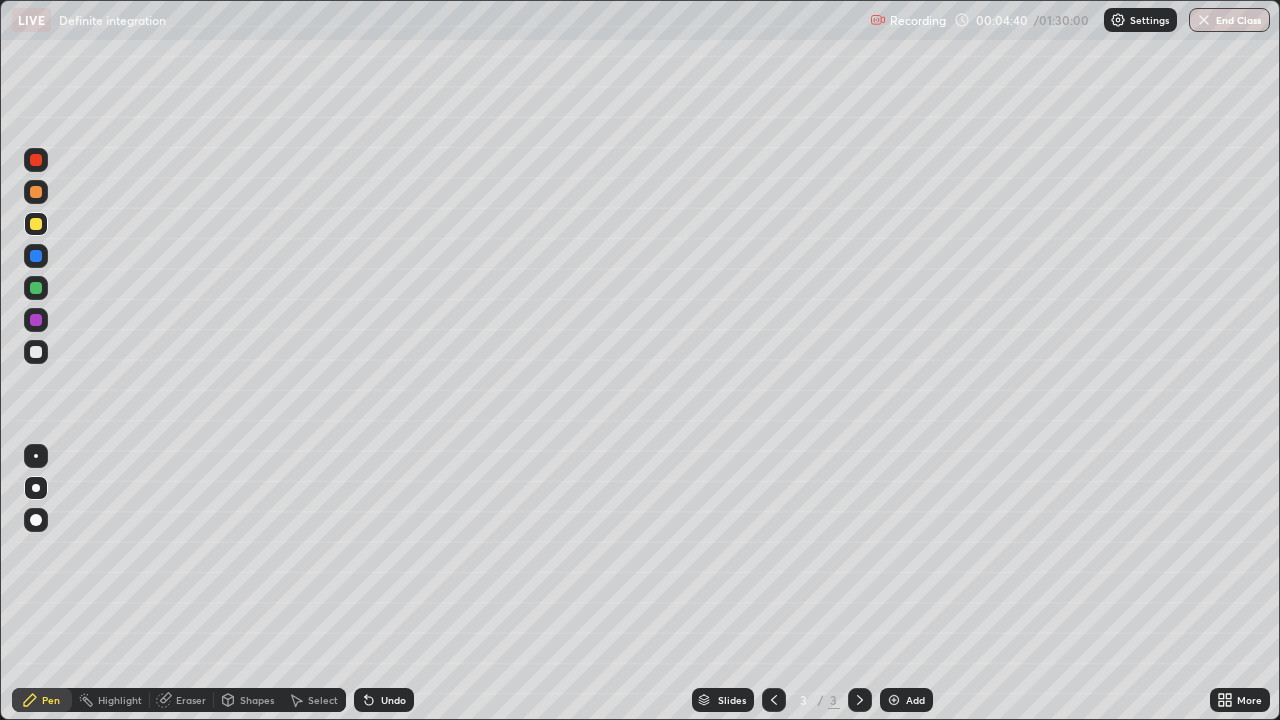 click on "Pen" at bounding box center [42, 700] 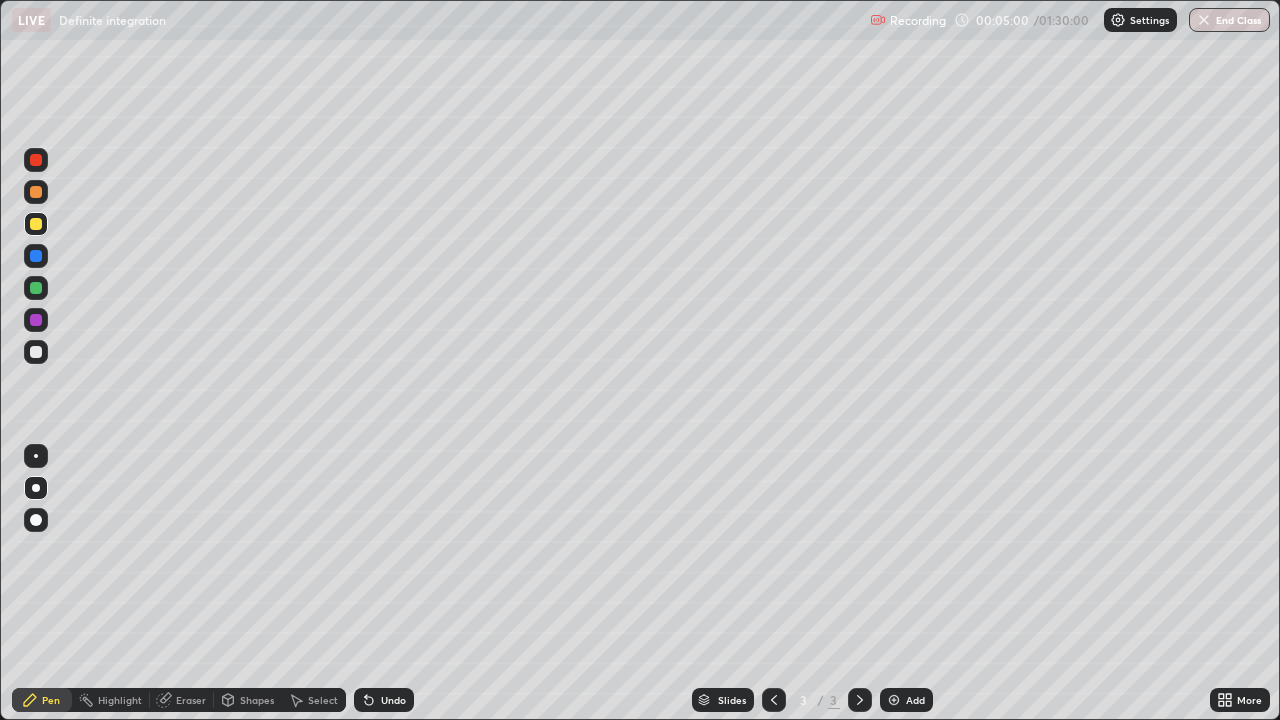 click at bounding box center (36, 352) 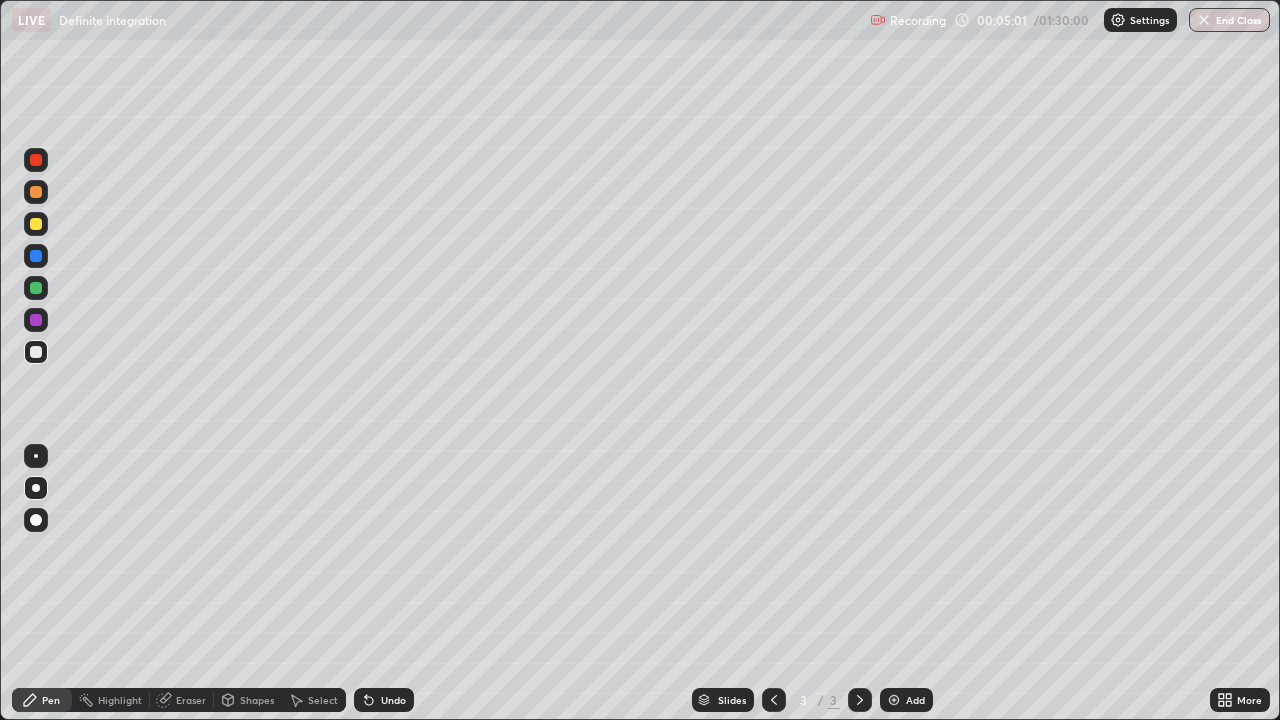 click at bounding box center (36, 320) 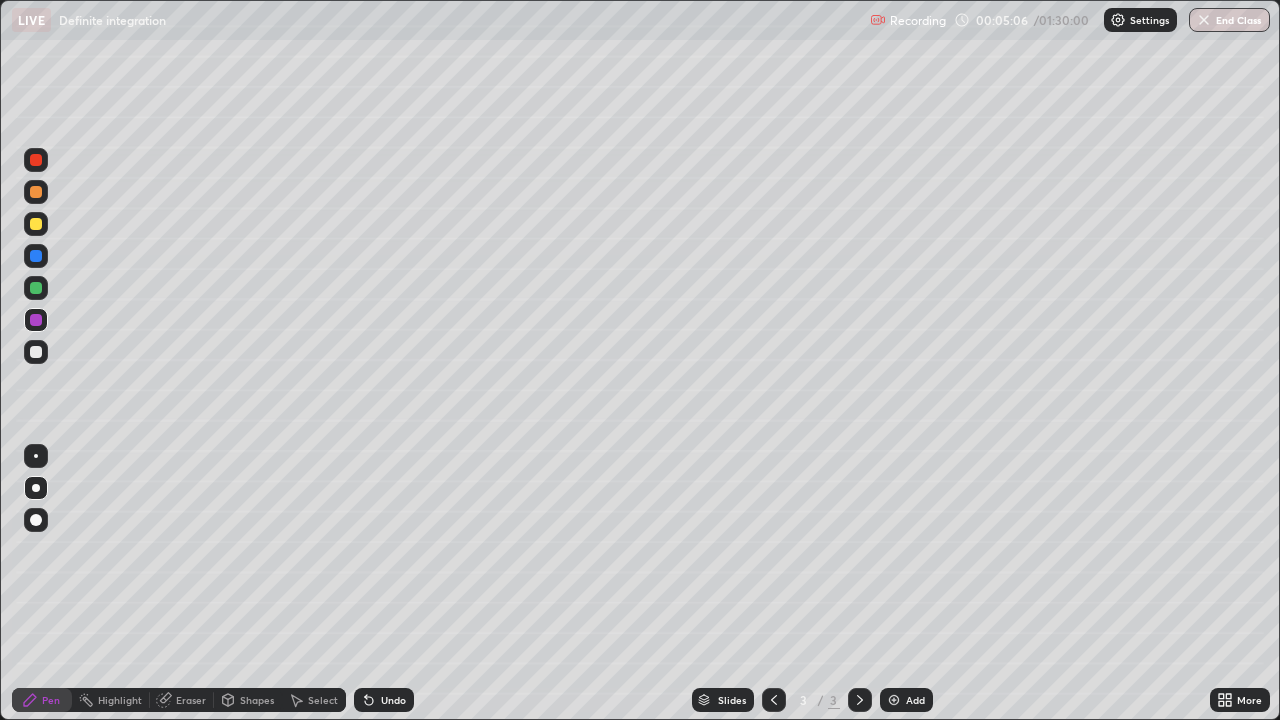 click at bounding box center (36, 352) 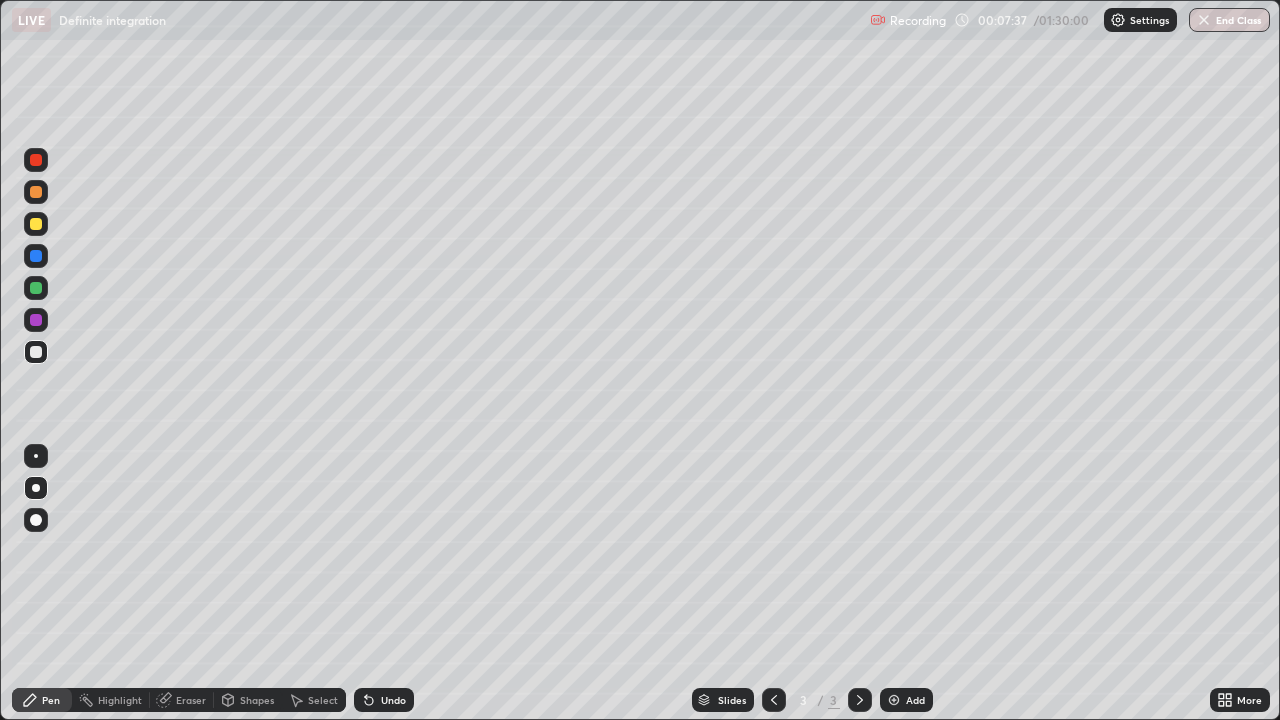 click at bounding box center (36, 224) 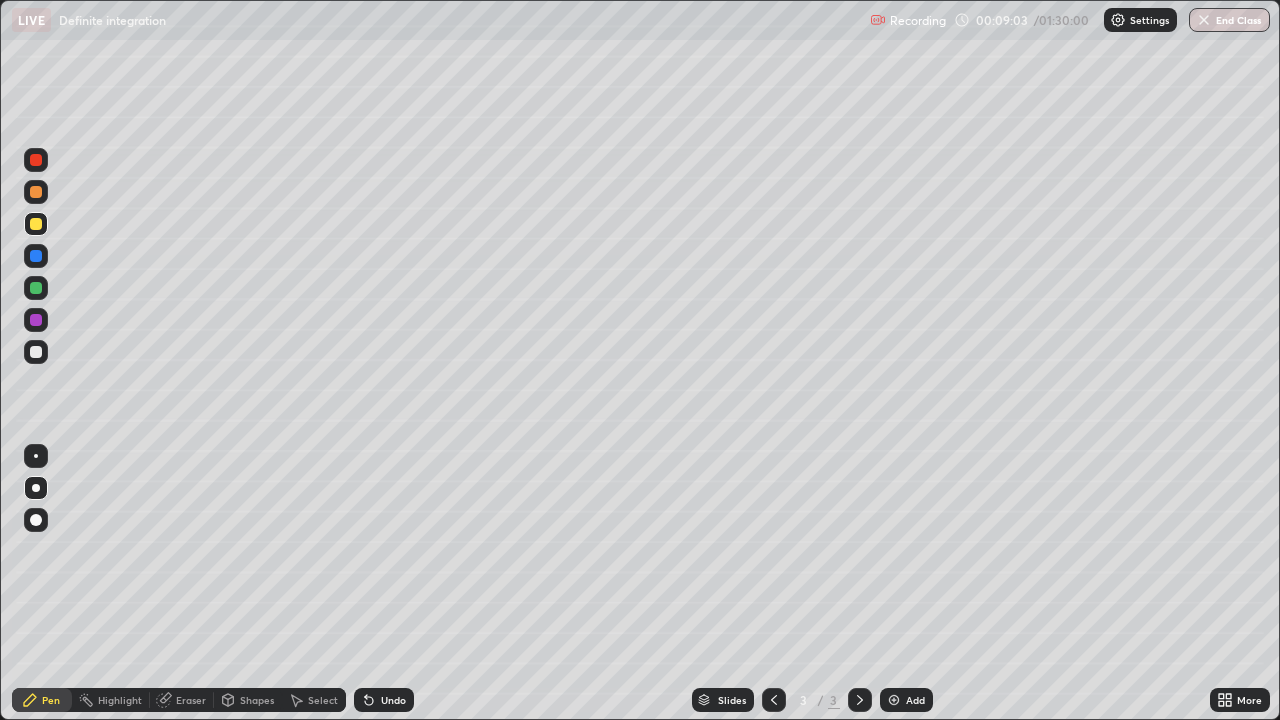 click on "Select" at bounding box center (314, 700) 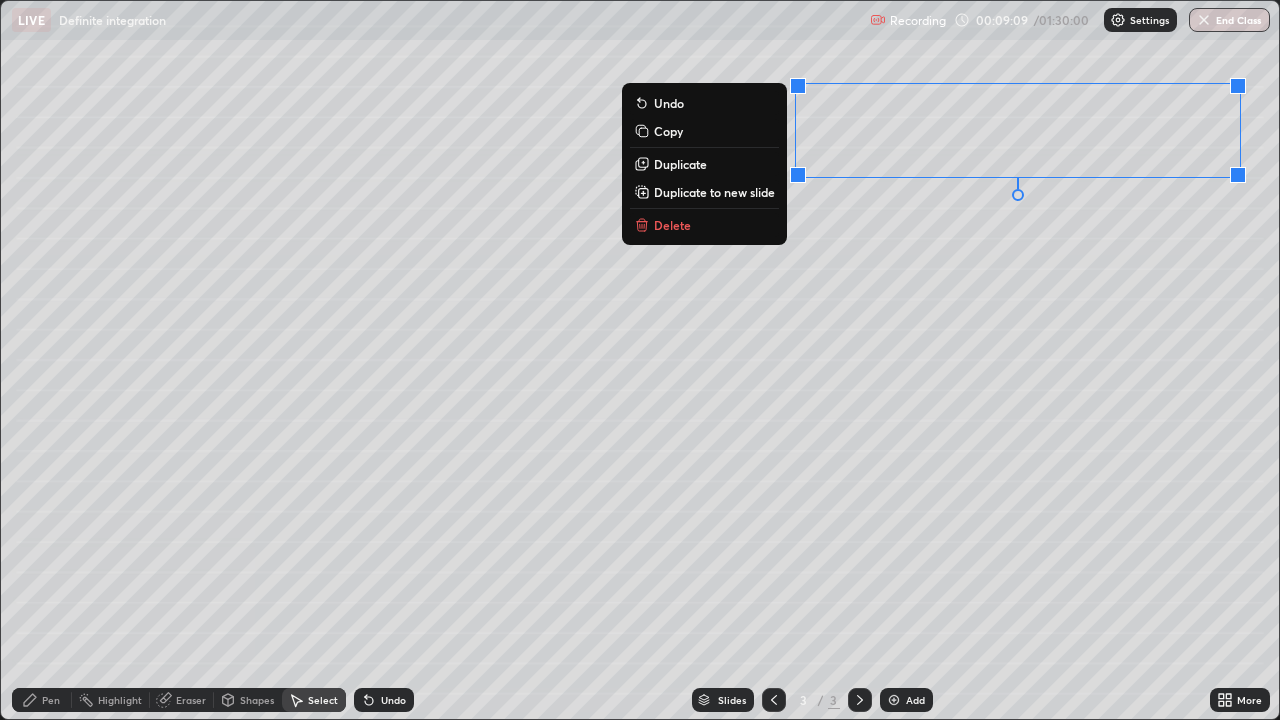 click on "Duplicate to new slide" at bounding box center (714, 192) 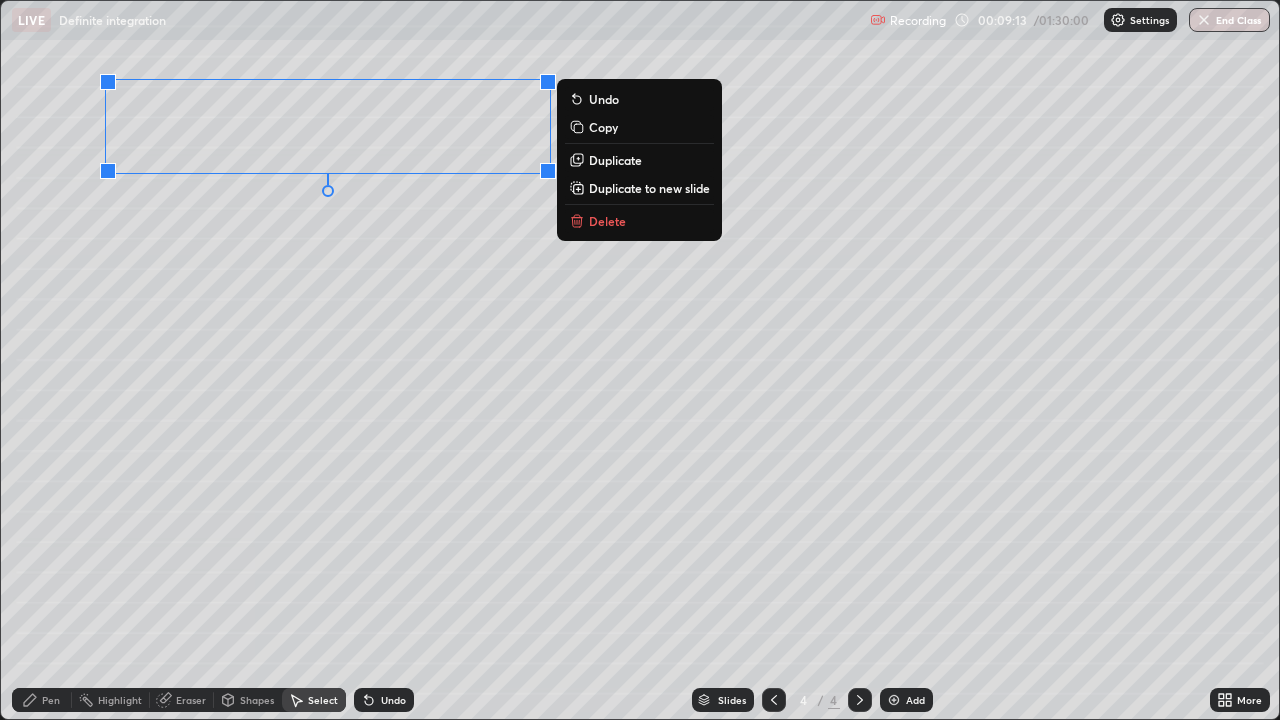 click 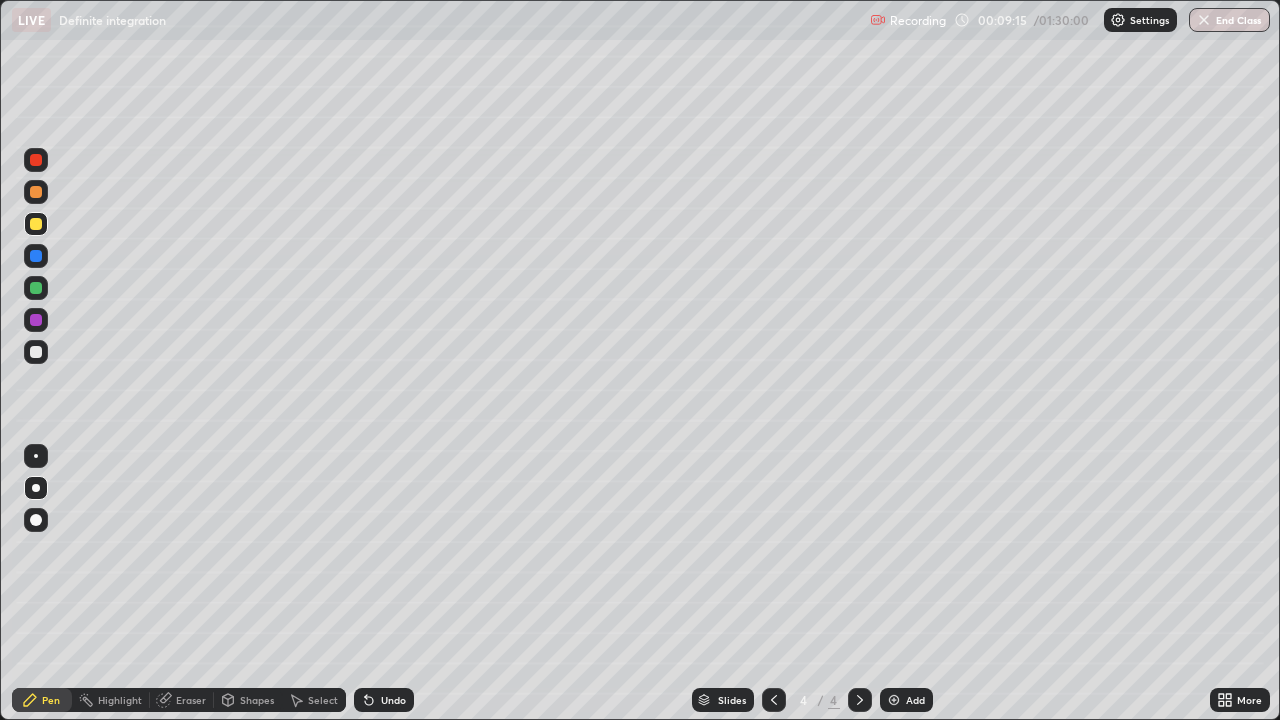 click at bounding box center (36, 352) 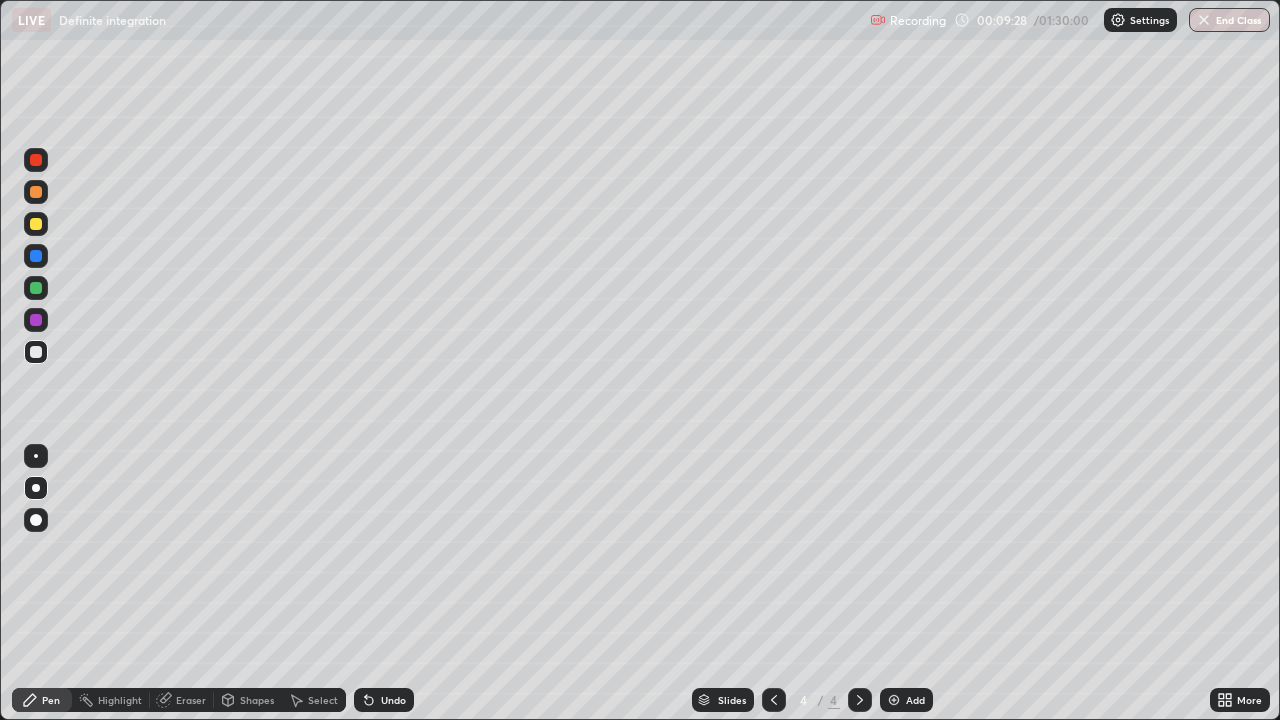 click at bounding box center (36, 288) 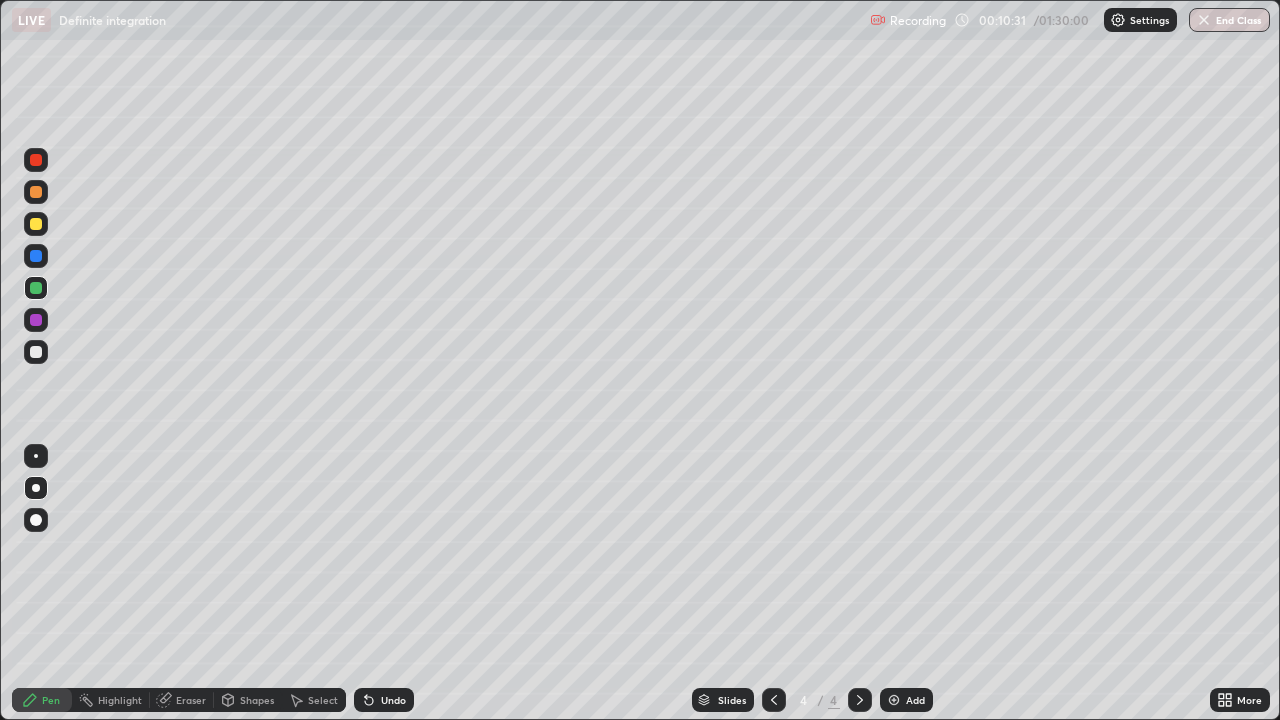click at bounding box center (36, 224) 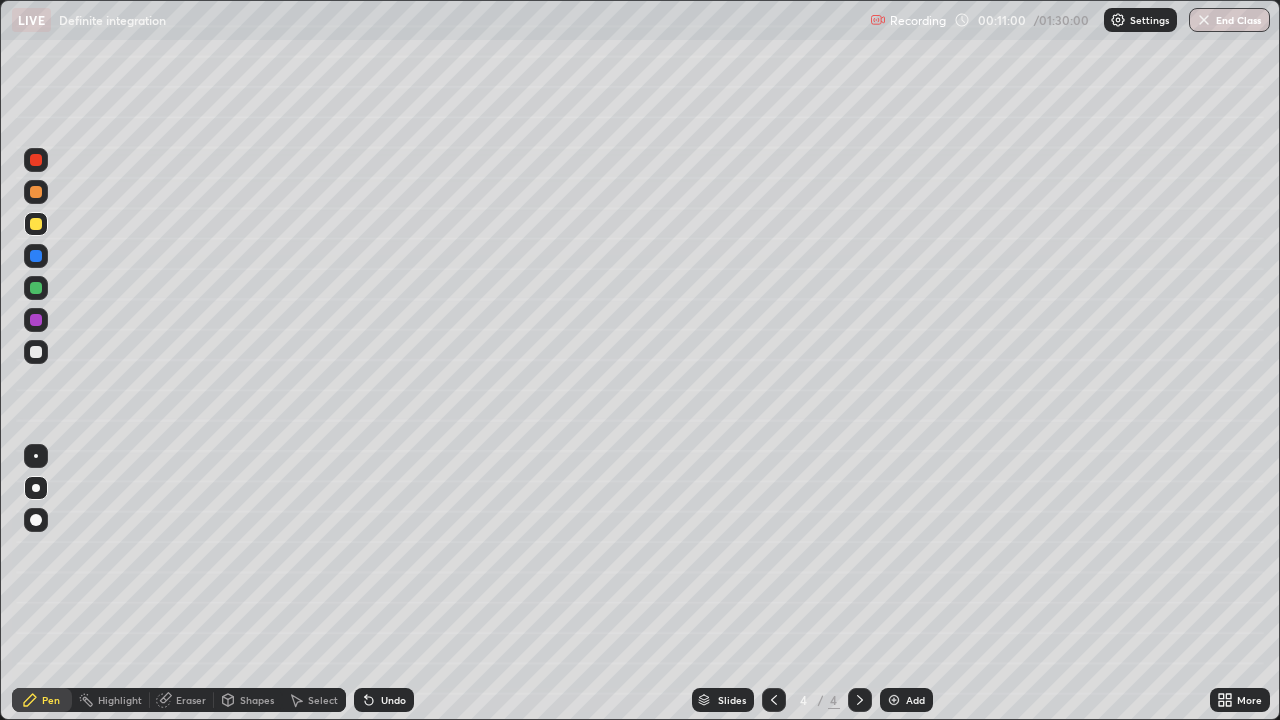 click at bounding box center [36, 288] 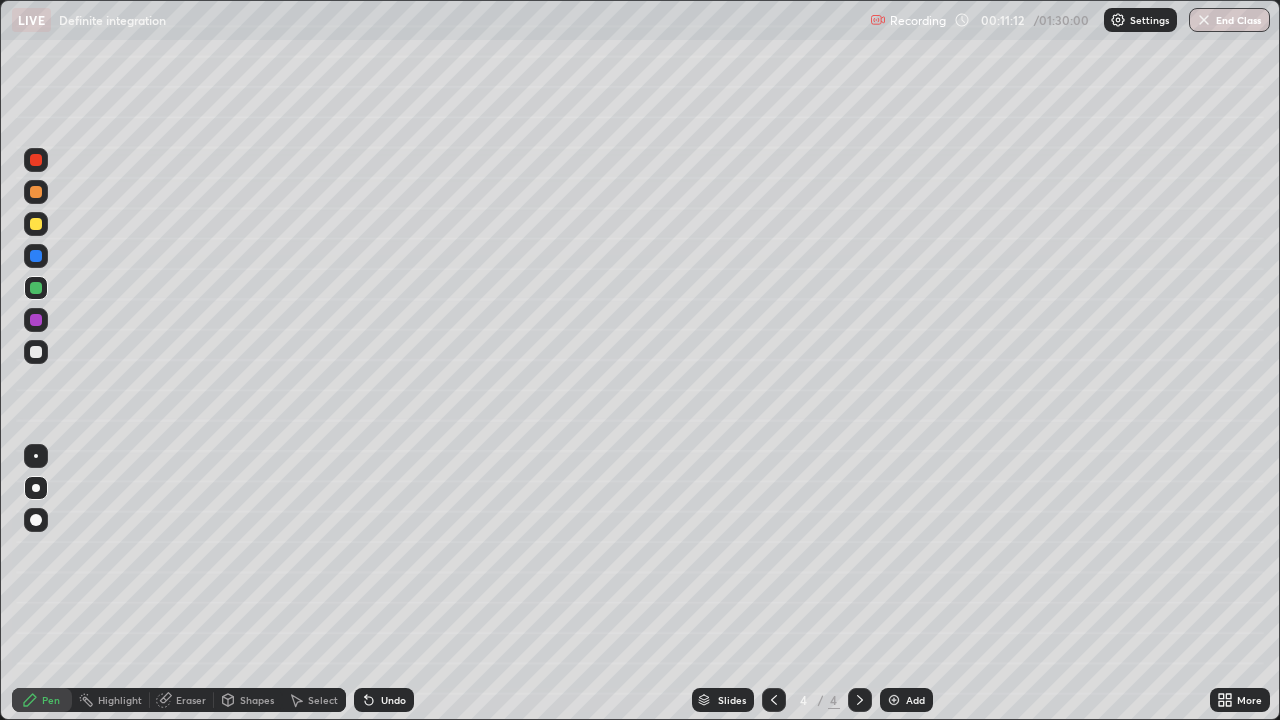 click at bounding box center (36, 352) 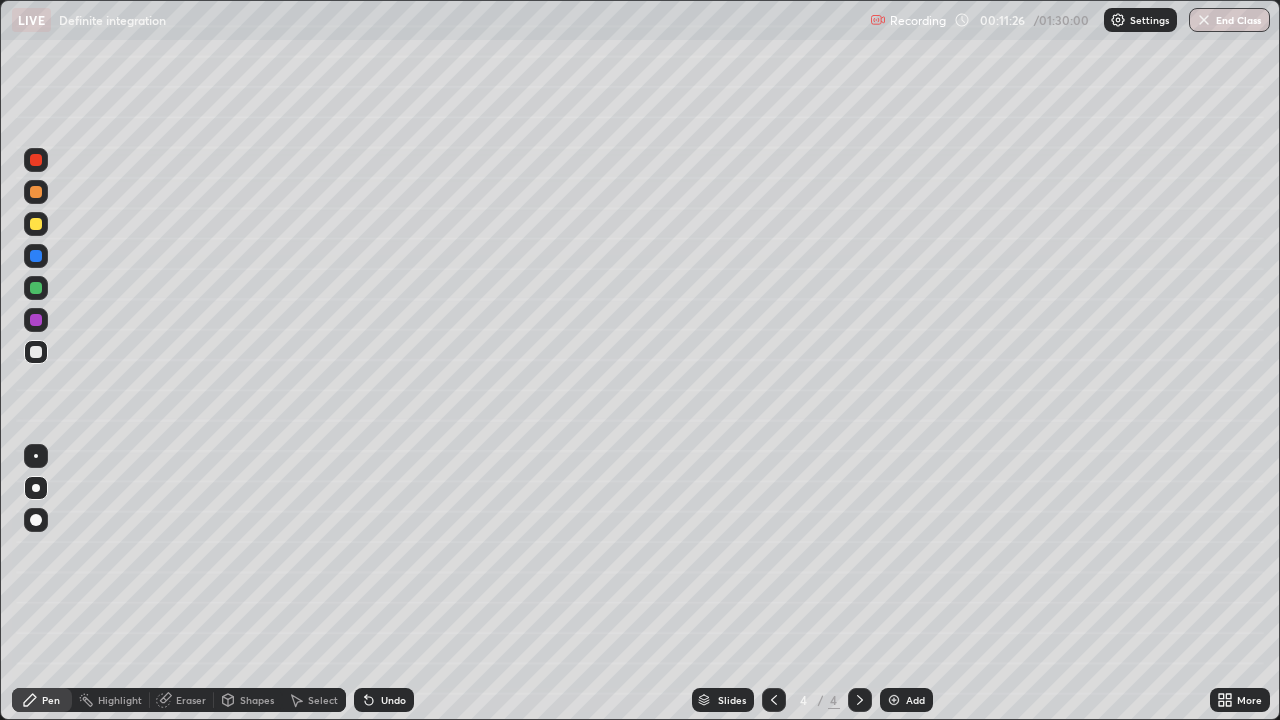 click at bounding box center [36, 224] 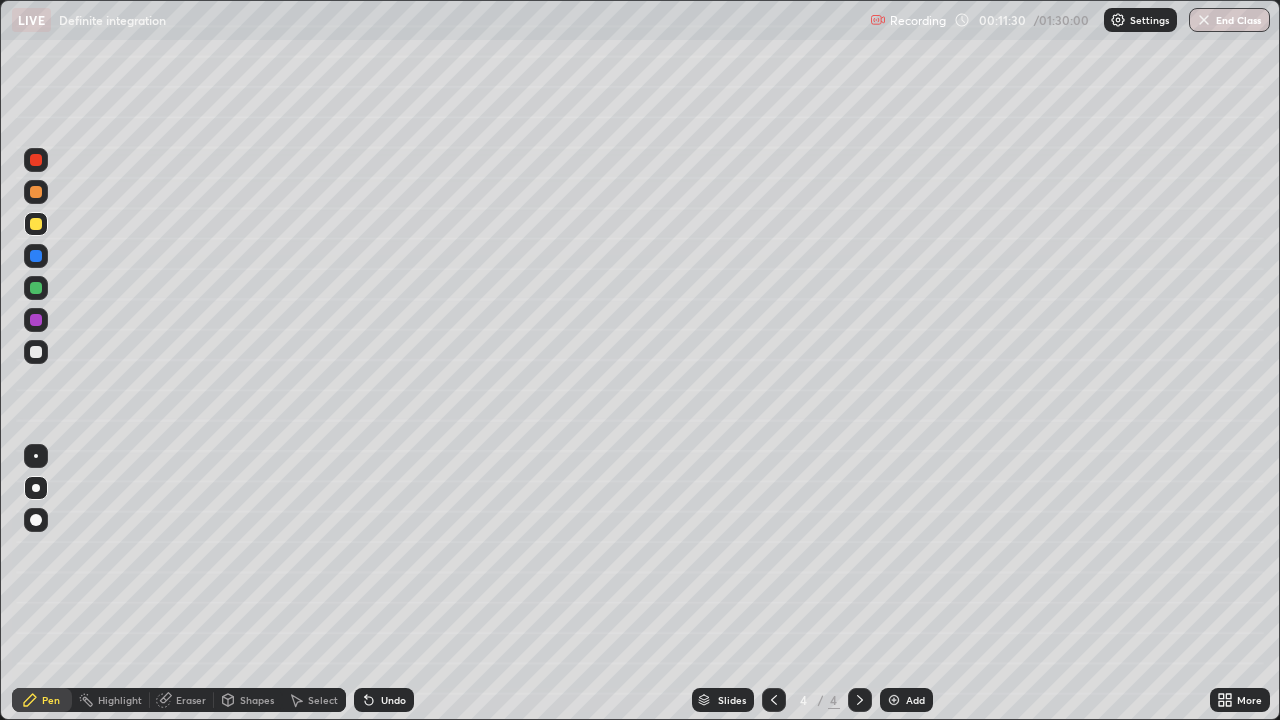 click at bounding box center (36, 288) 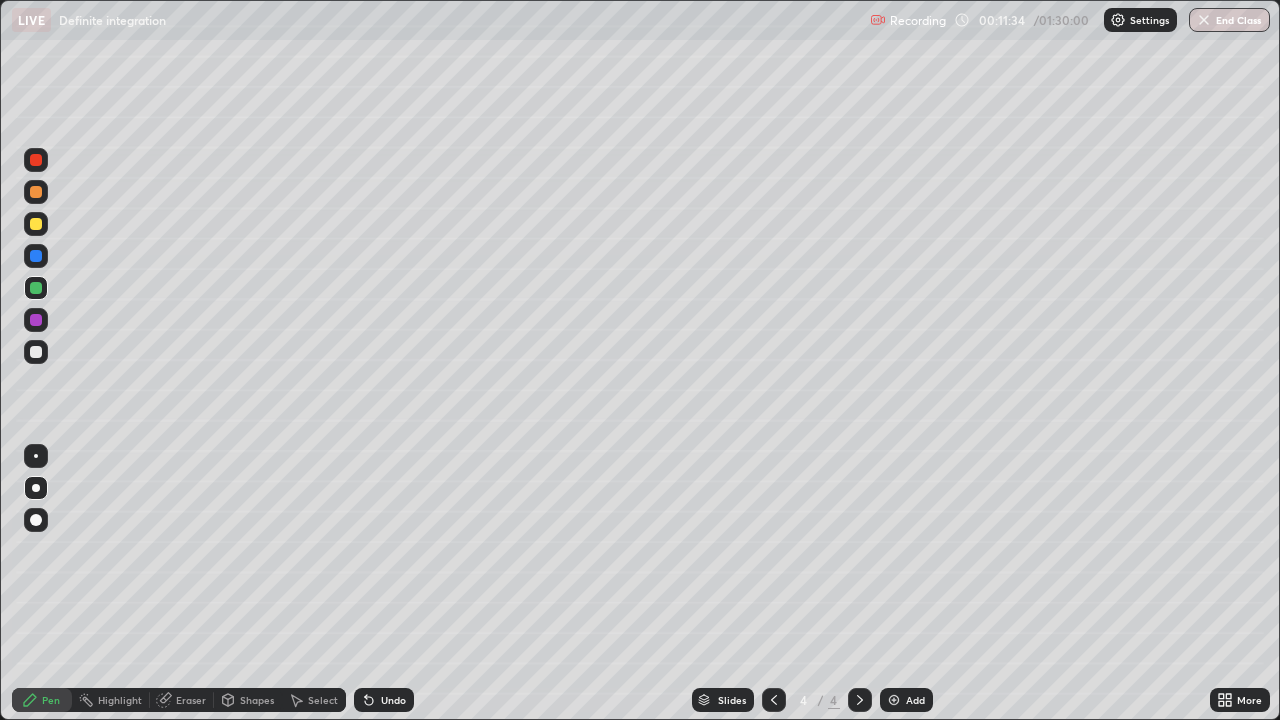 click at bounding box center (36, 352) 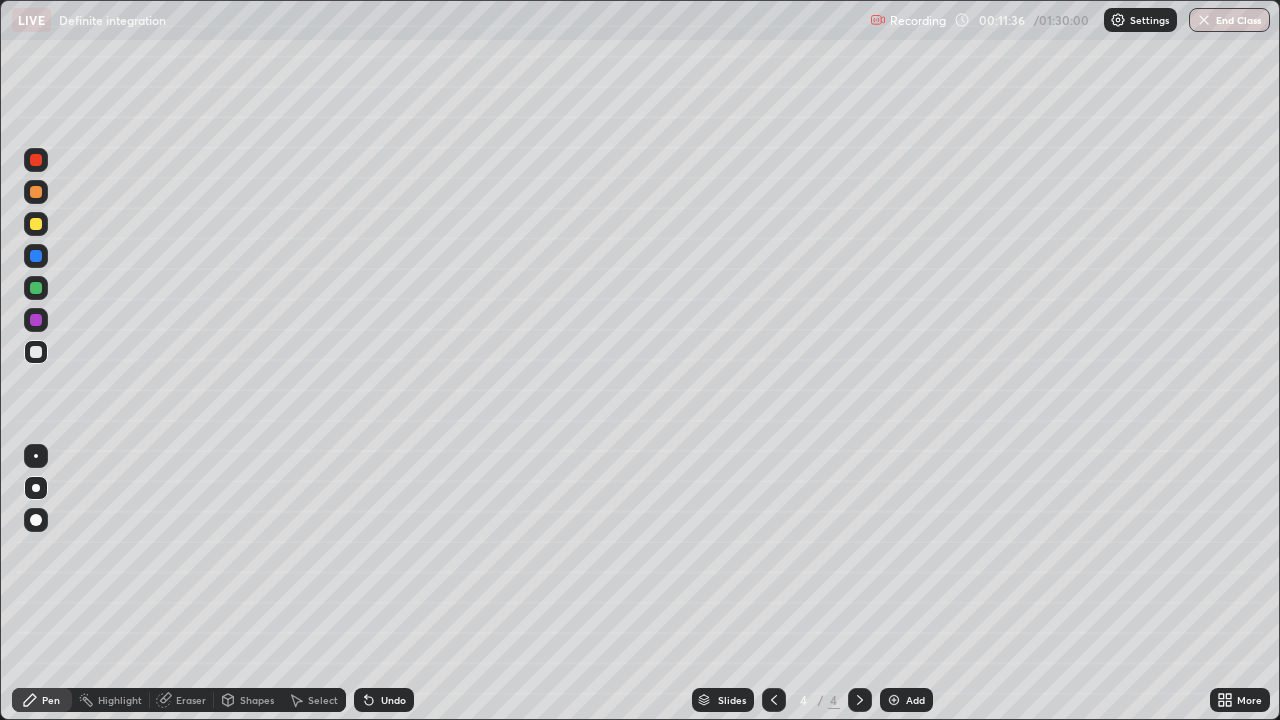 click at bounding box center (36, 320) 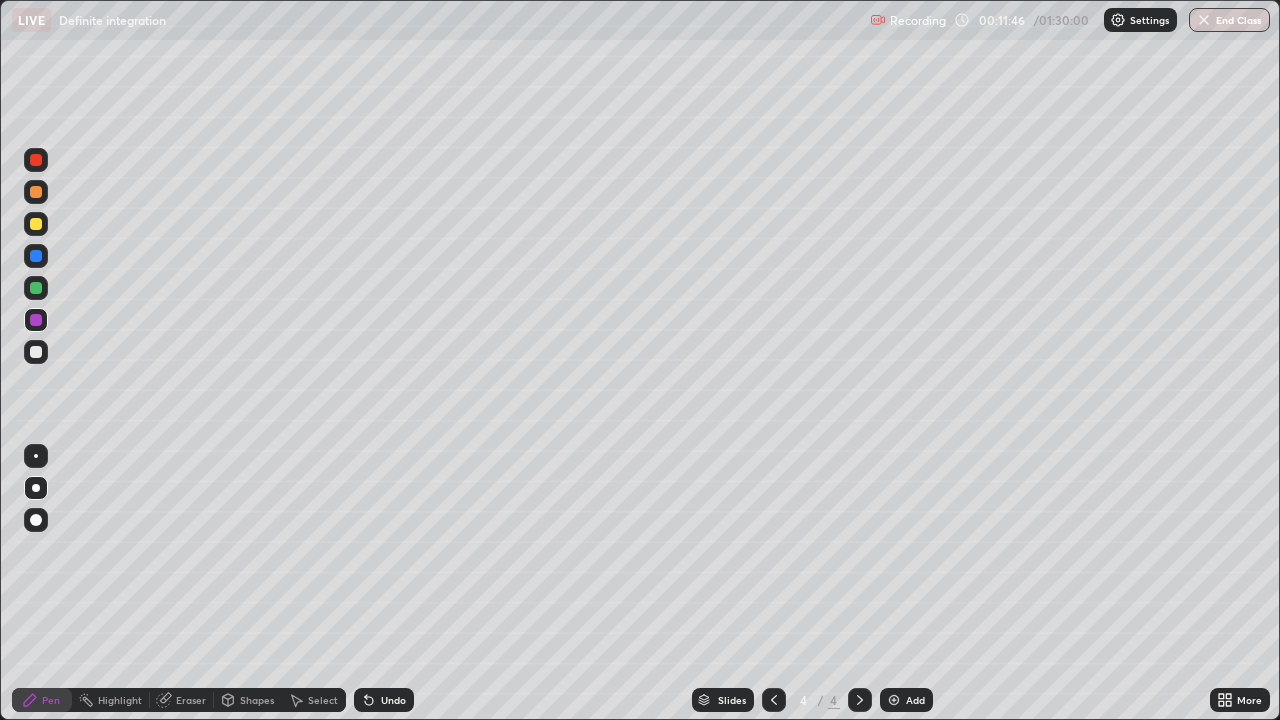 click at bounding box center [36, 352] 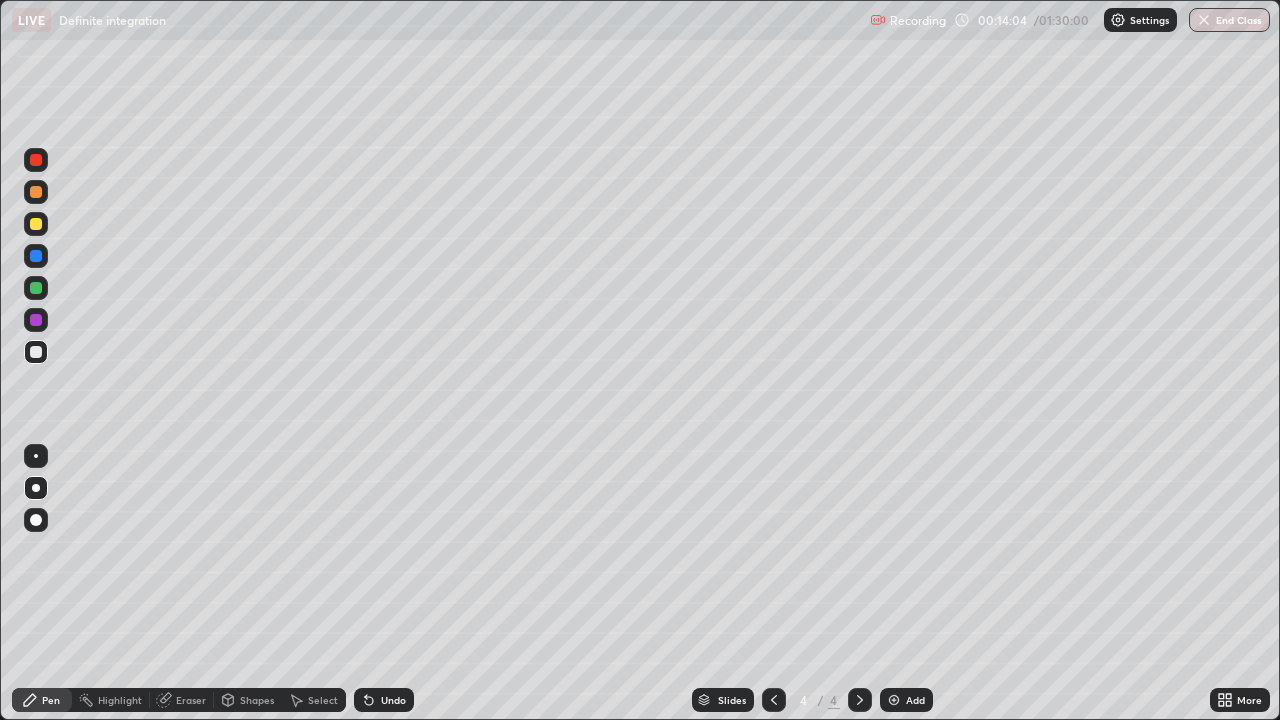 click on "Undo" at bounding box center [393, 700] 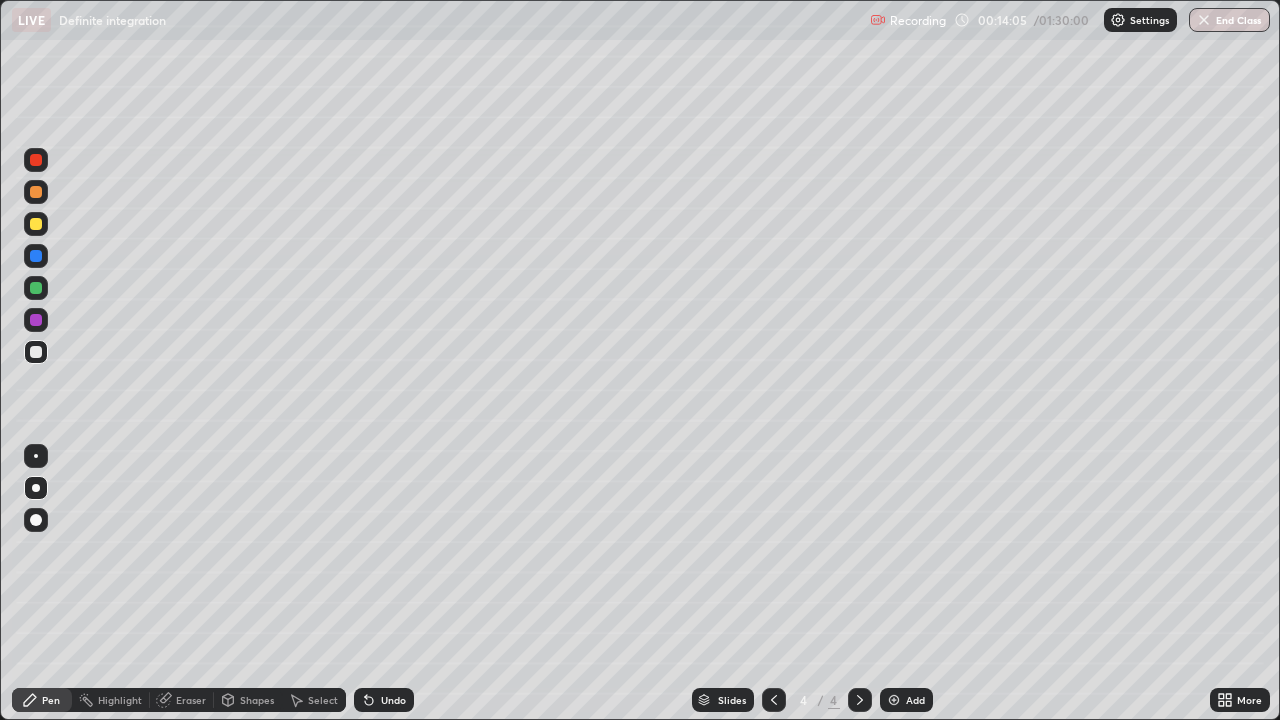 click on "Undo" at bounding box center [393, 700] 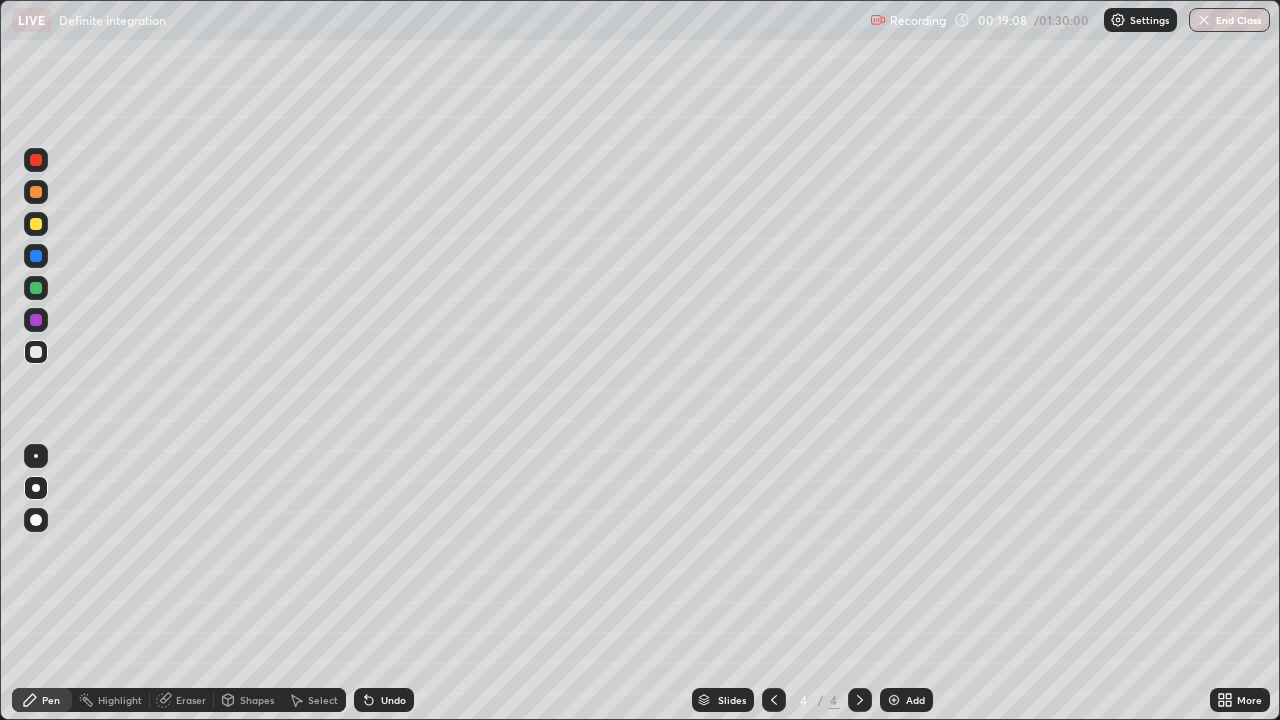 click on "Add" at bounding box center (915, 700) 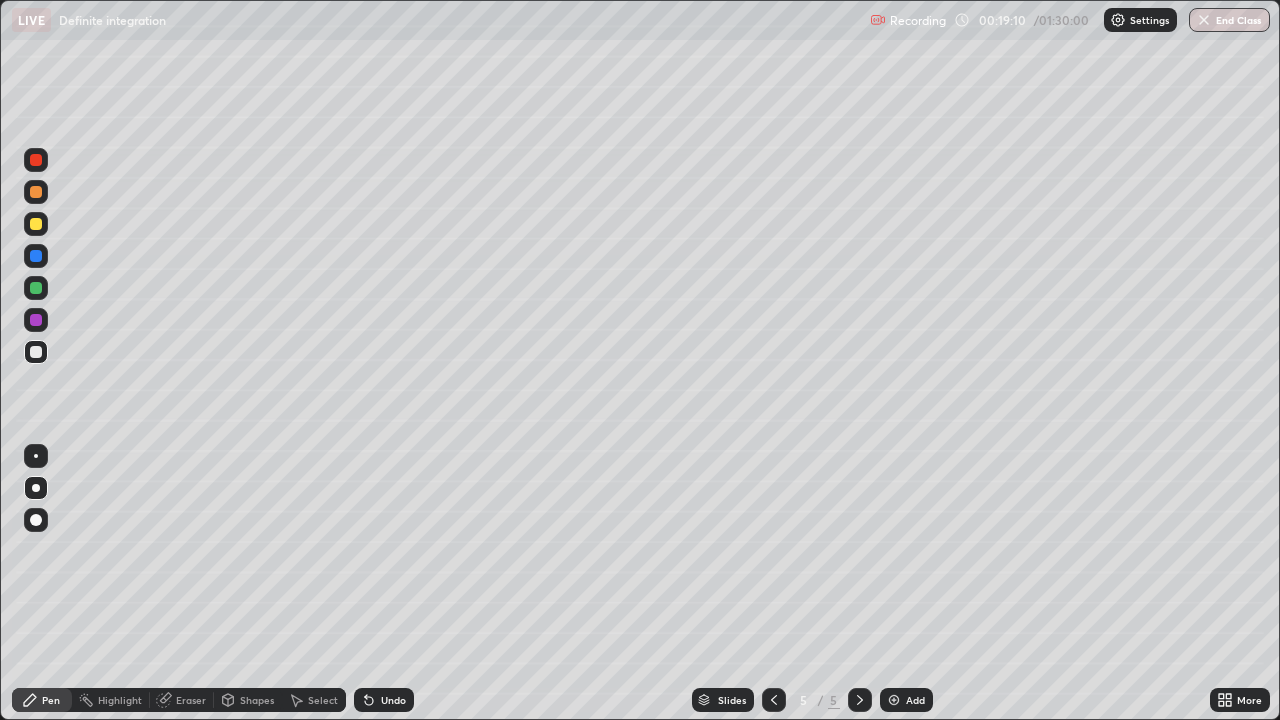 click at bounding box center [36, 224] 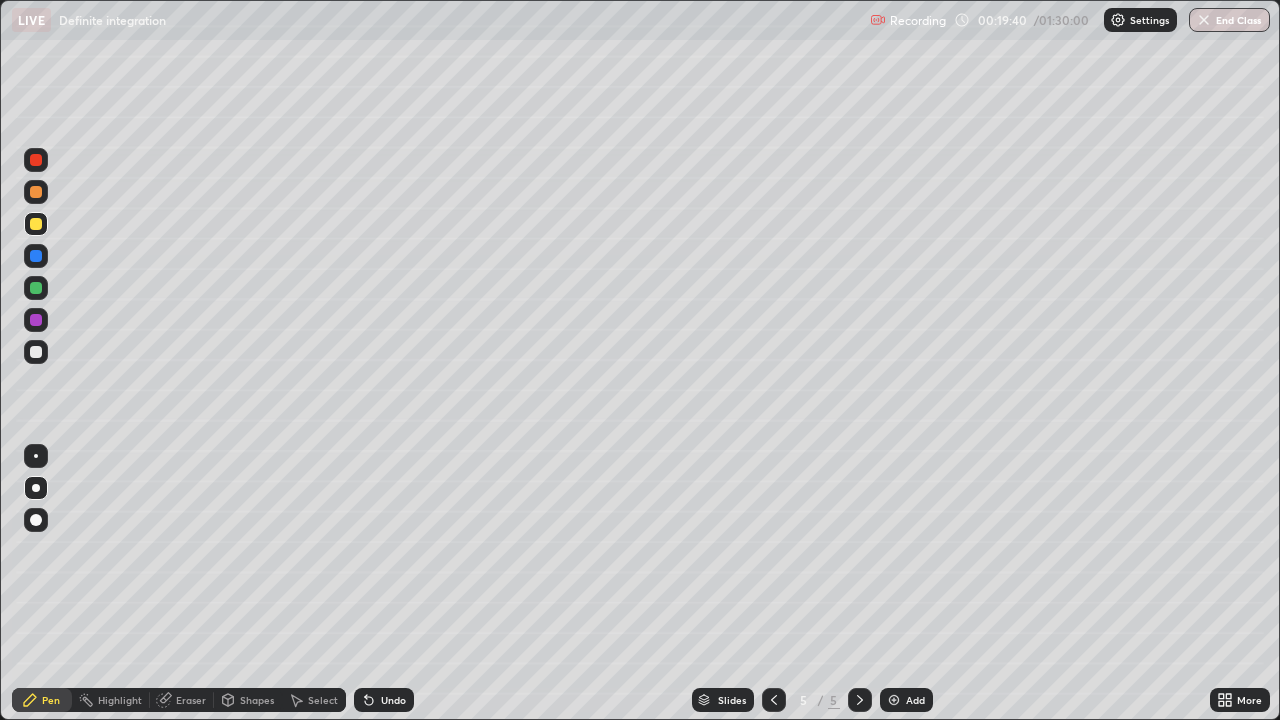 click on "Undo" at bounding box center [393, 700] 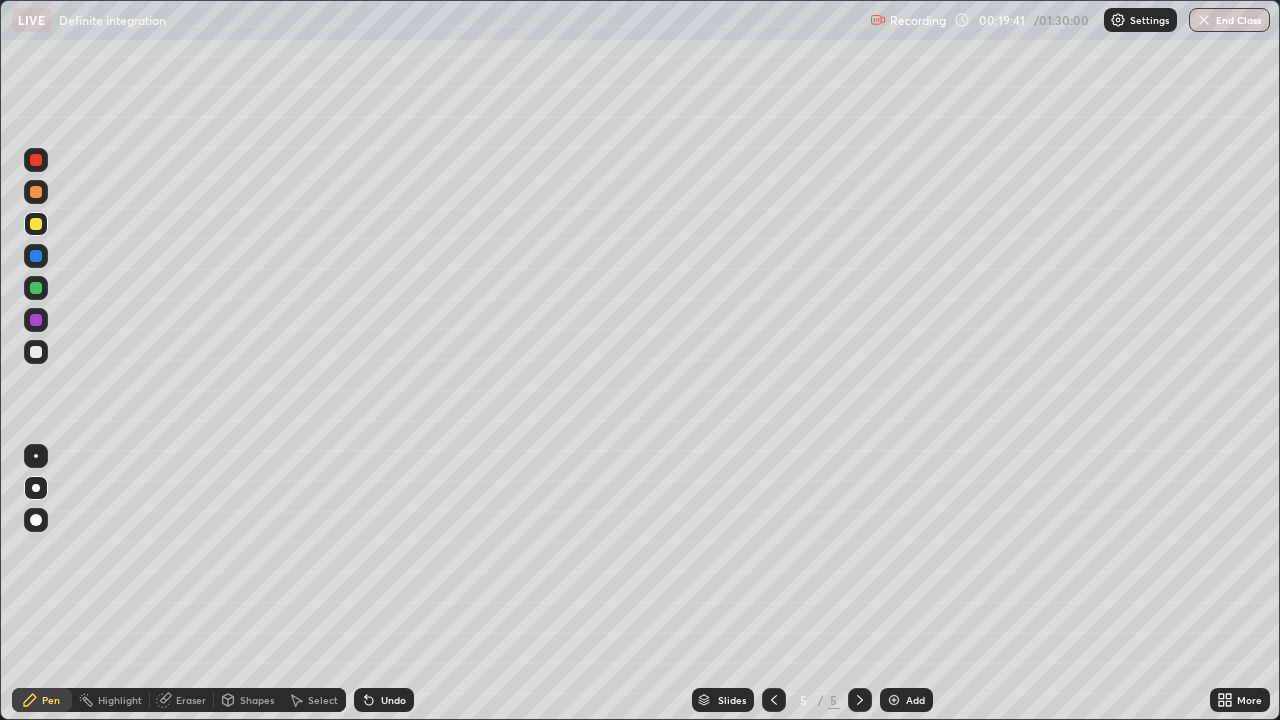 click on "Undo" at bounding box center (393, 700) 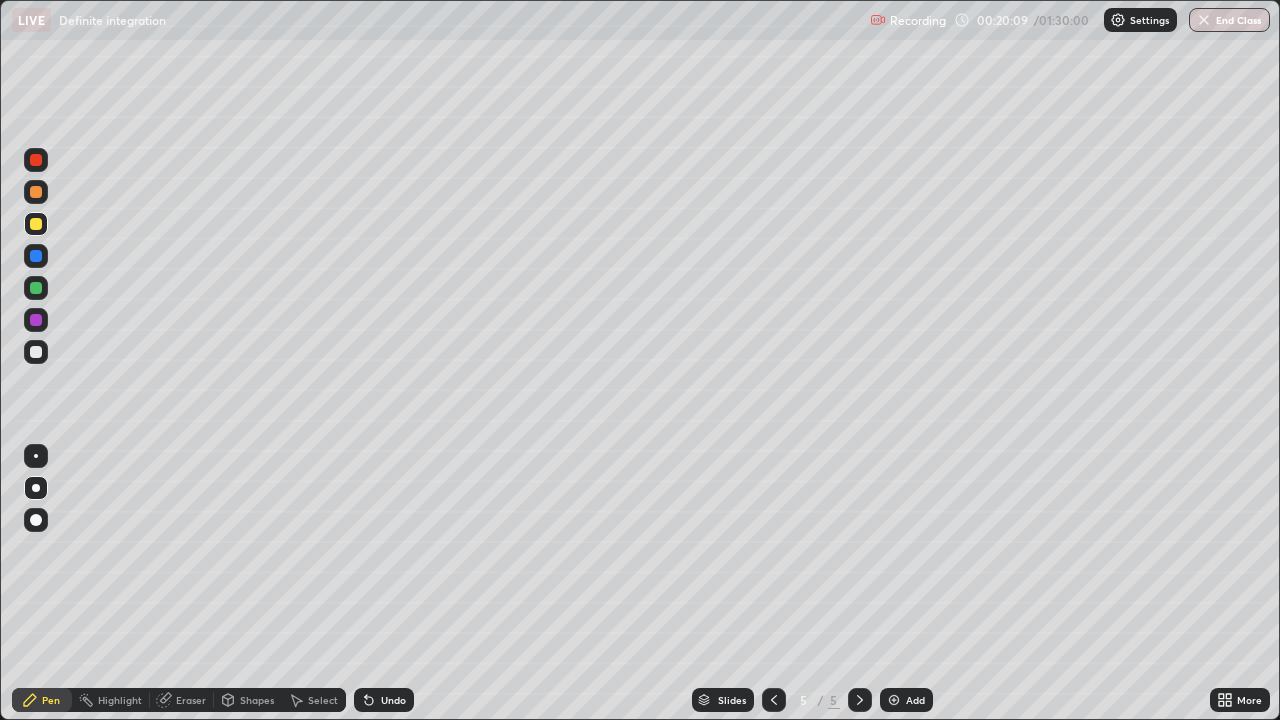 click at bounding box center (36, 352) 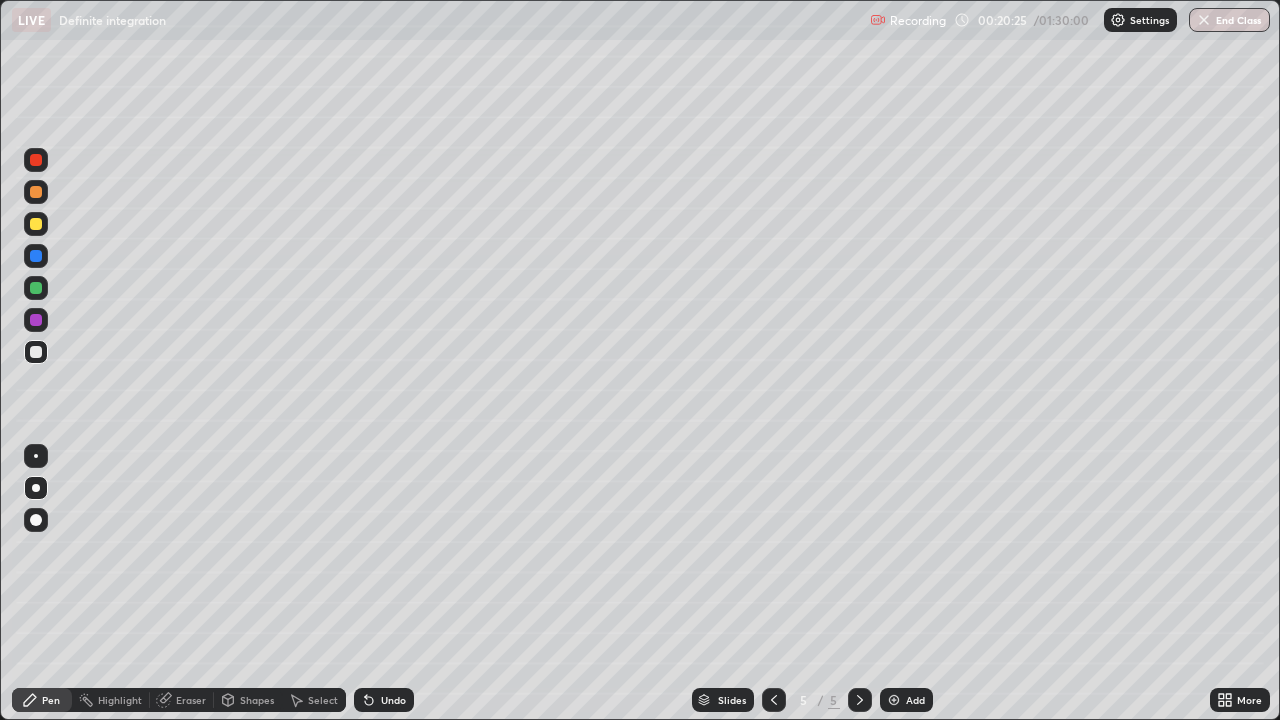 click at bounding box center [36, 320] 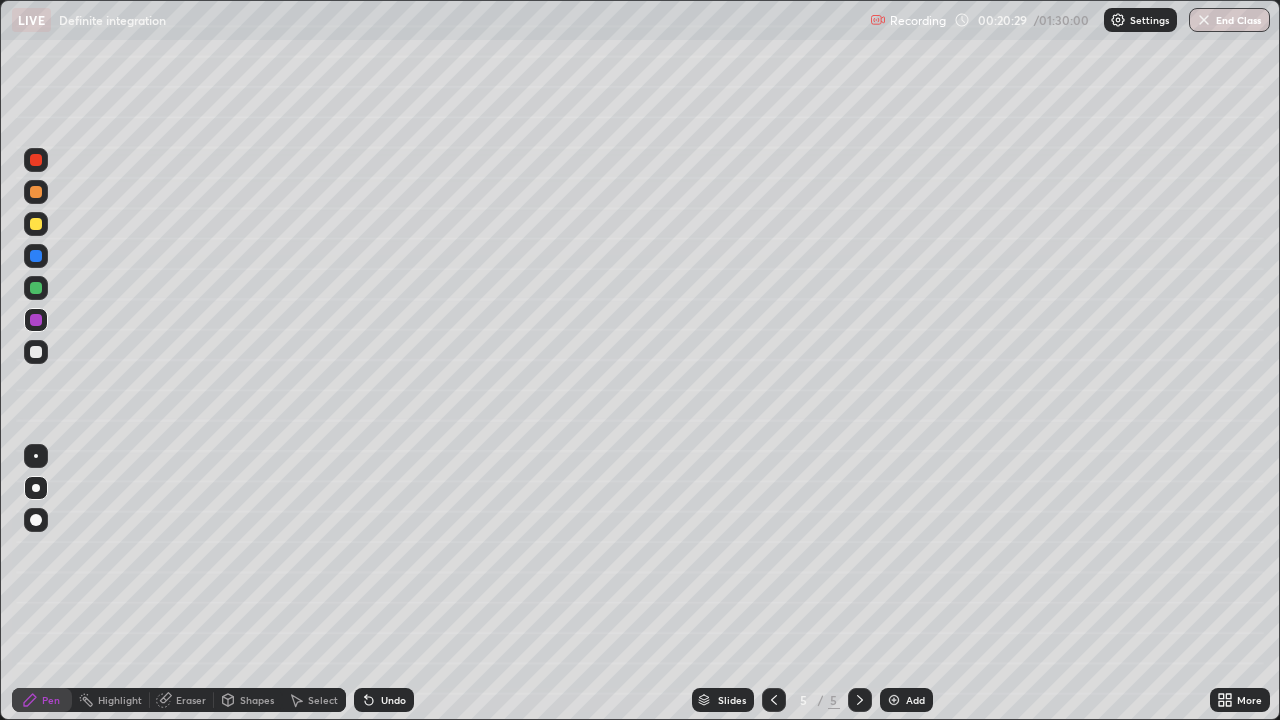 click at bounding box center [36, 352] 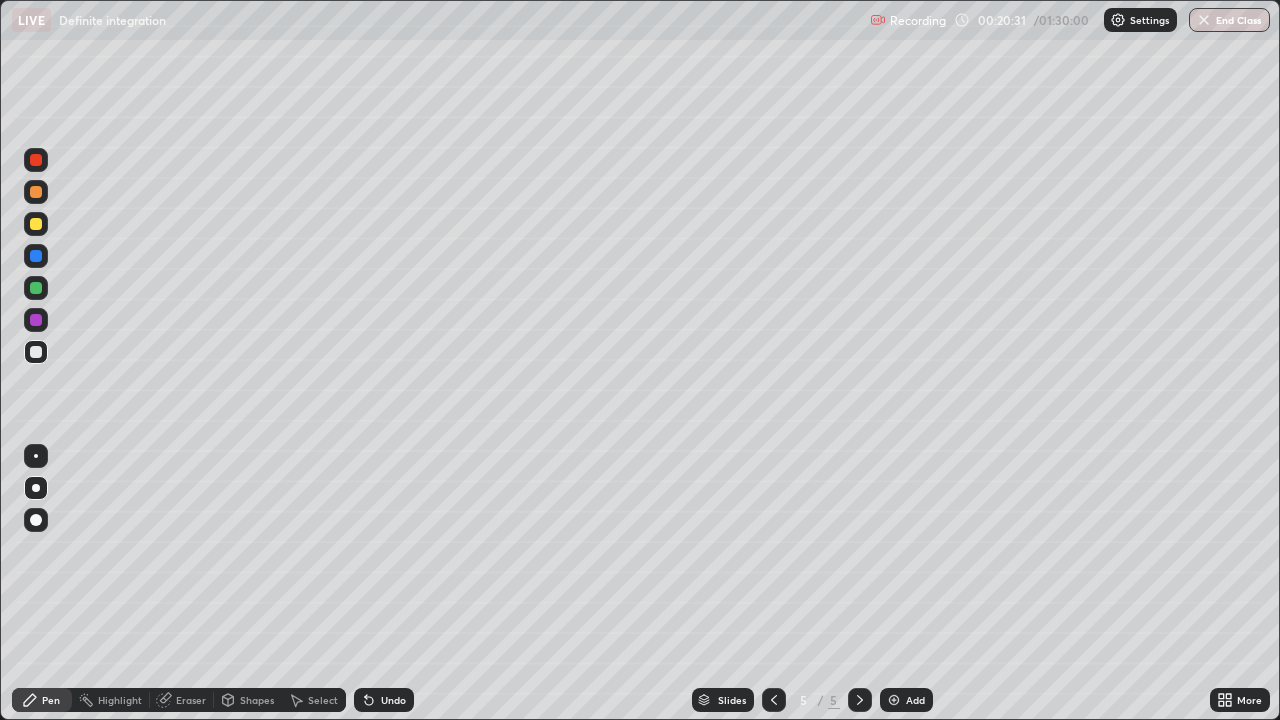 click at bounding box center (36, 288) 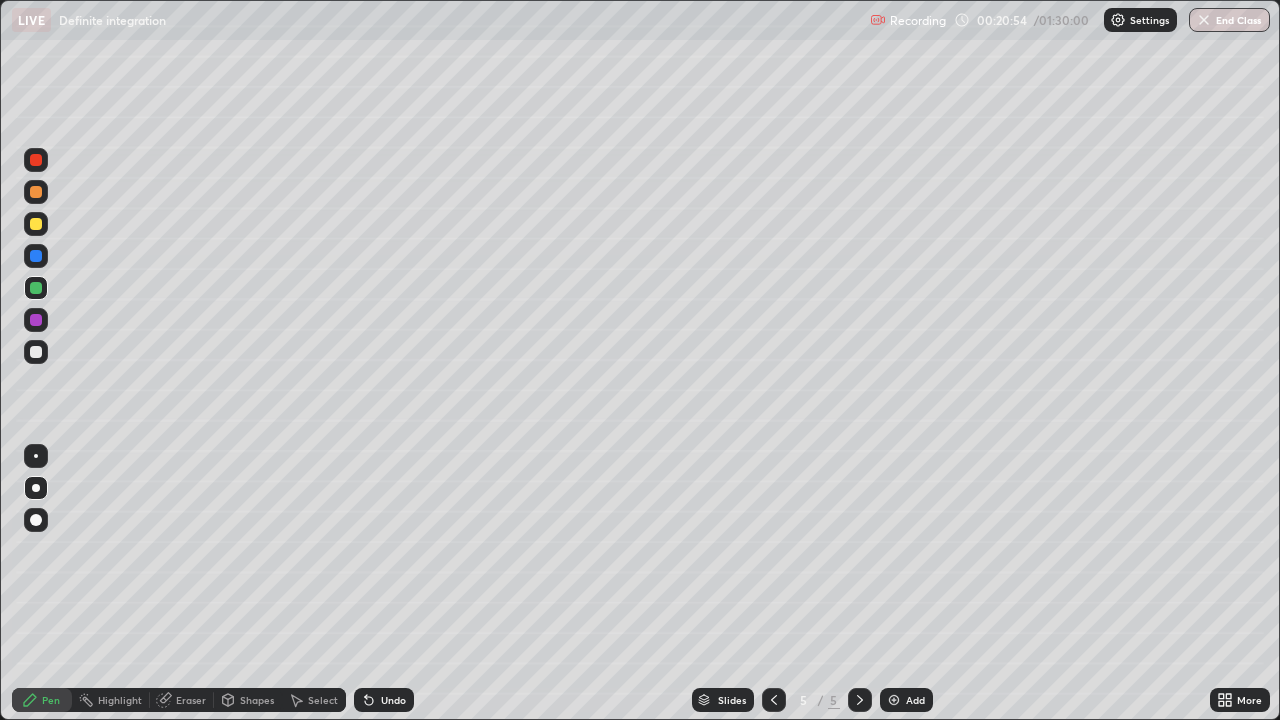 click at bounding box center (36, 352) 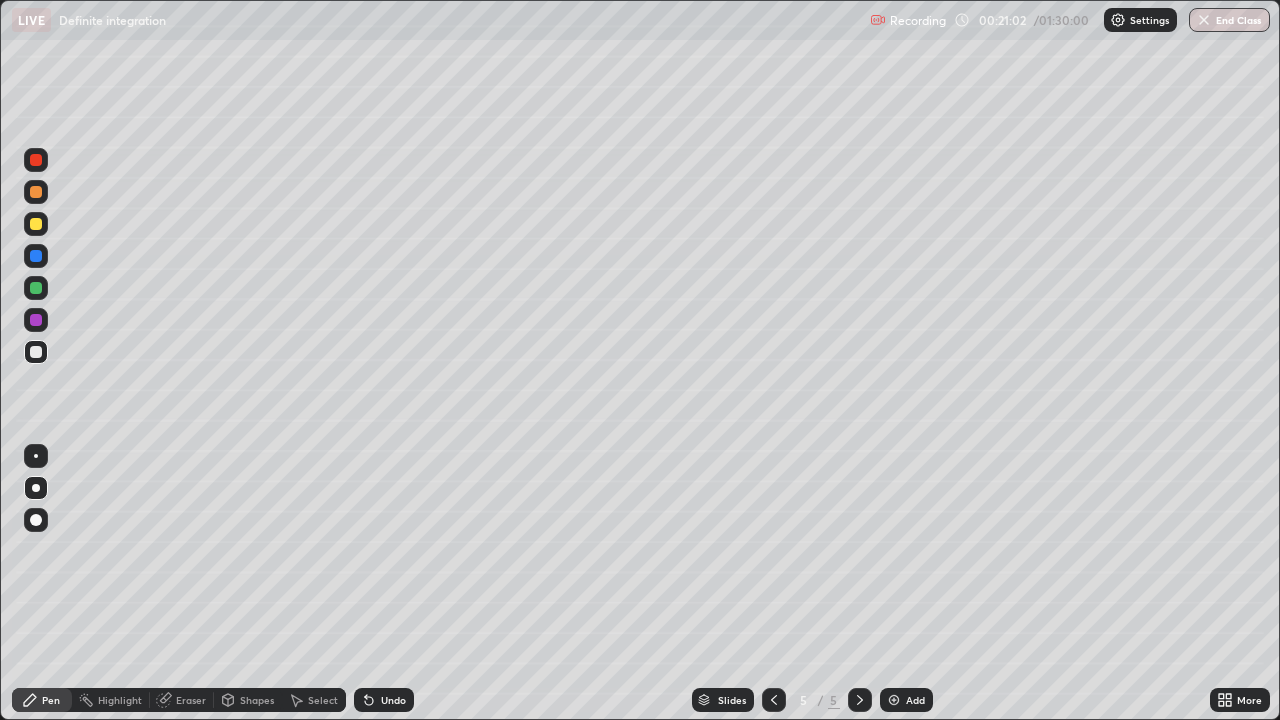 click at bounding box center [36, 224] 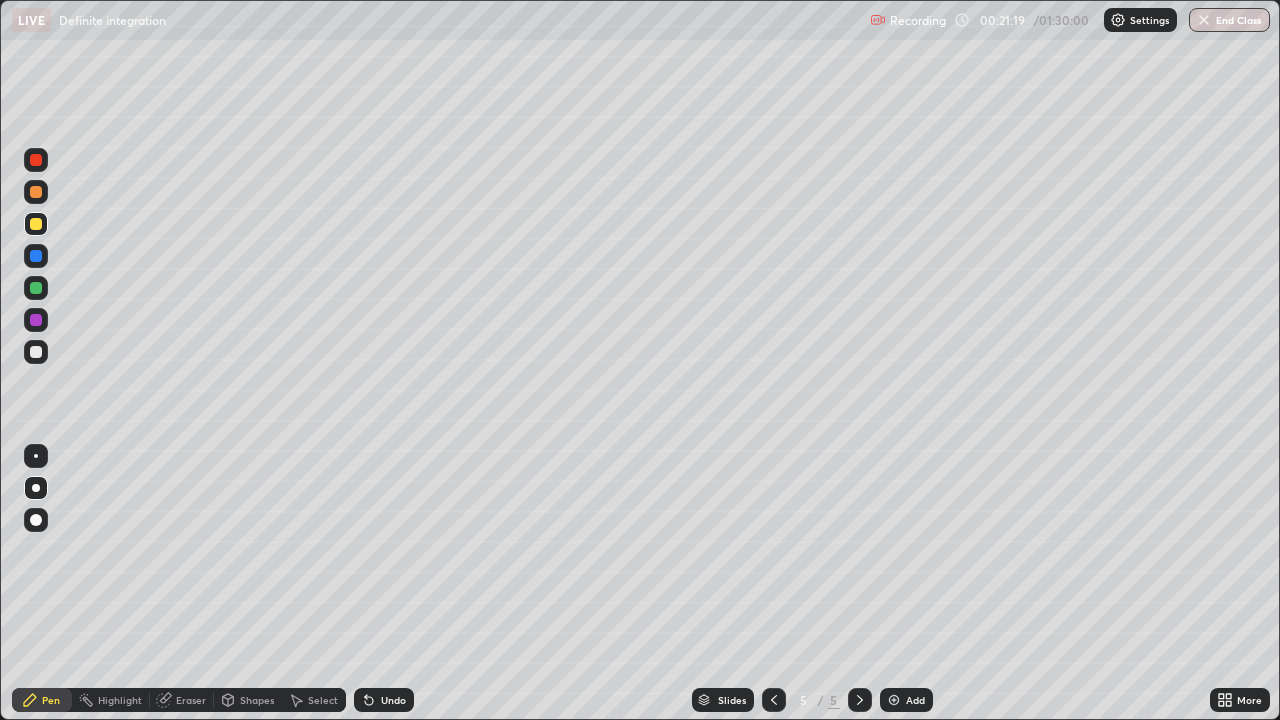 click on "Undo" at bounding box center (393, 700) 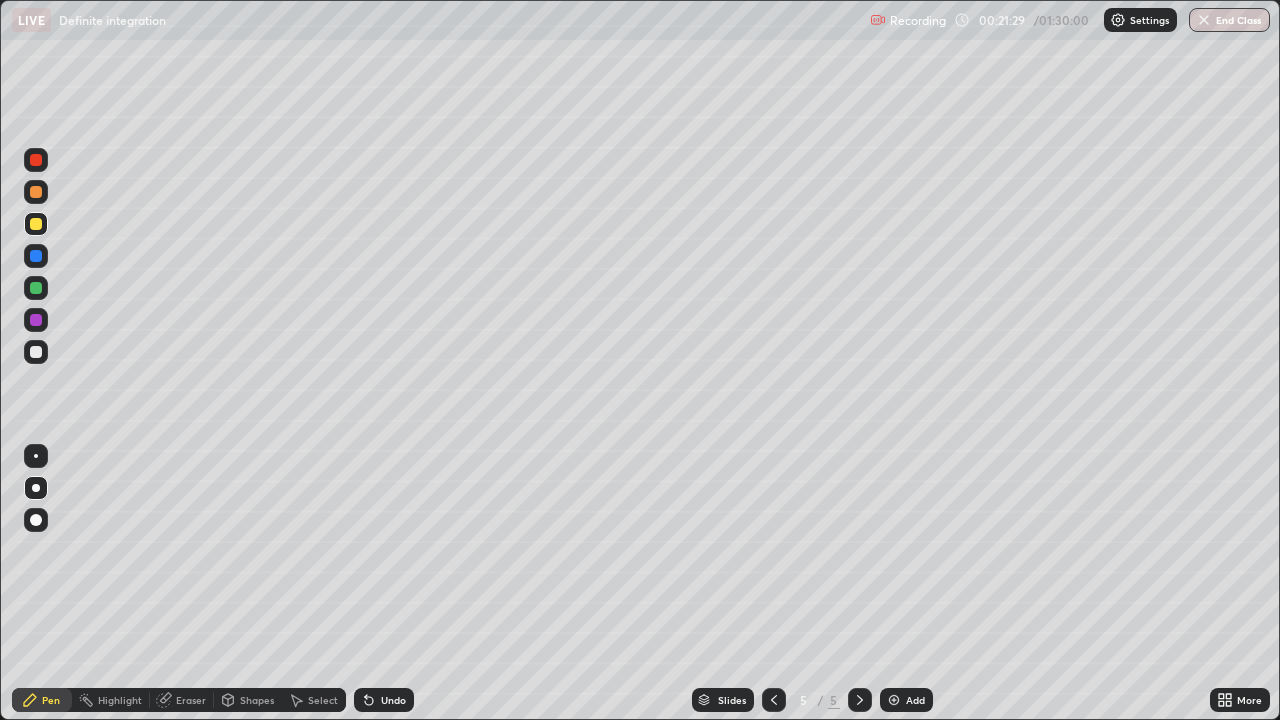 click at bounding box center [36, 352] 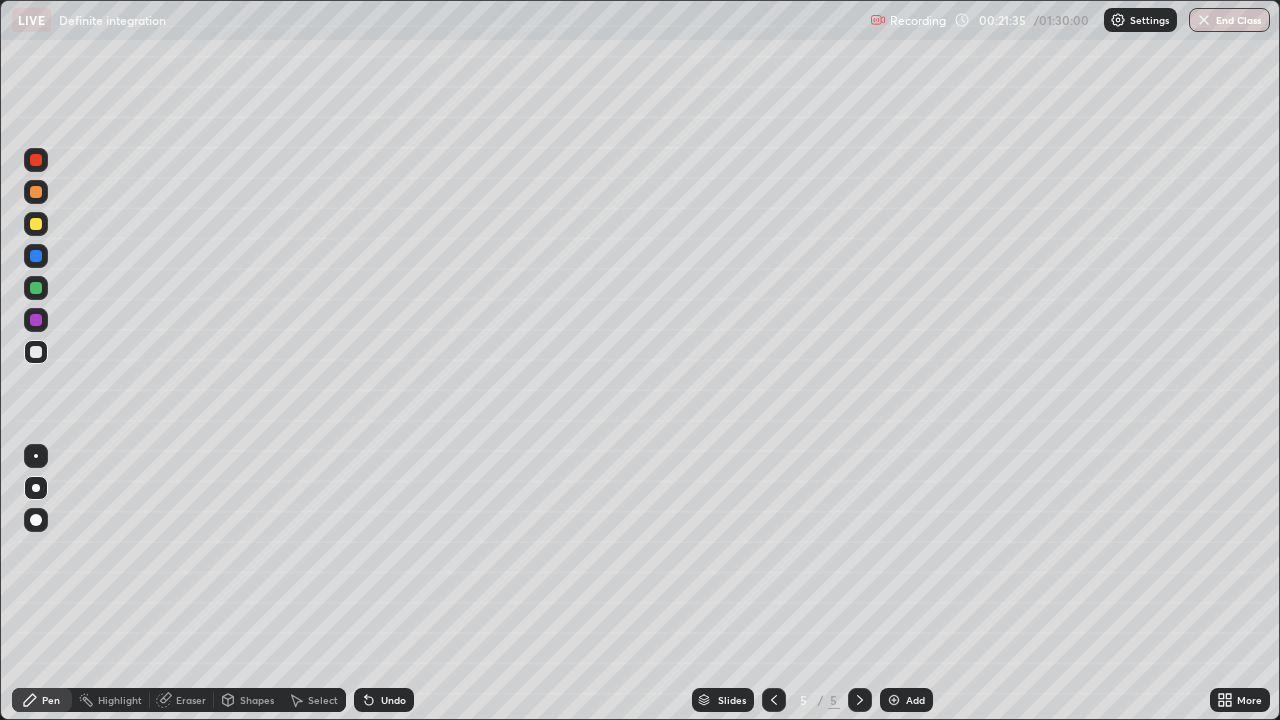 click at bounding box center (36, 288) 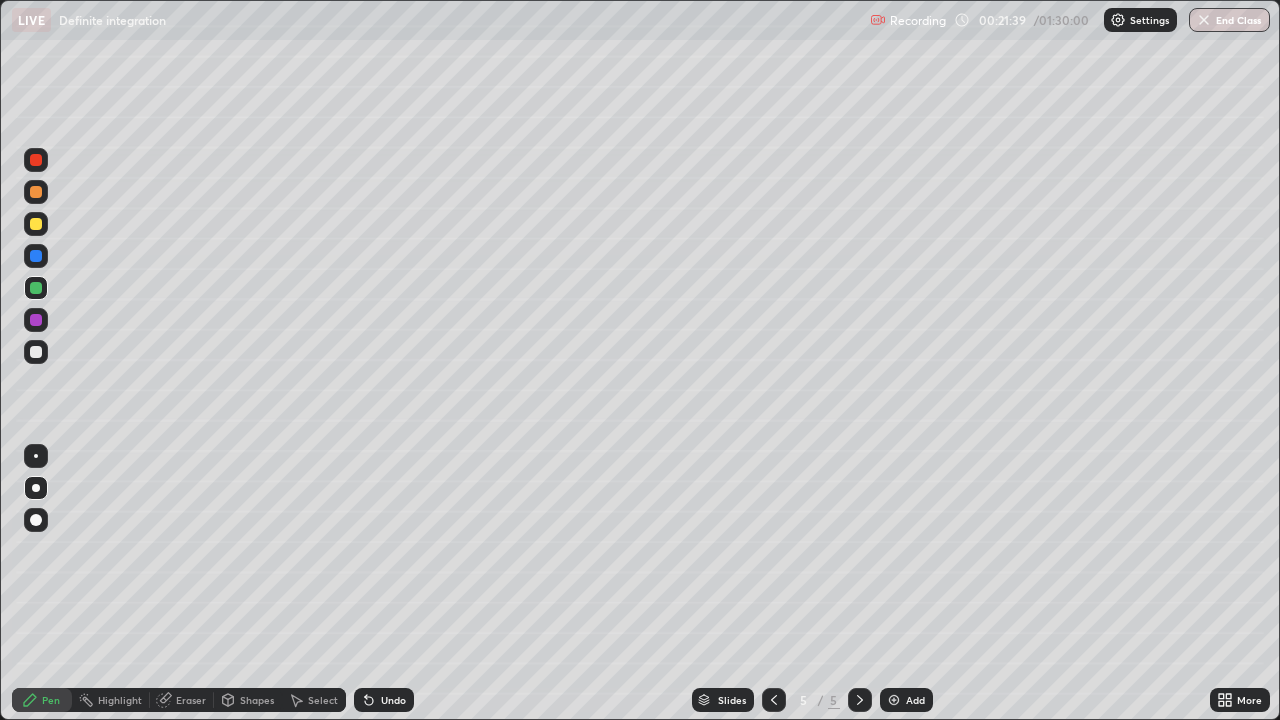 click on "Undo" at bounding box center [393, 700] 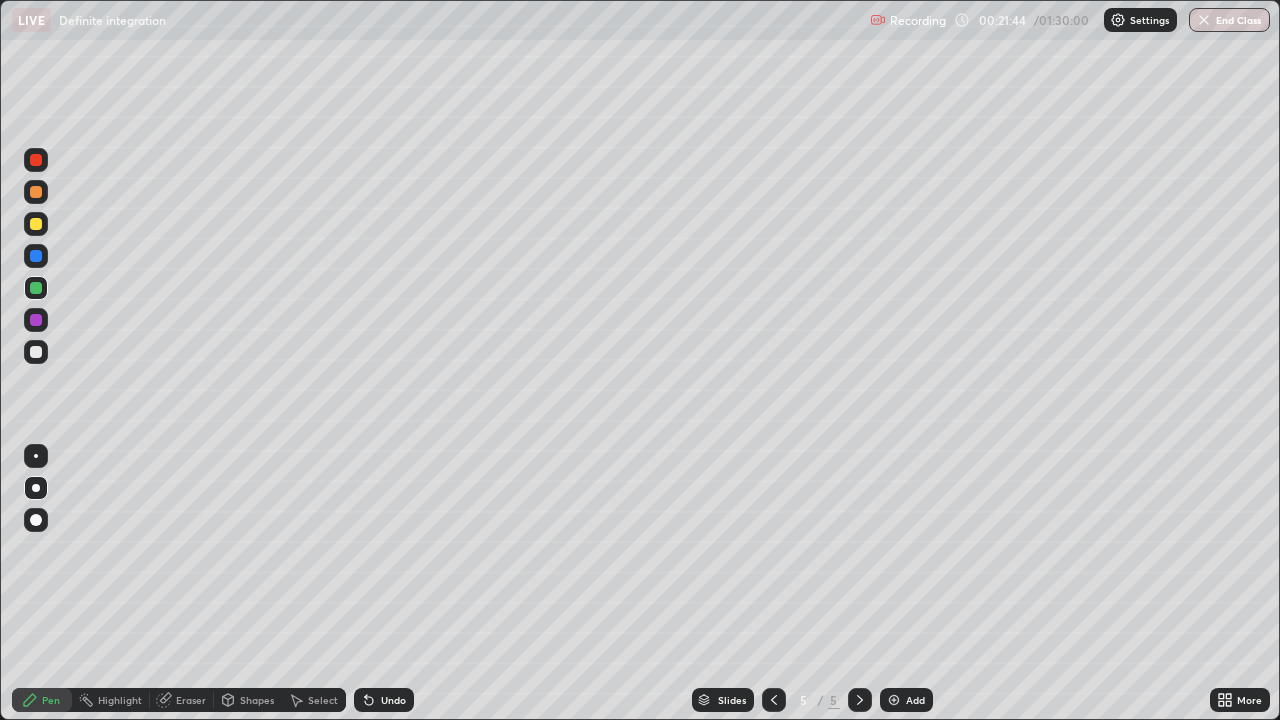 click at bounding box center [36, 224] 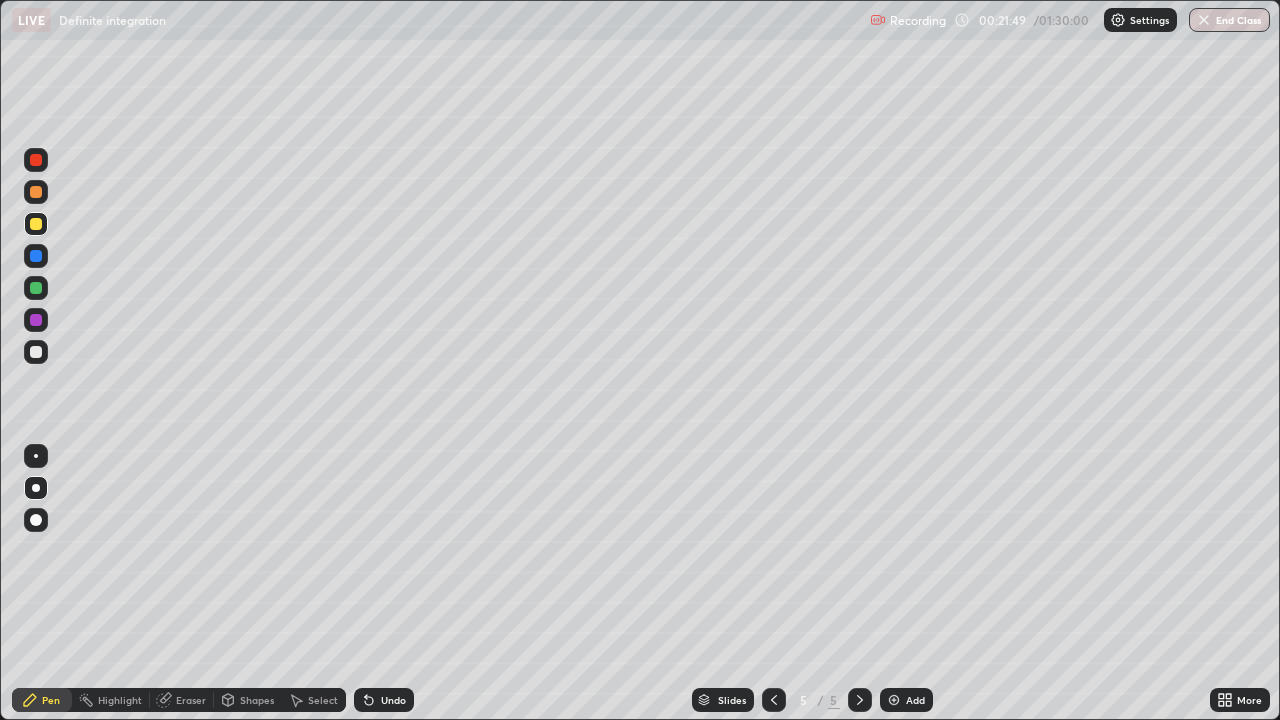 click on "Undo" at bounding box center (393, 700) 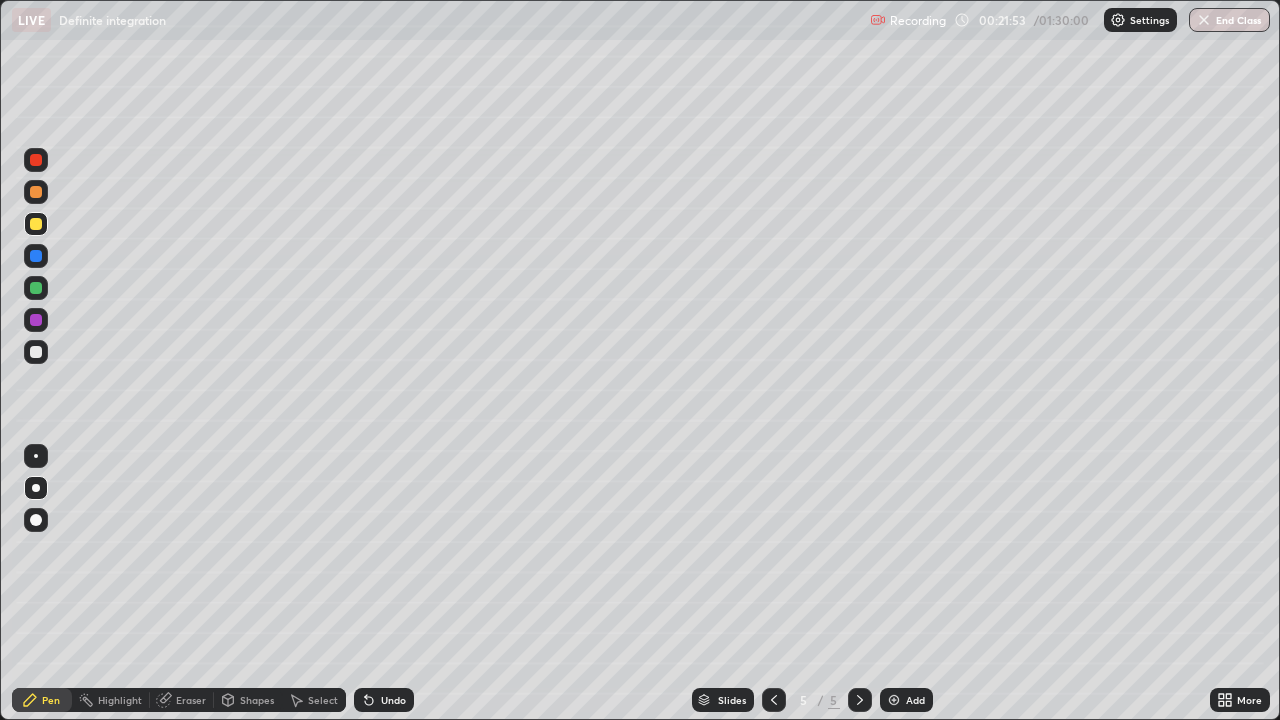 click at bounding box center (36, 320) 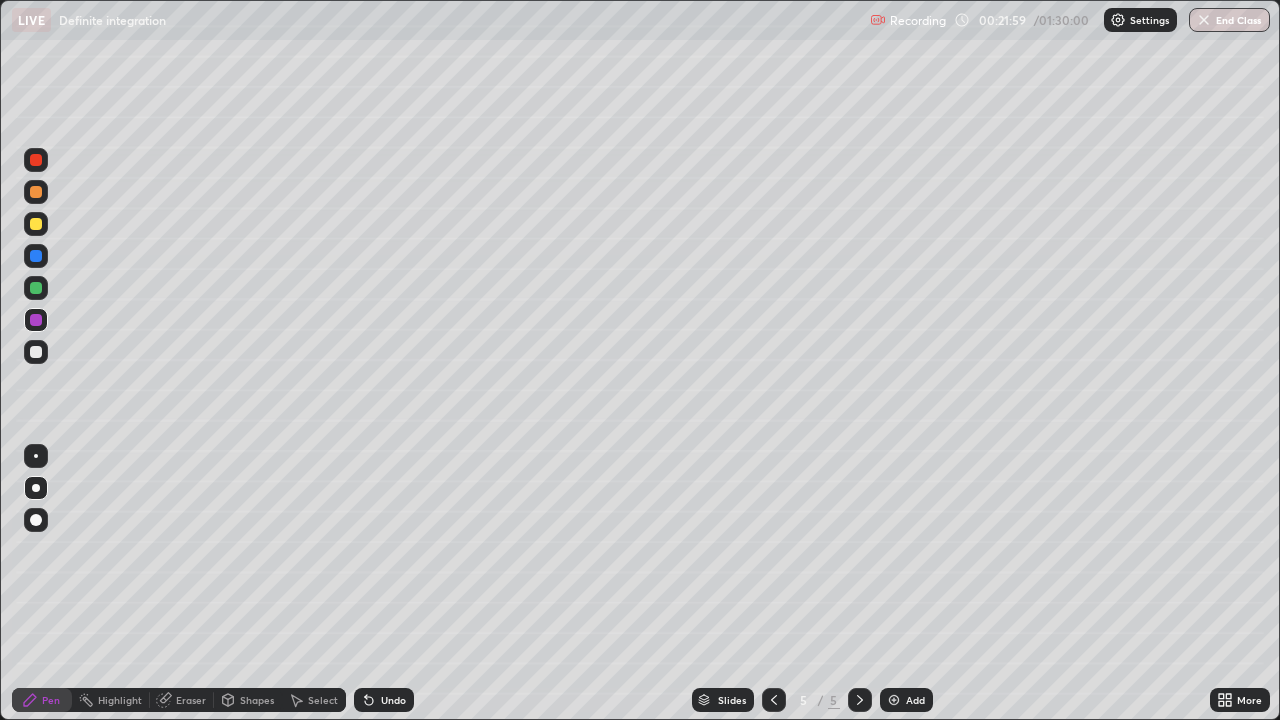 click at bounding box center [36, 352] 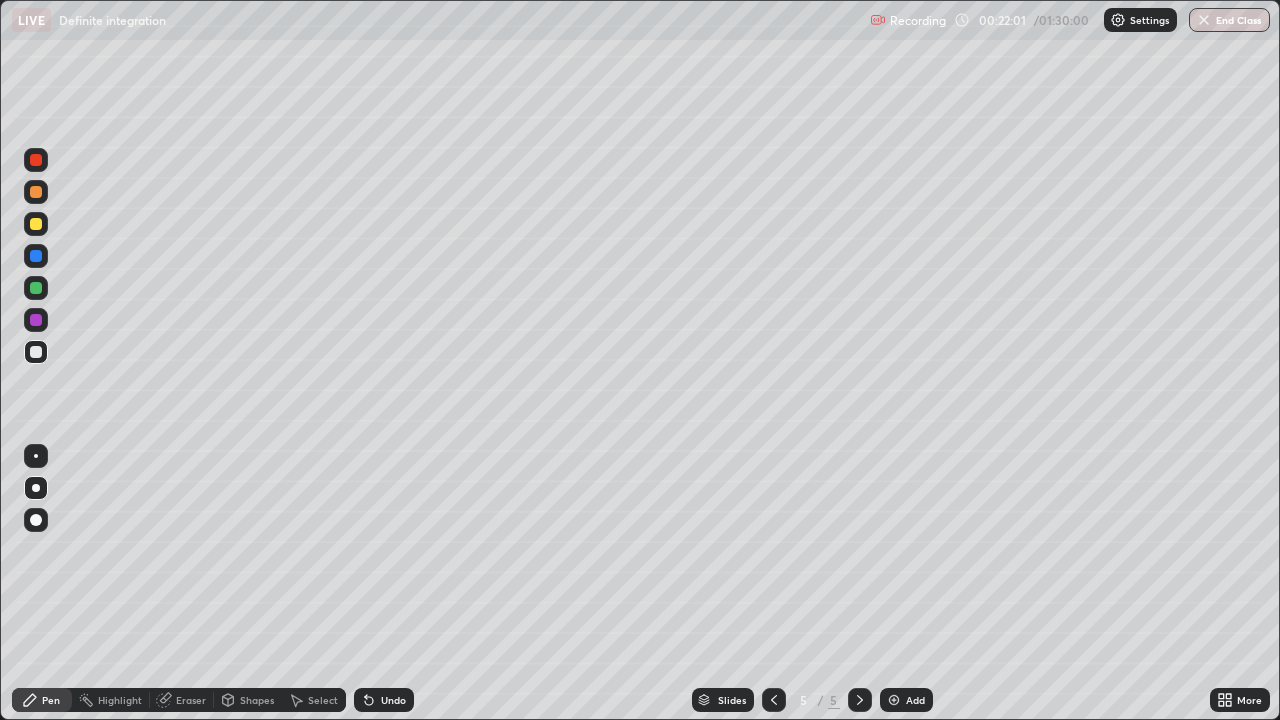 click at bounding box center (36, 256) 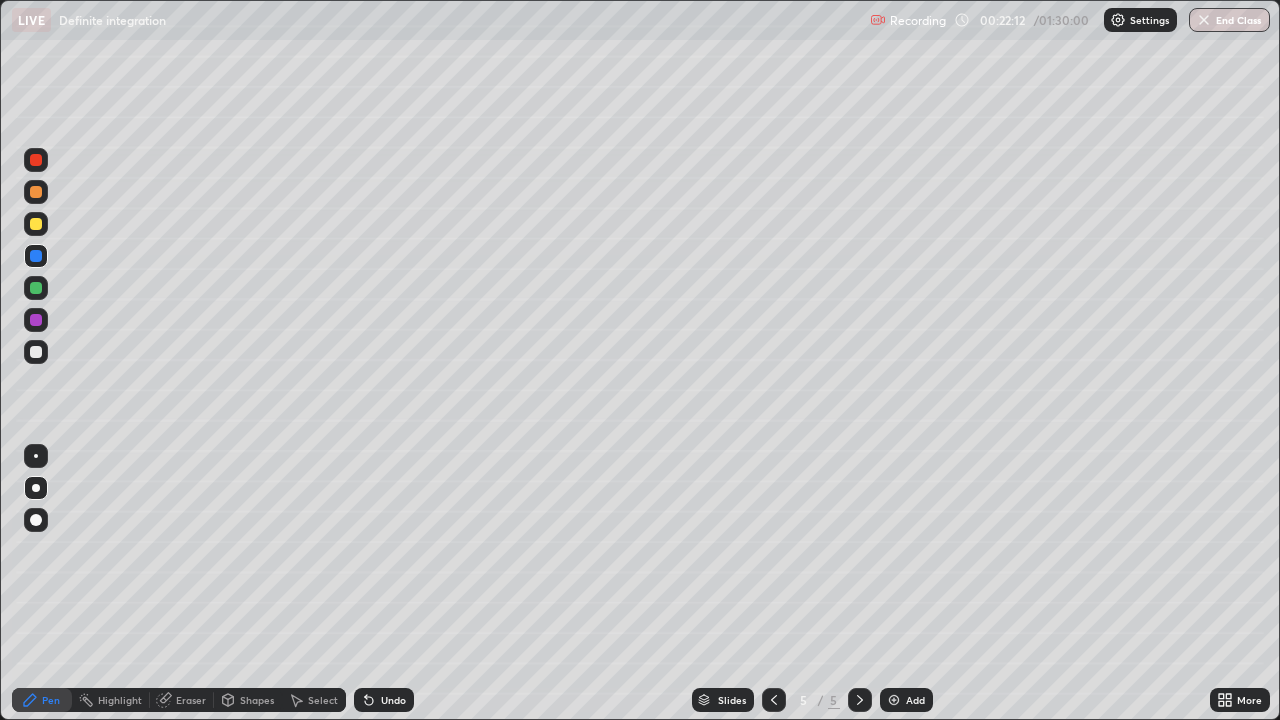 click on "Undo" at bounding box center [393, 700] 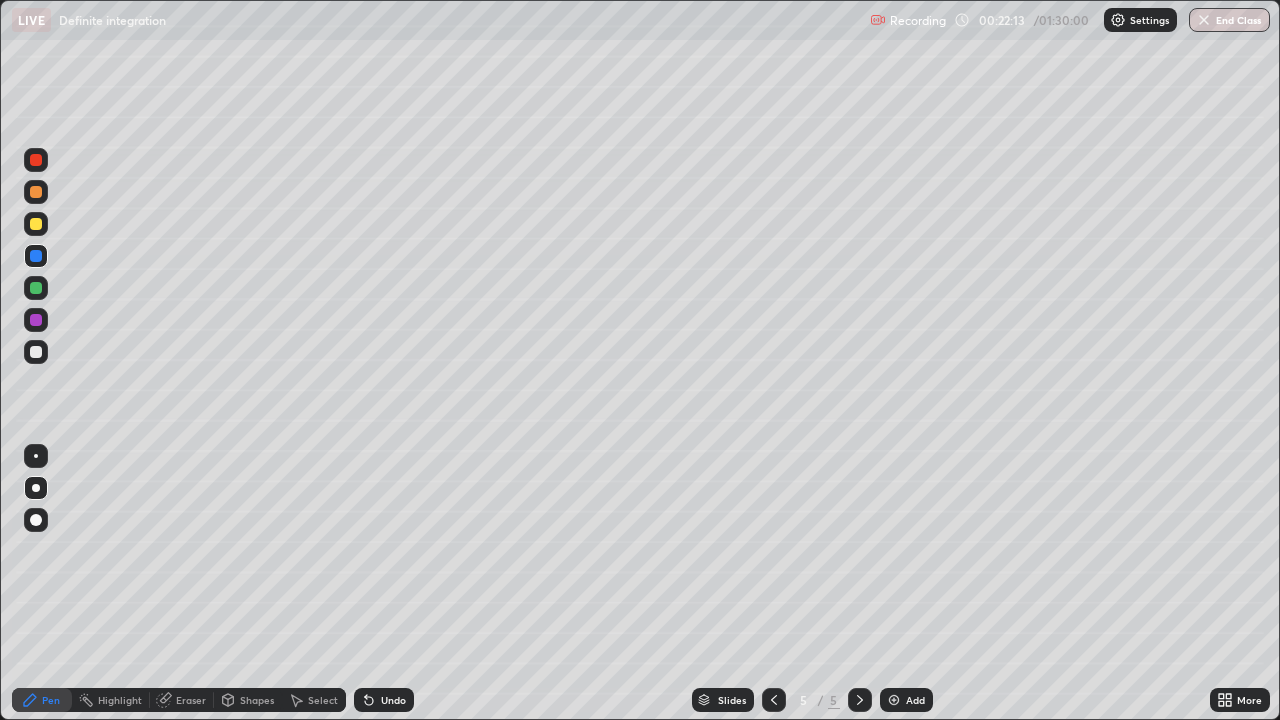 click on "Undo" at bounding box center (393, 700) 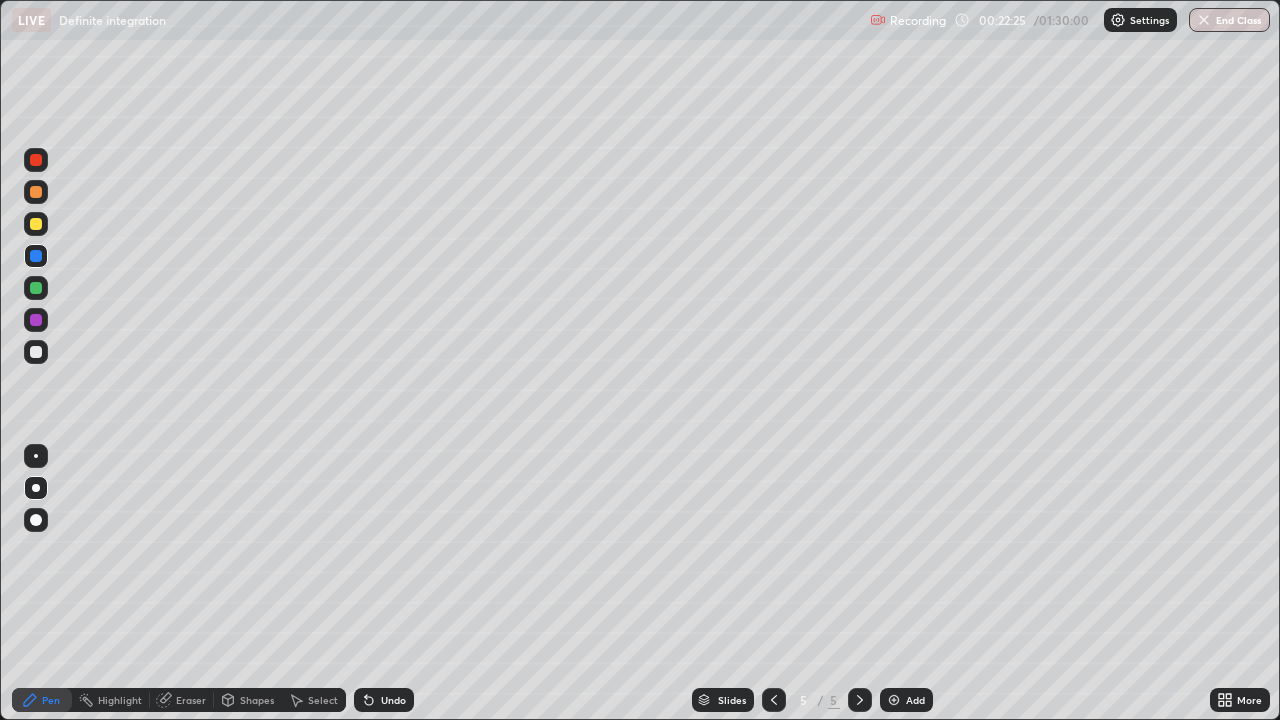 click at bounding box center [36, 352] 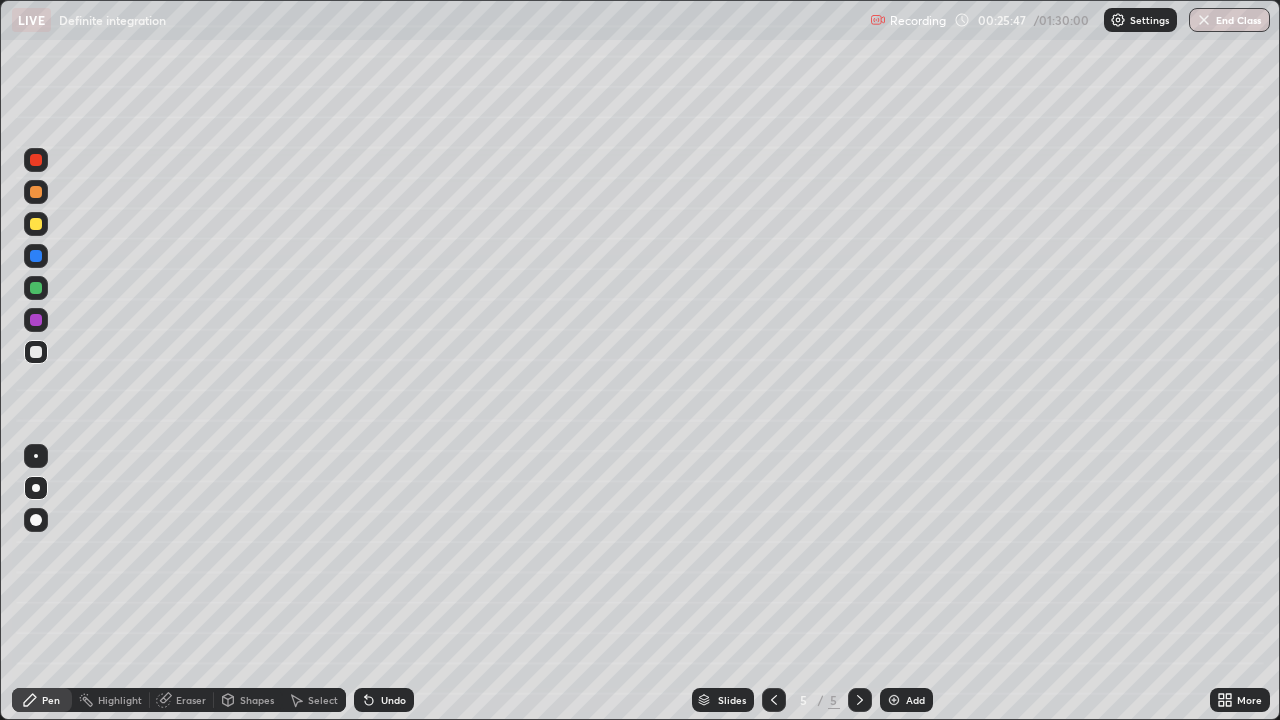 click on "Add" at bounding box center (906, 700) 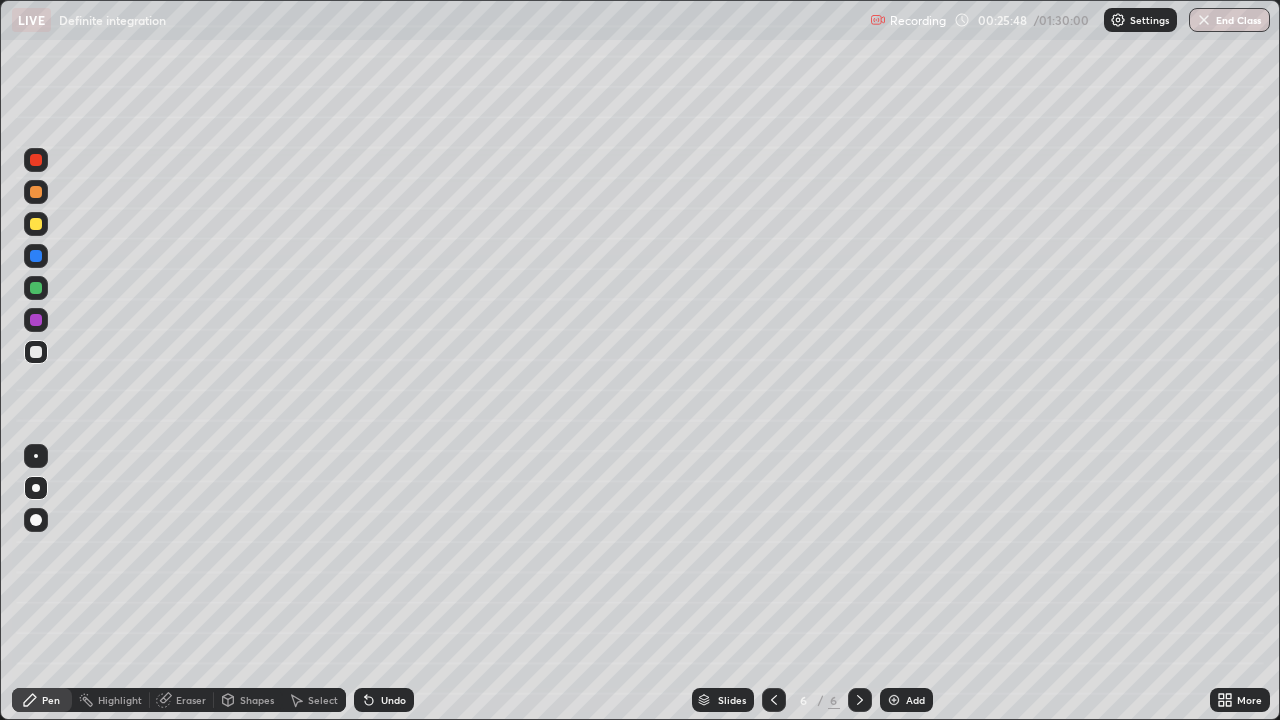 click at bounding box center (36, 224) 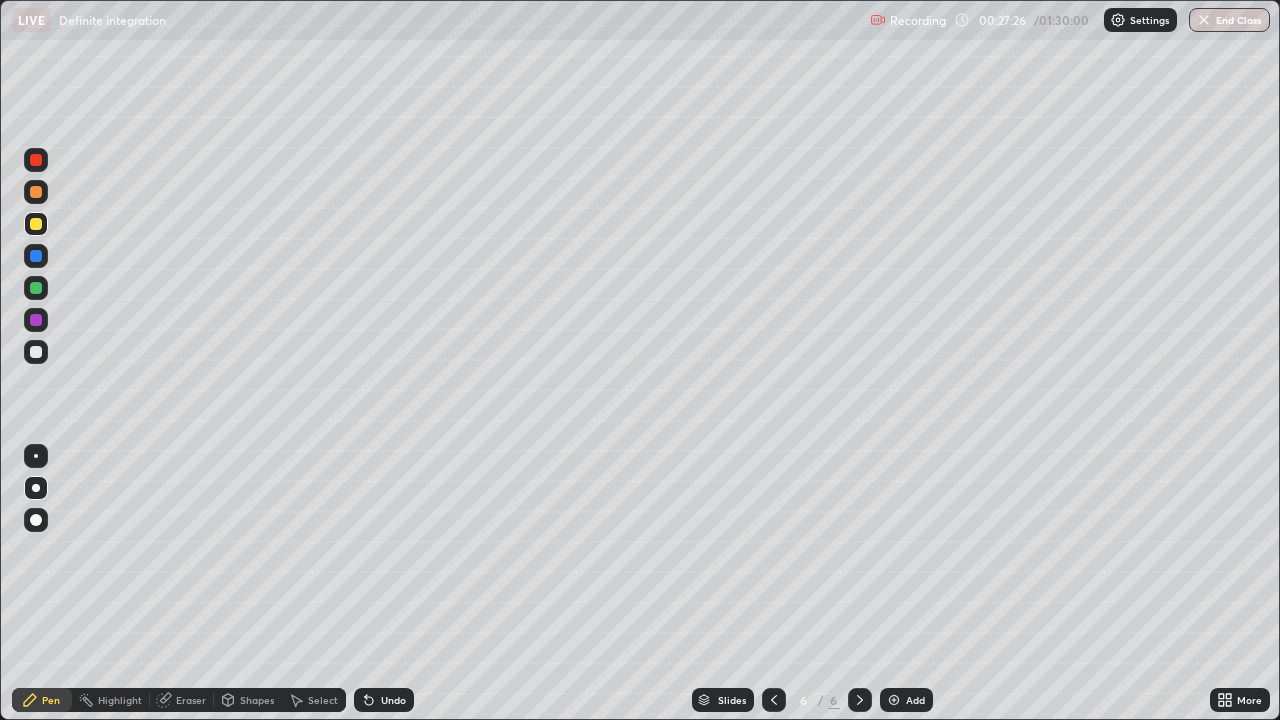 click on "Shapes" at bounding box center [257, 700] 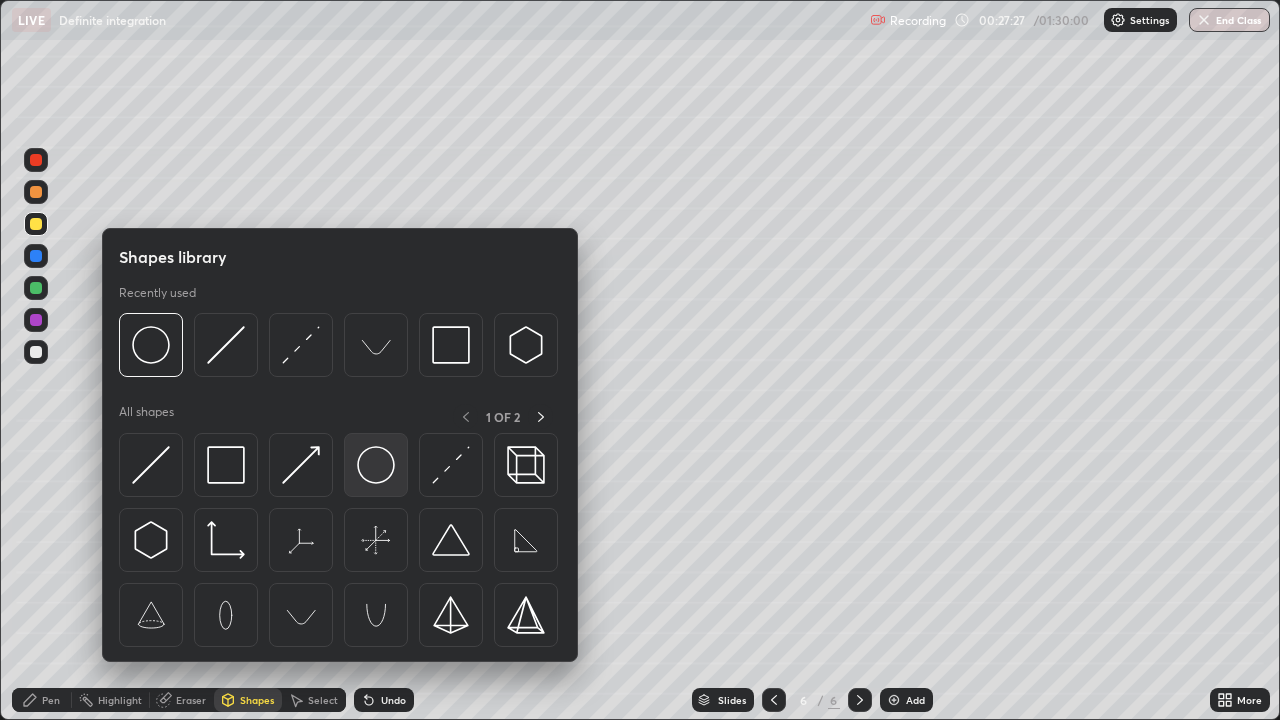 click at bounding box center [376, 465] 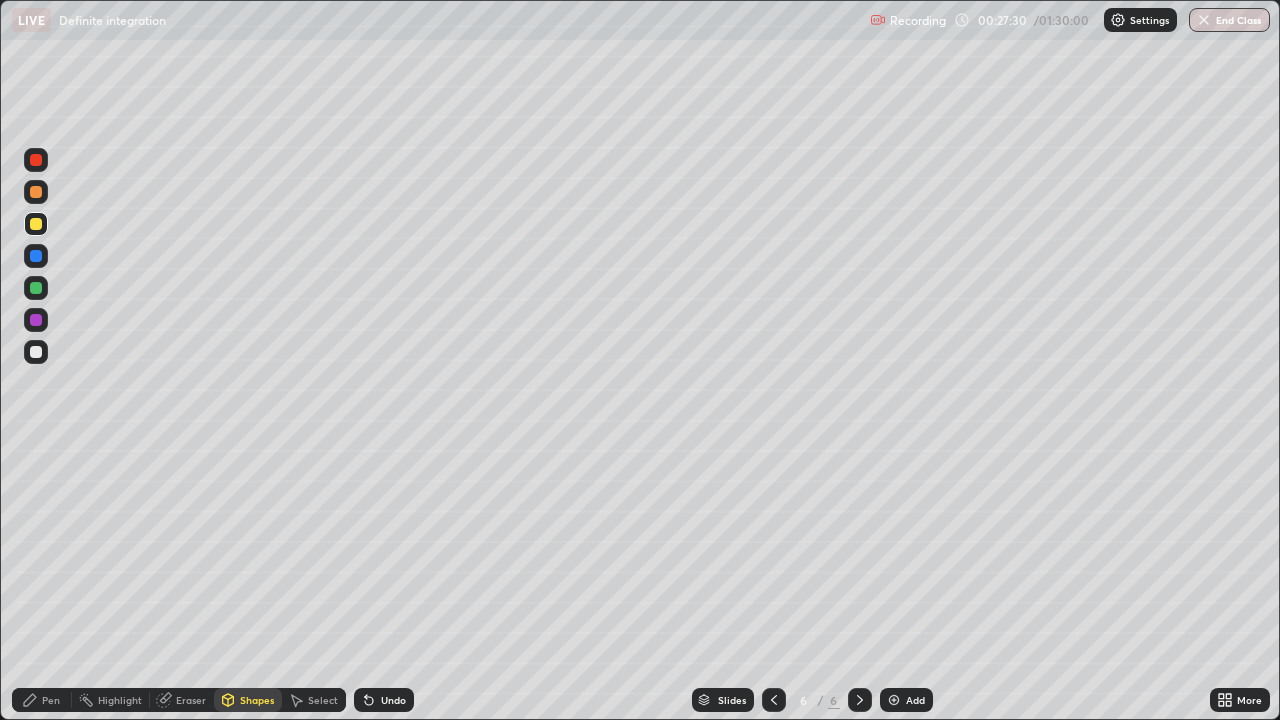 click on "Pen" at bounding box center (42, 700) 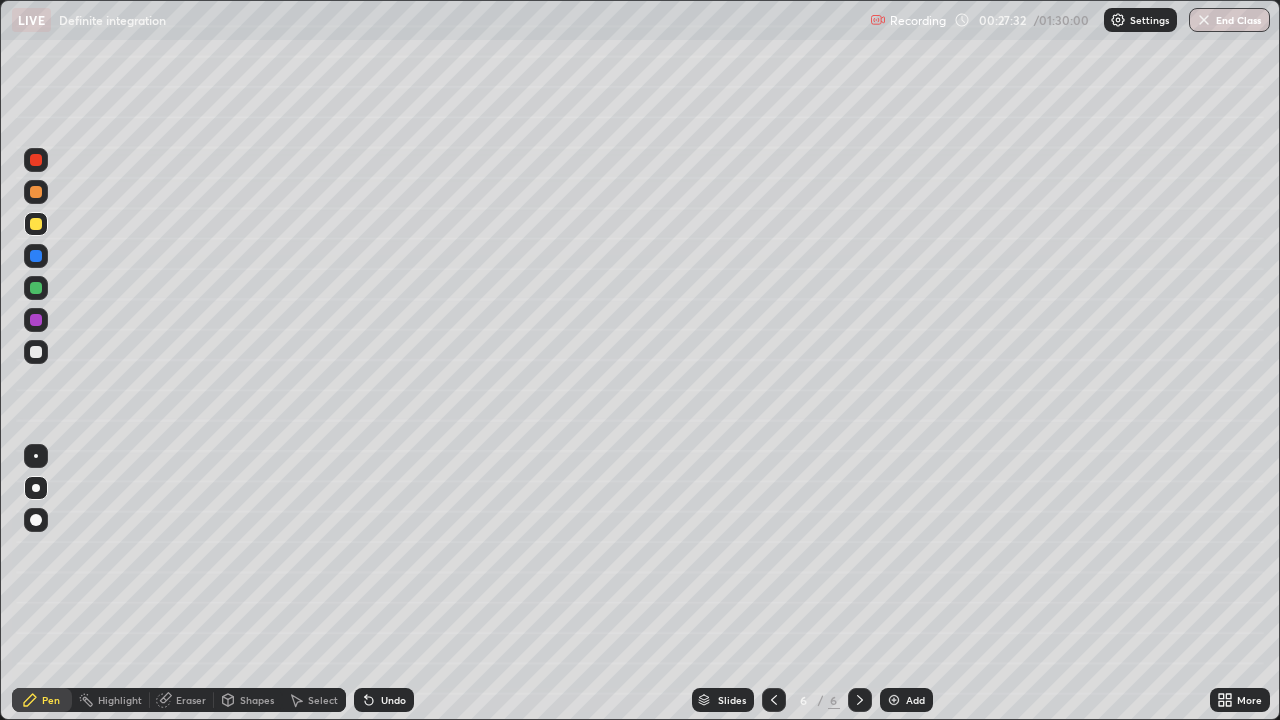 click at bounding box center [36, 352] 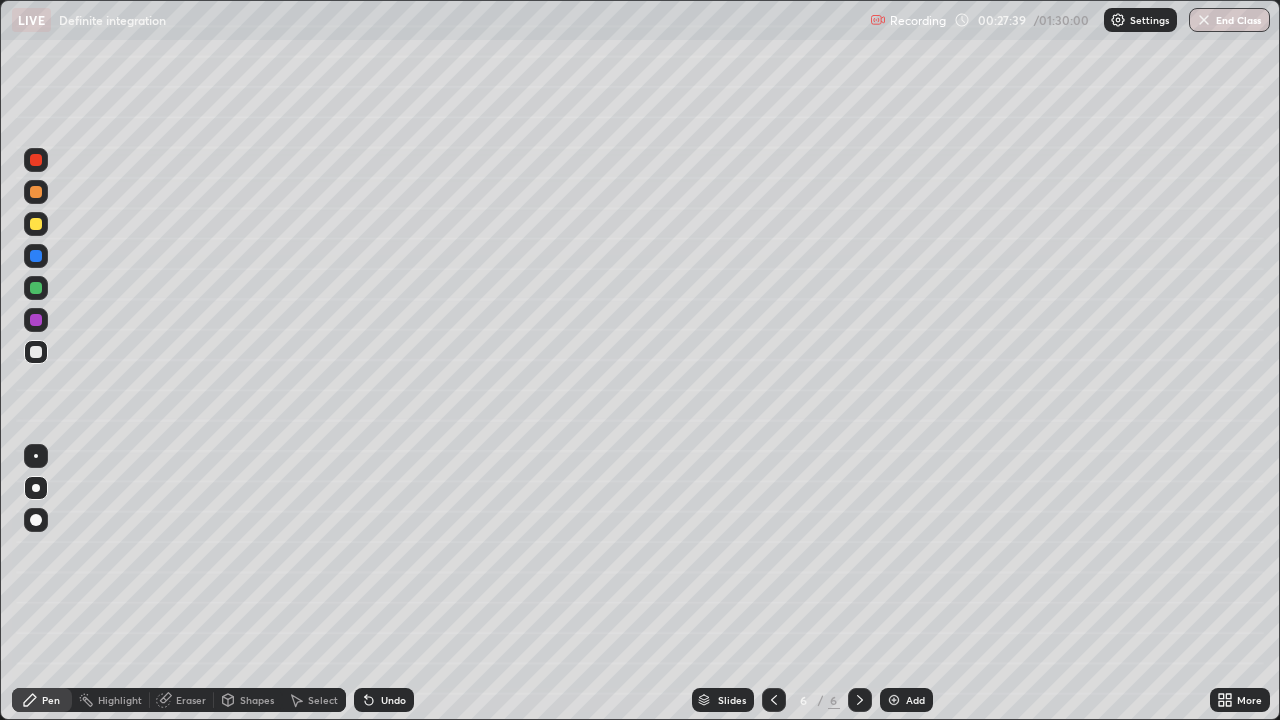 click at bounding box center (36, 288) 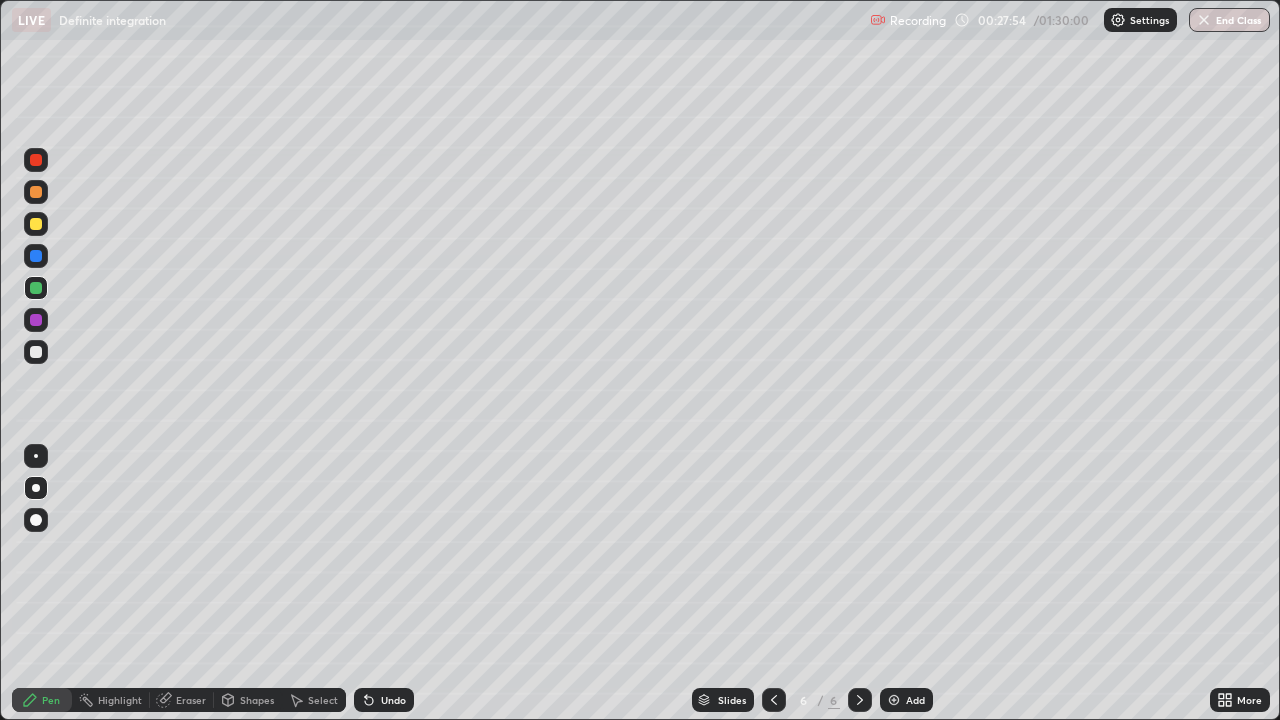 click at bounding box center (36, 320) 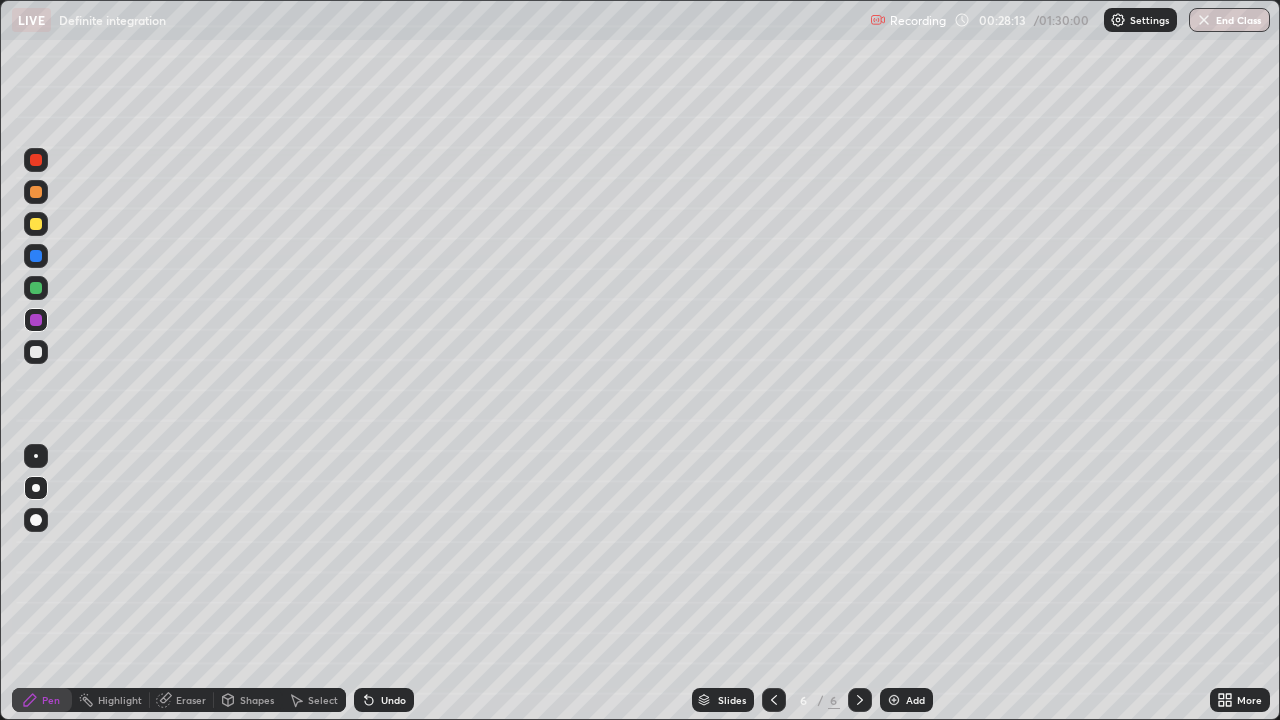 click on "Highlight" at bounding box center (120, 700) 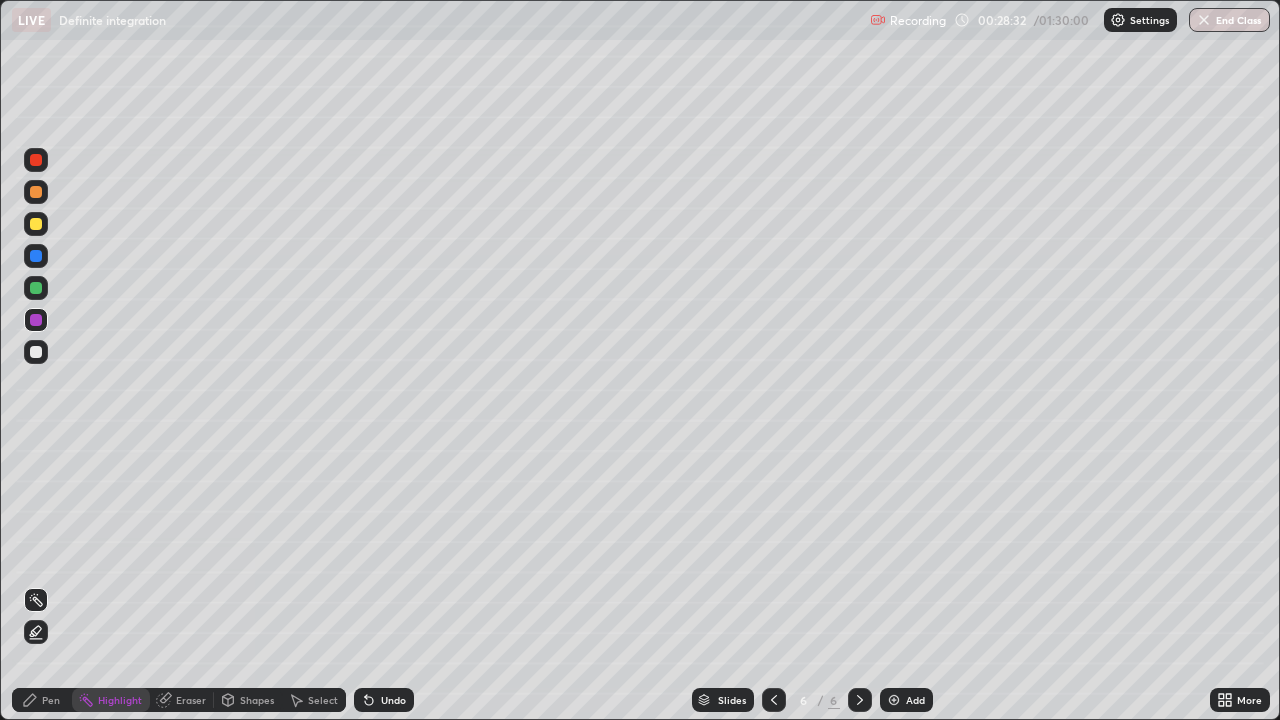 click 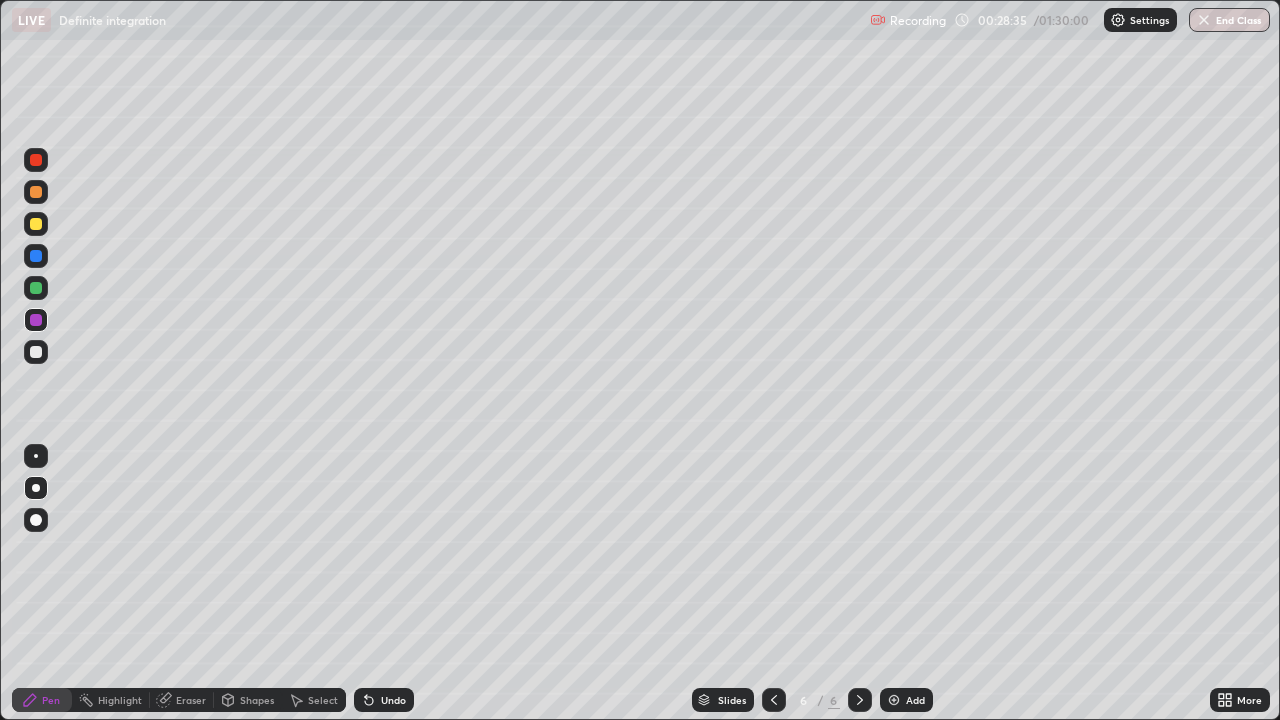 click at bounding box center (36, 352) 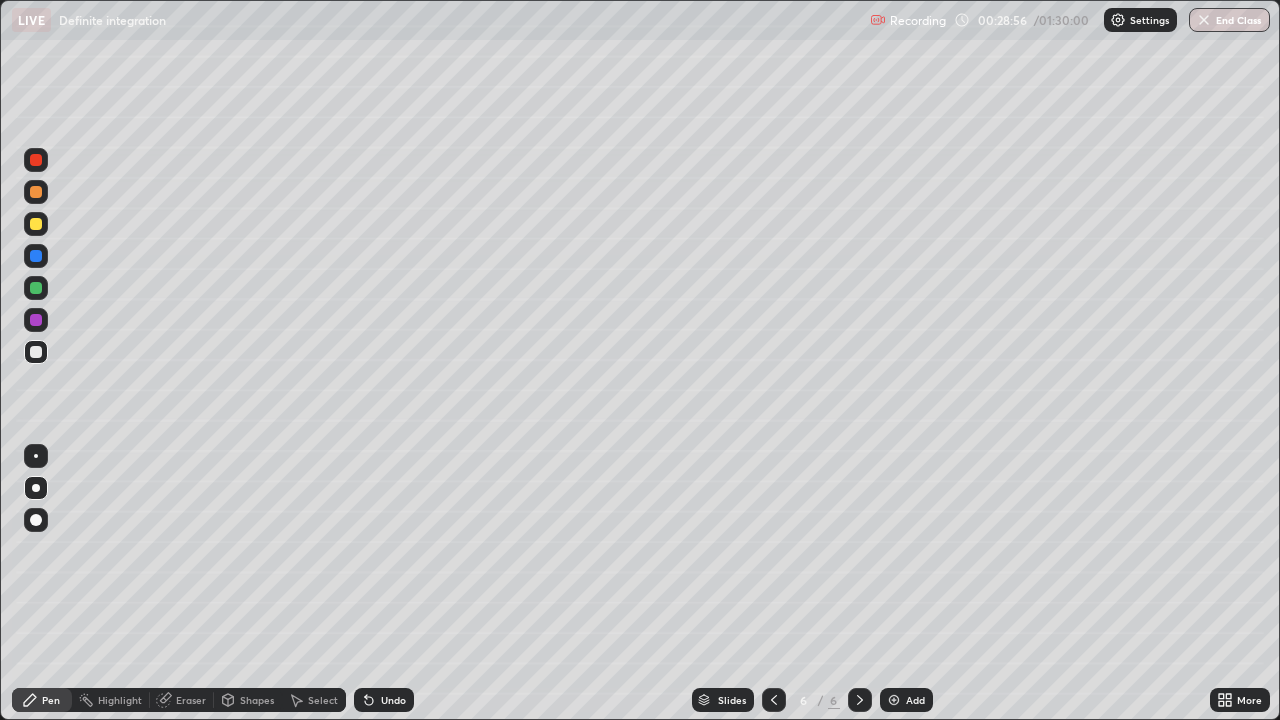 click on "Undo" at bounding box center (384, 700) 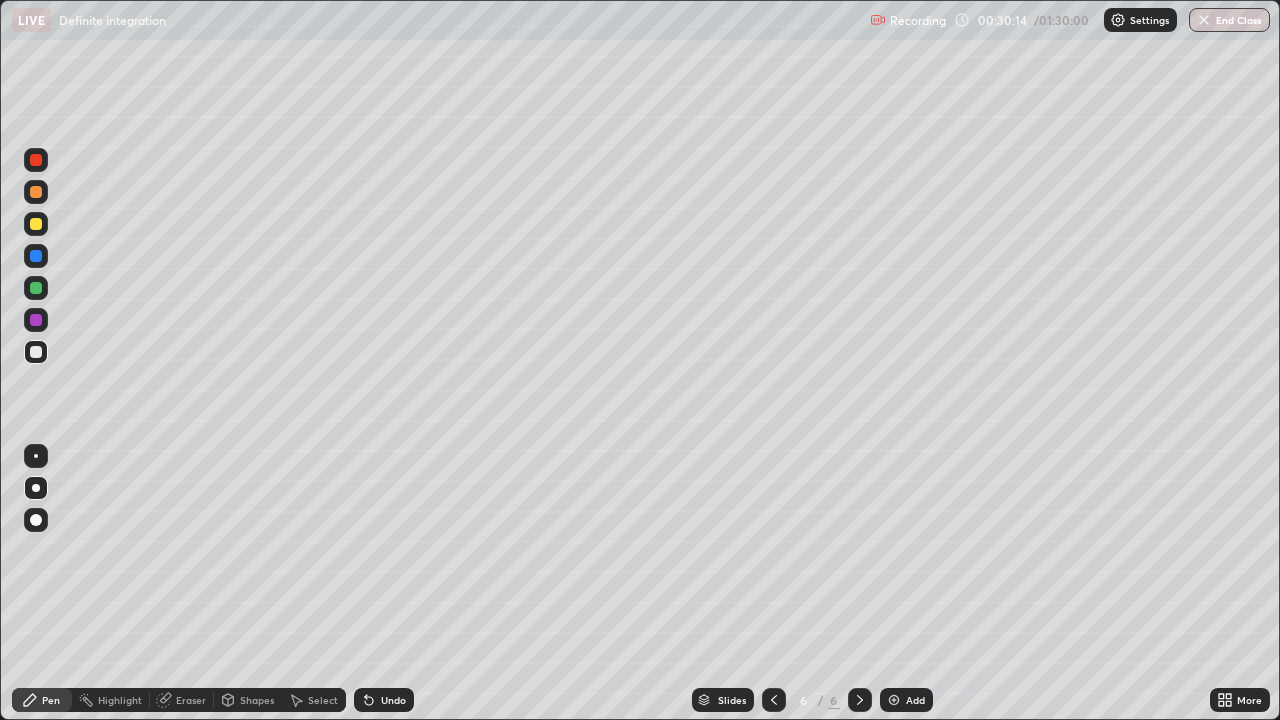 click on "Add" at bounding box center (906, 700) 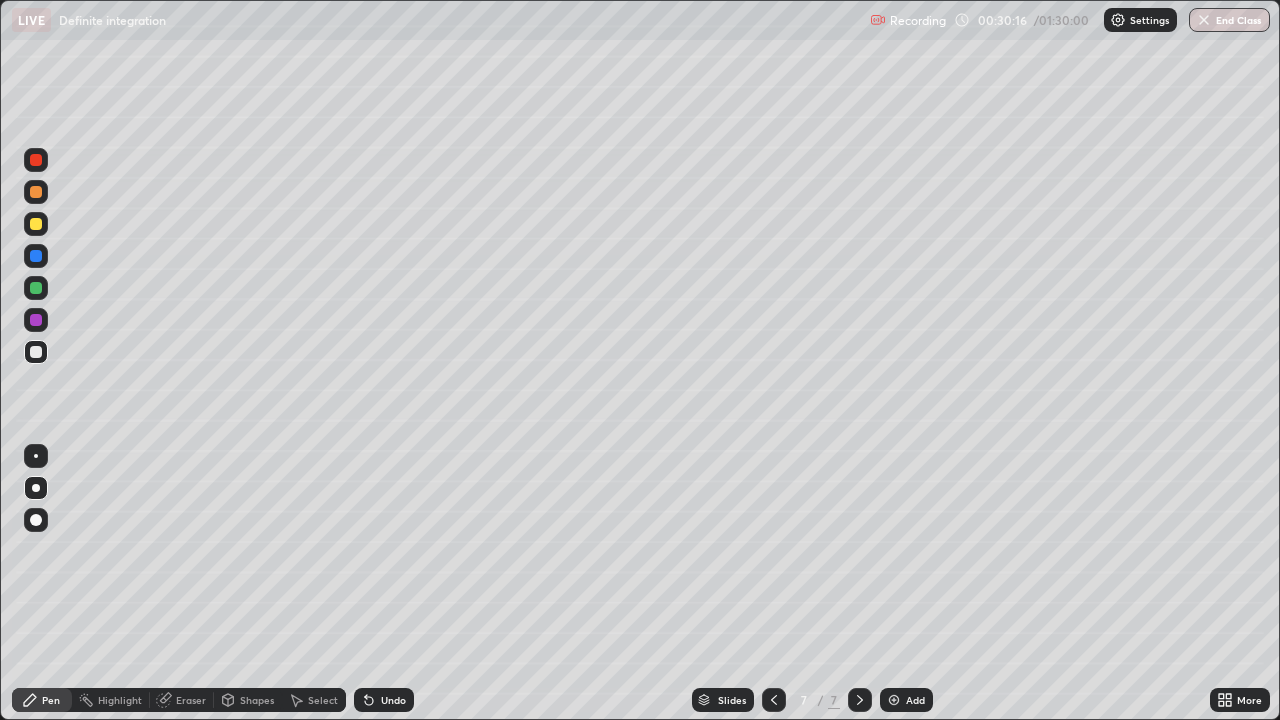 click at bounding box center [36, 224] 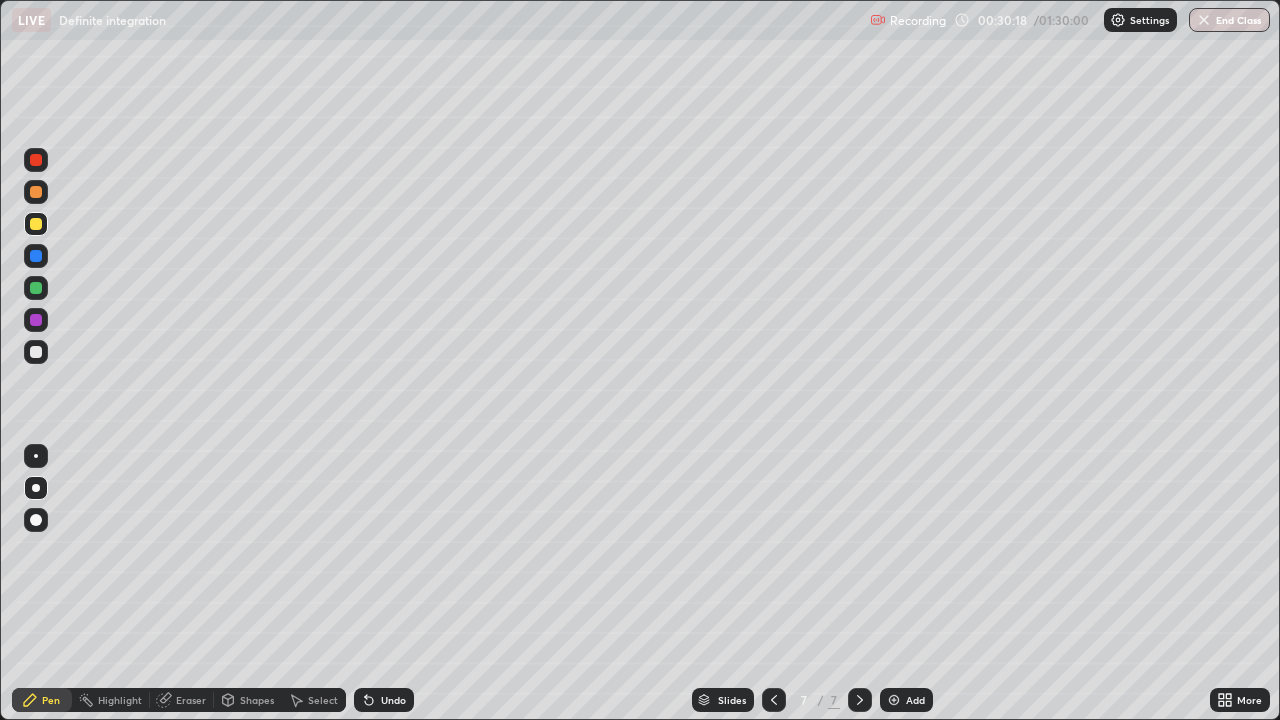 click 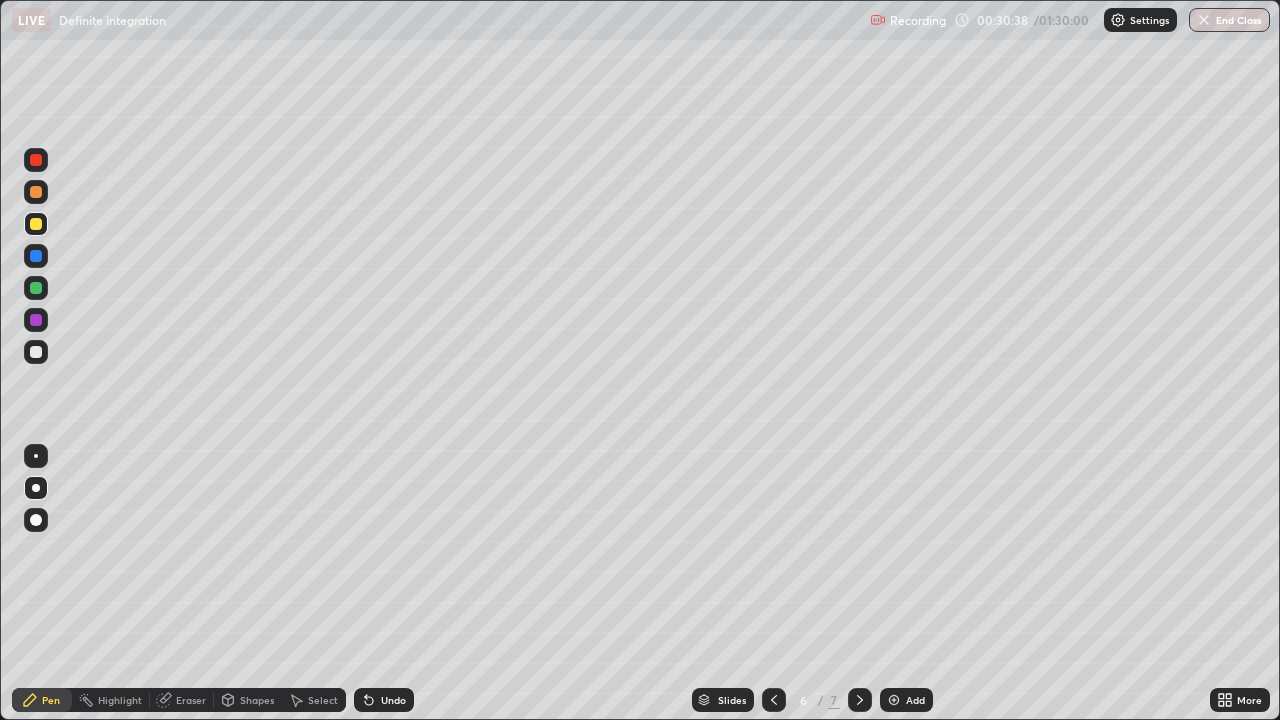 click 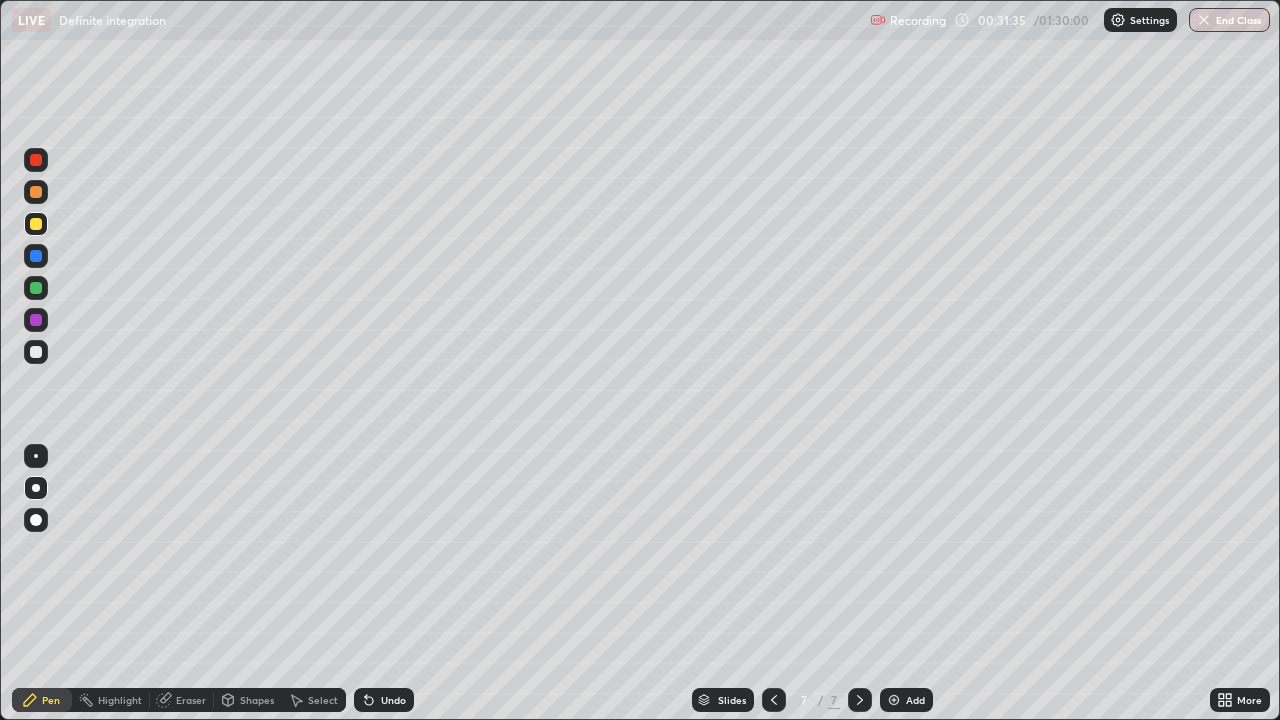 click at bounding box center [36, 352] 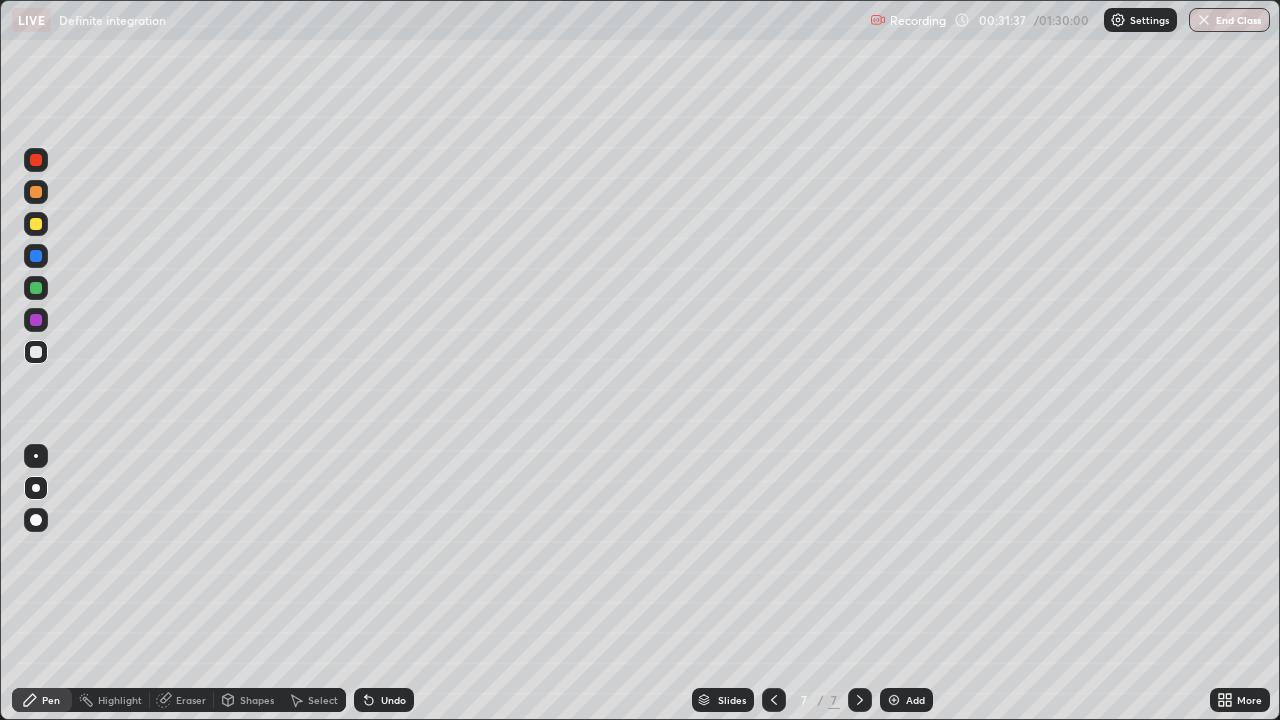 click on "Shapes" at bounding box center [257, 700] 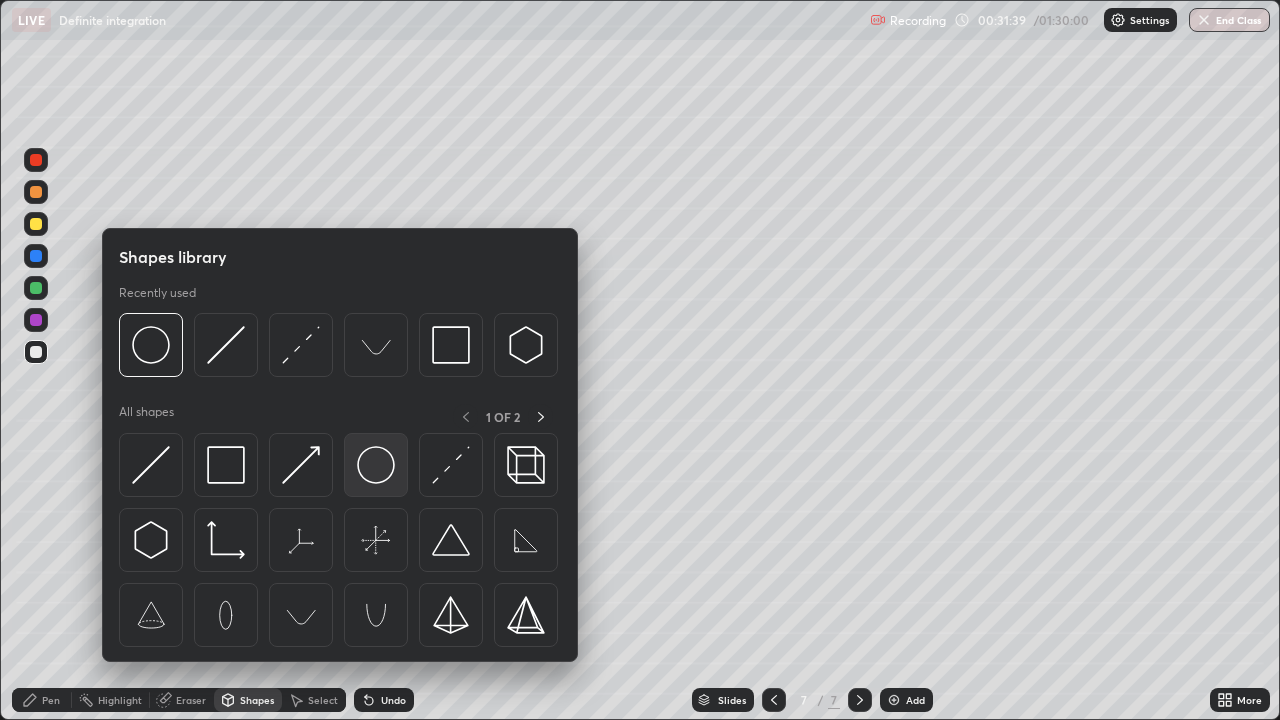 click at bounding box center [376, 465] 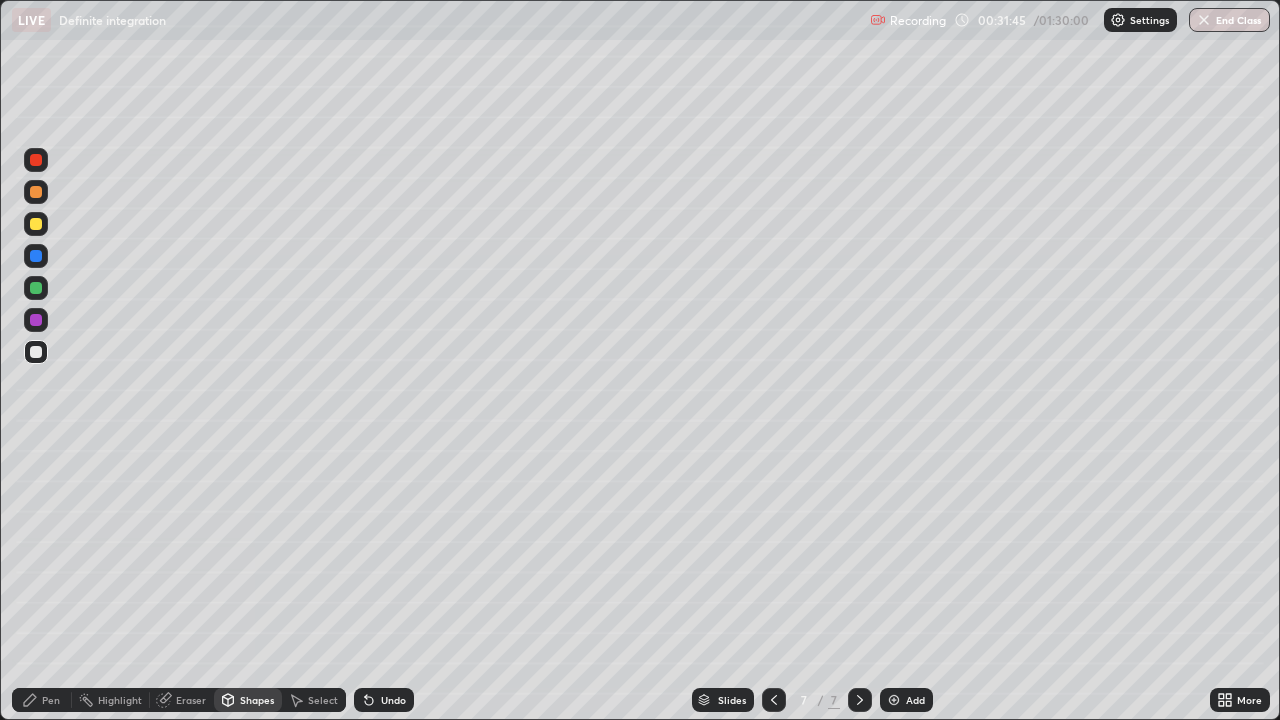 click on "Eraser" at bounding box center (191, 700) 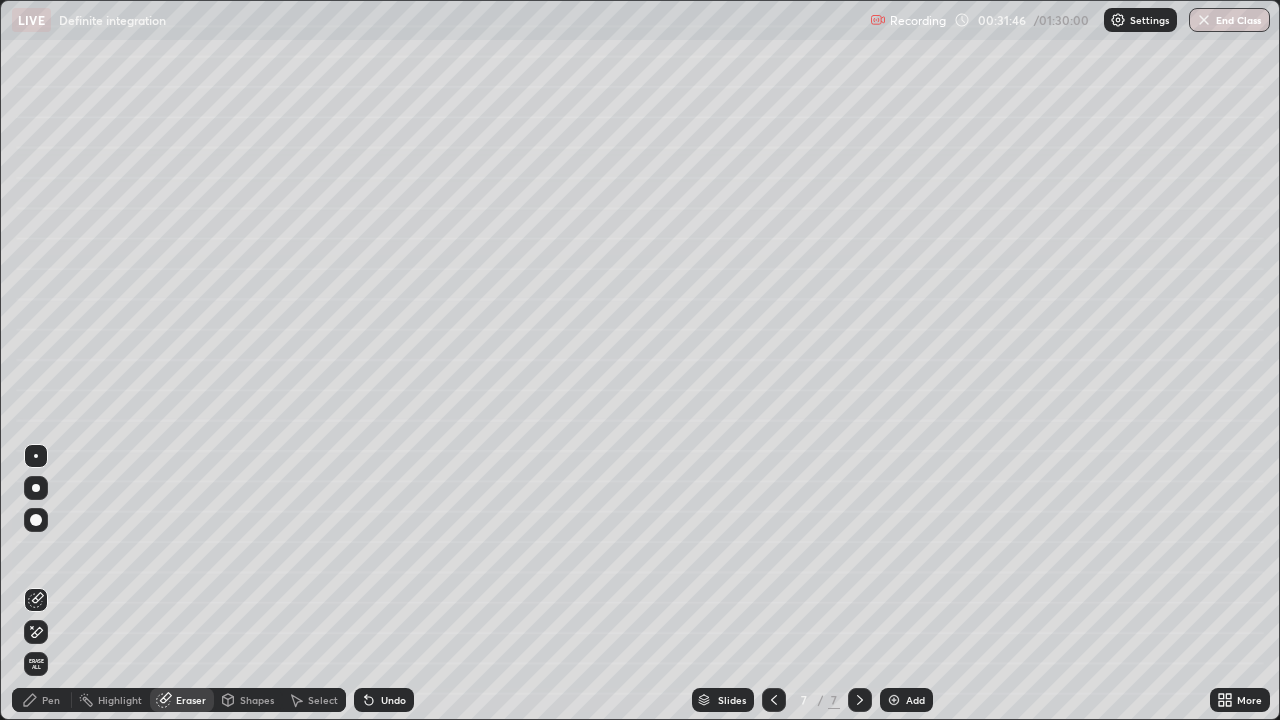 click on "Shapes" at bounding box center (257, 700) 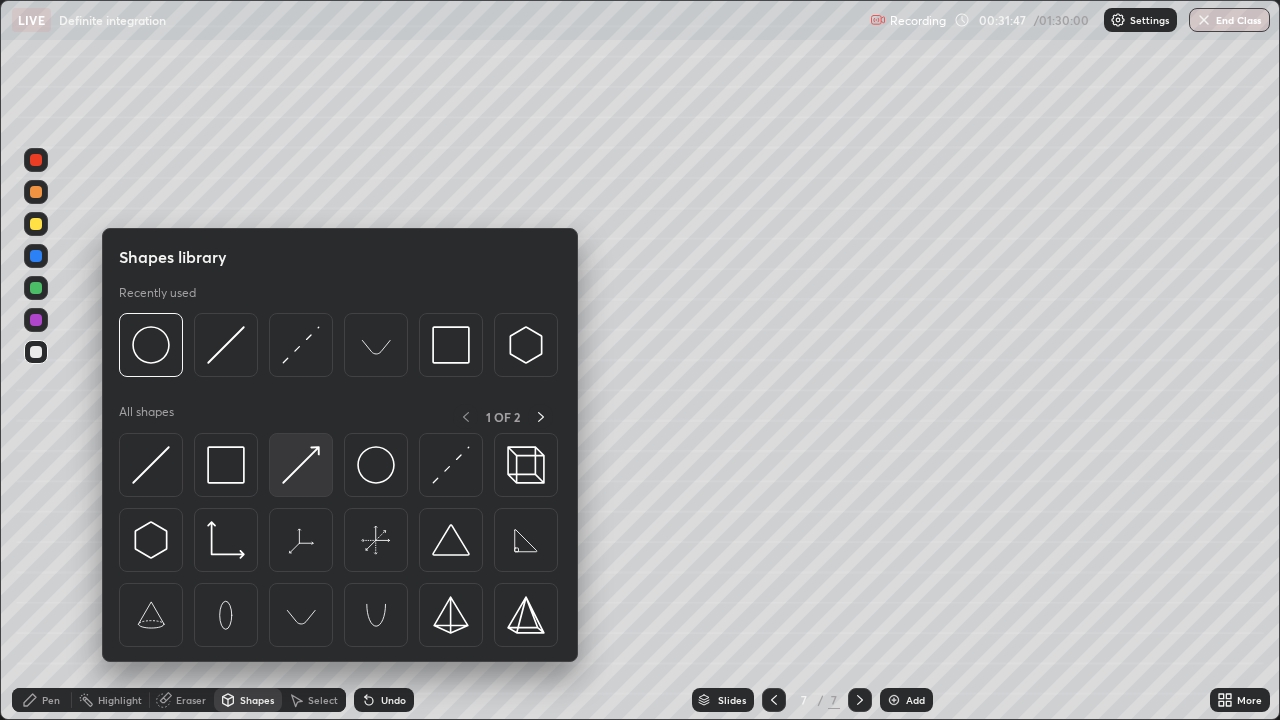 click at bounding box center (301, 465) 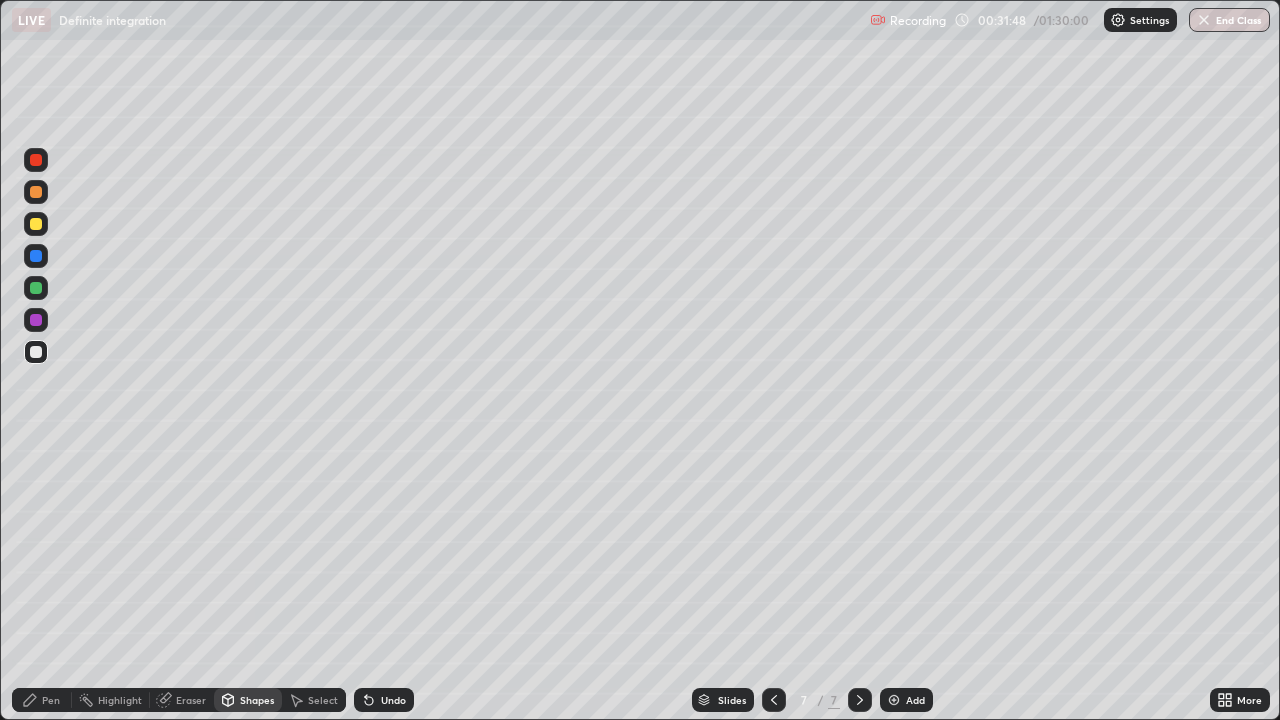 click 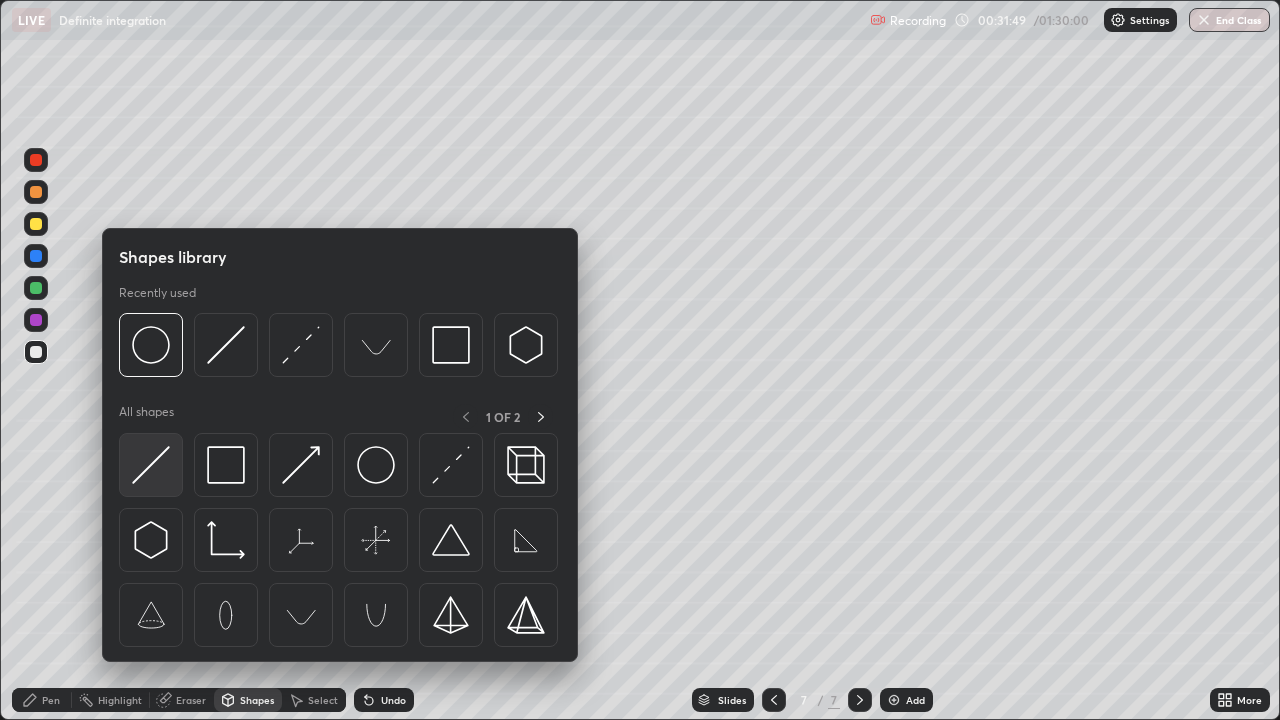click at bounding box center [151, 465] 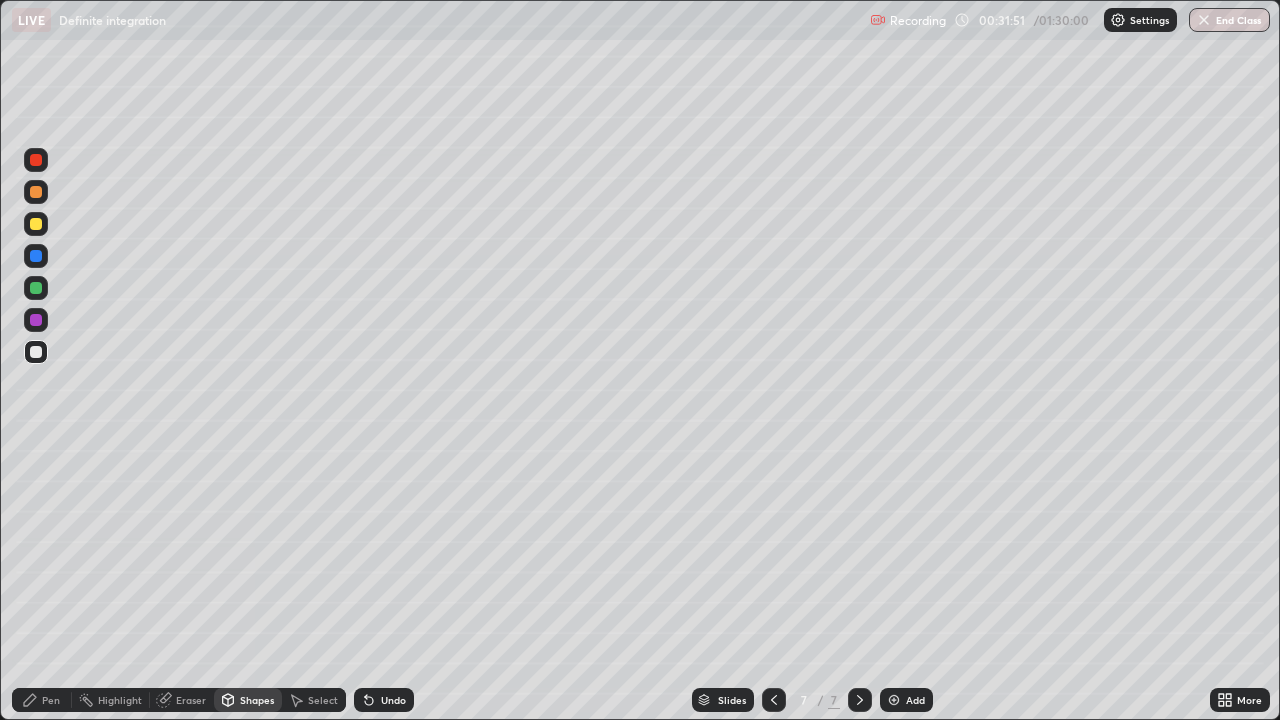 click on "Shapes" at bounding box center [257, 700] 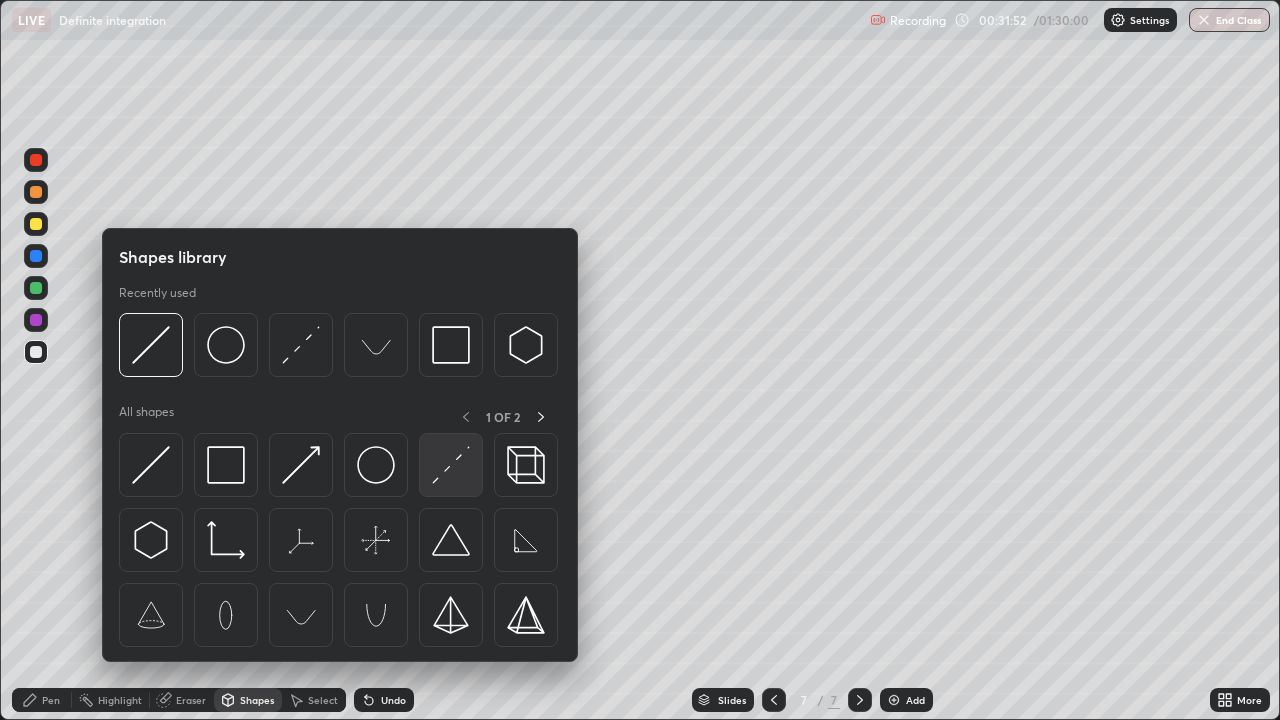 click at bounding box center (451, 465) 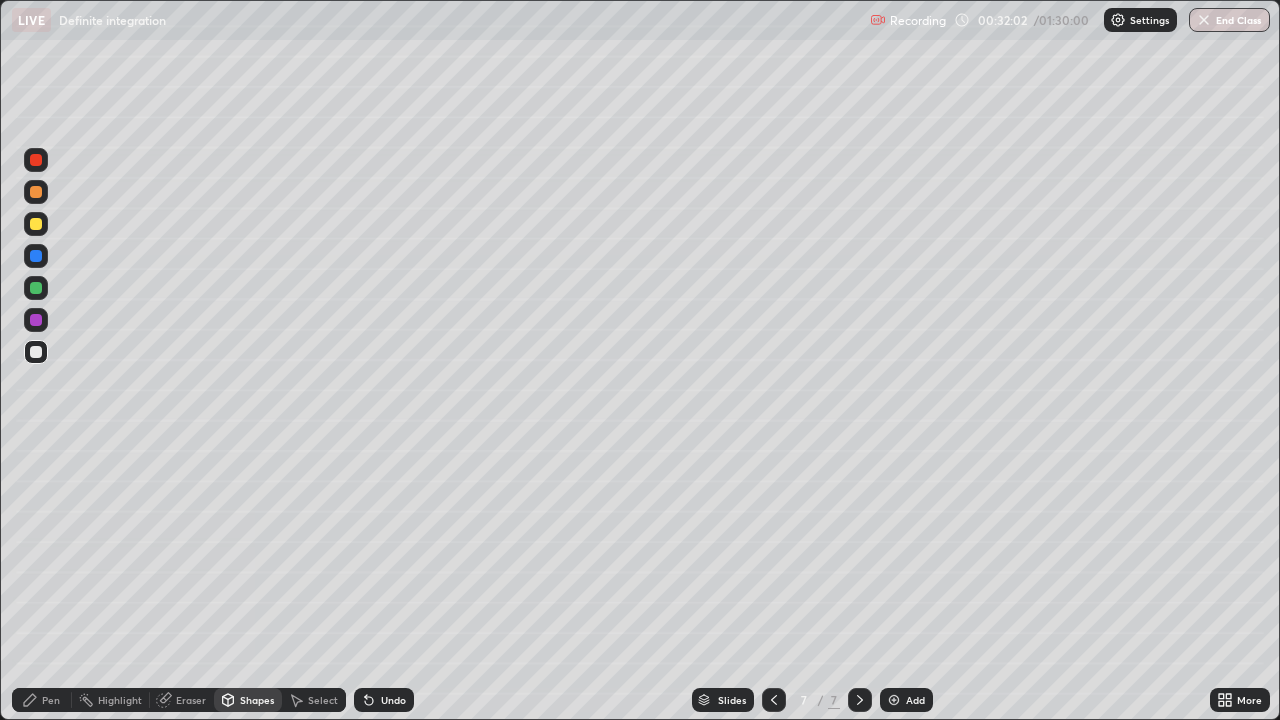 click on "Pen" at bounding box center (42, 700) 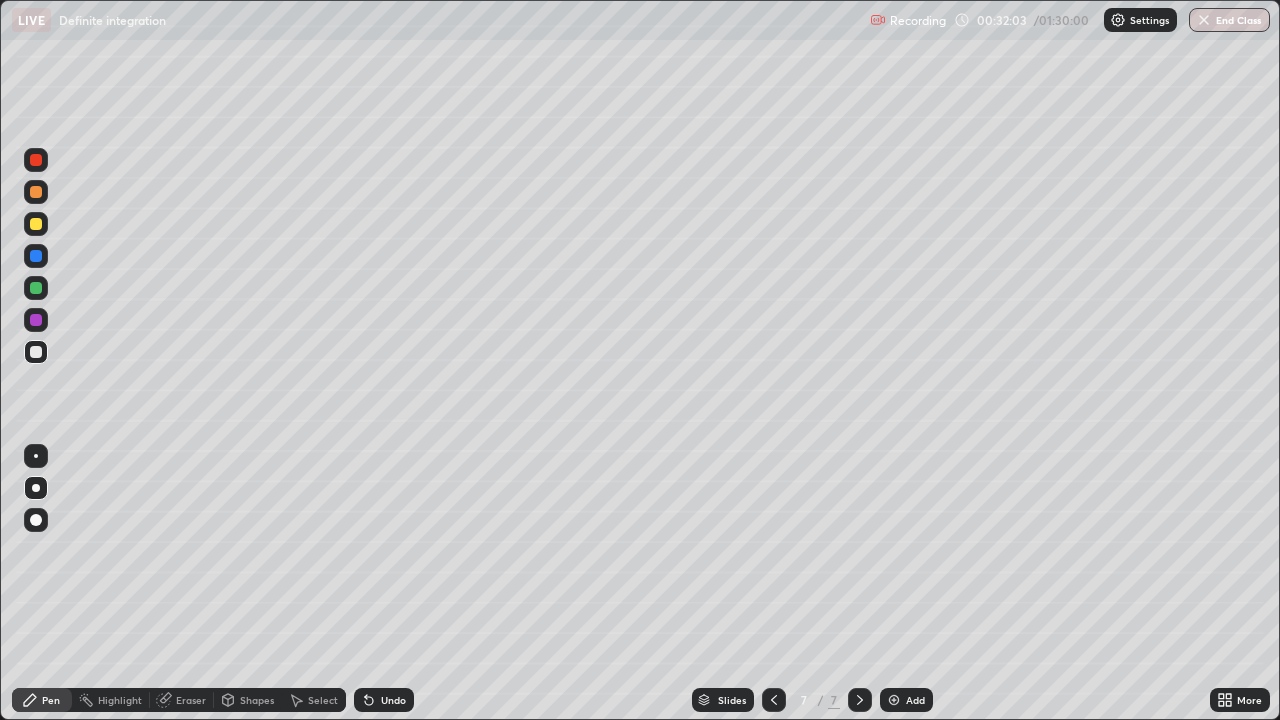 click at bounding box center (36, 288) 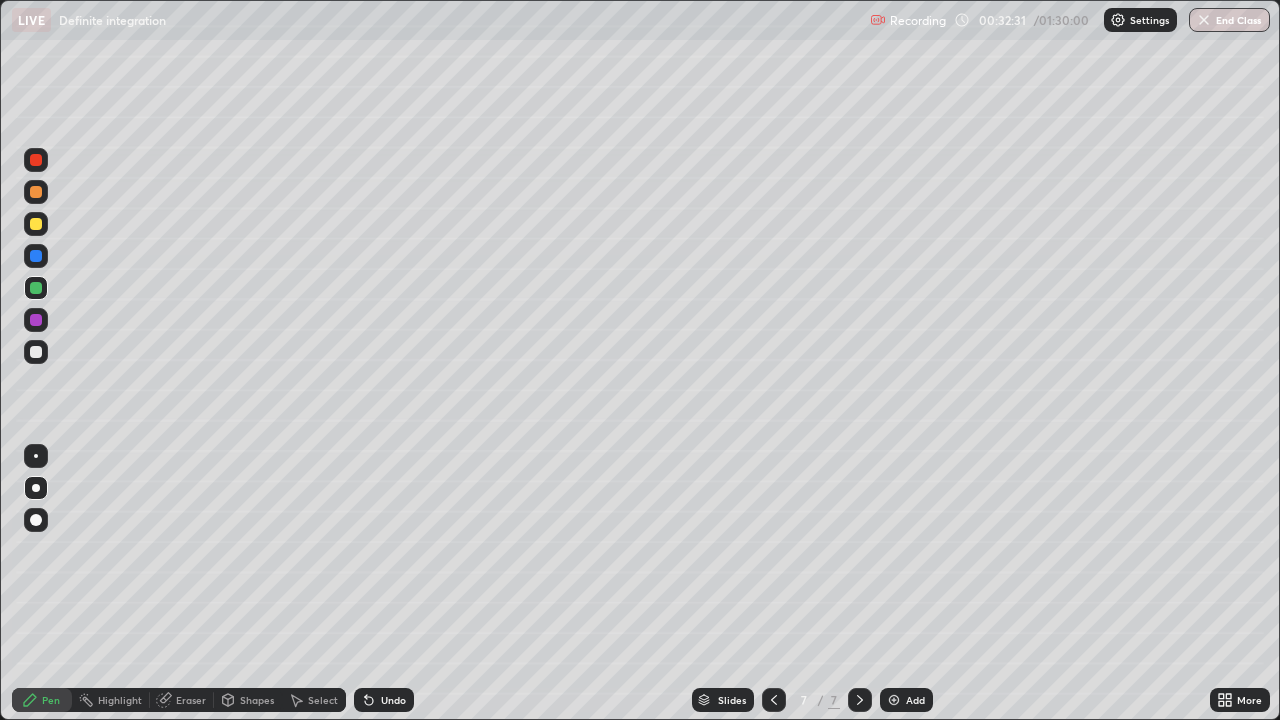 click at bounding box center (36, 352) 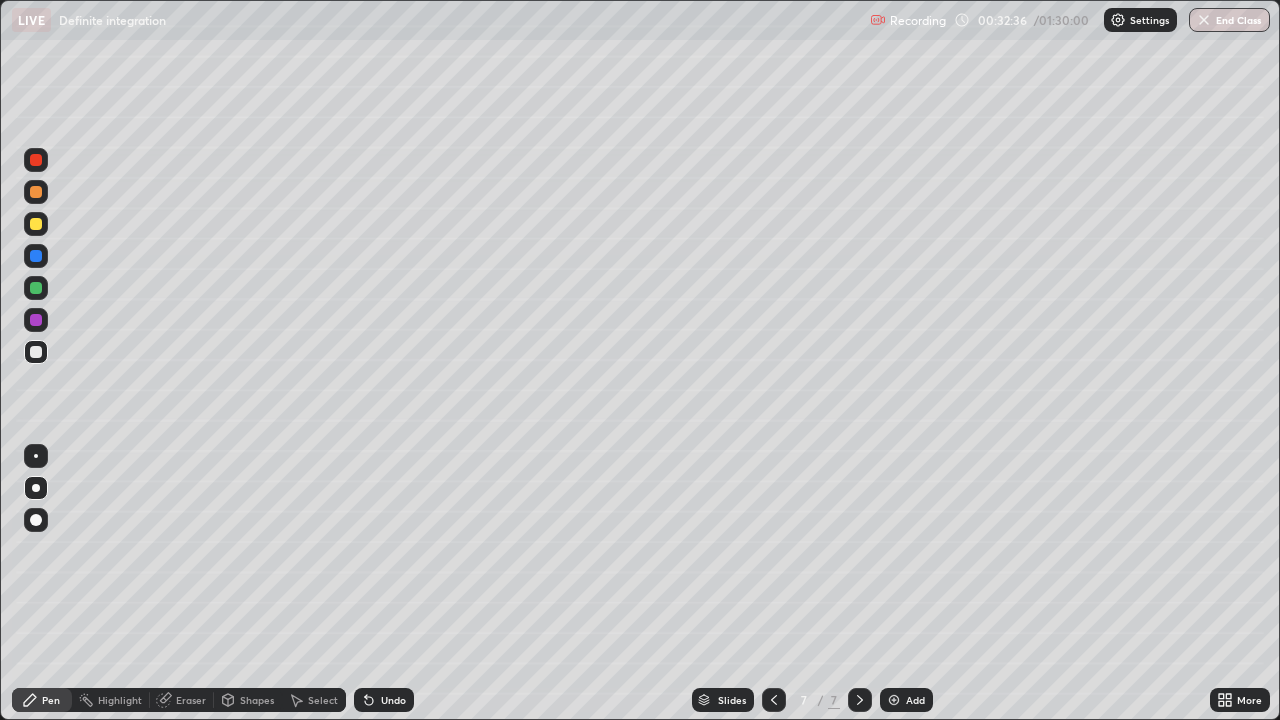 click at bounding box center (36, 288) 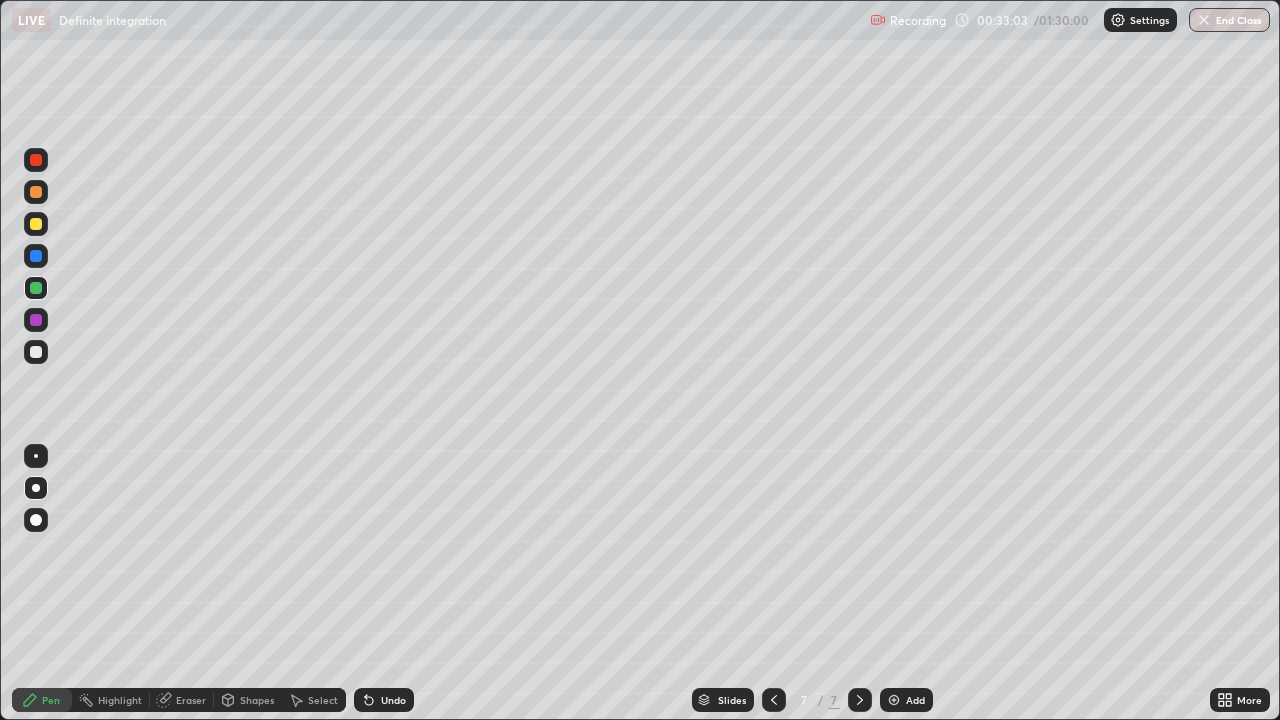 click at bounding box center [36, 352] 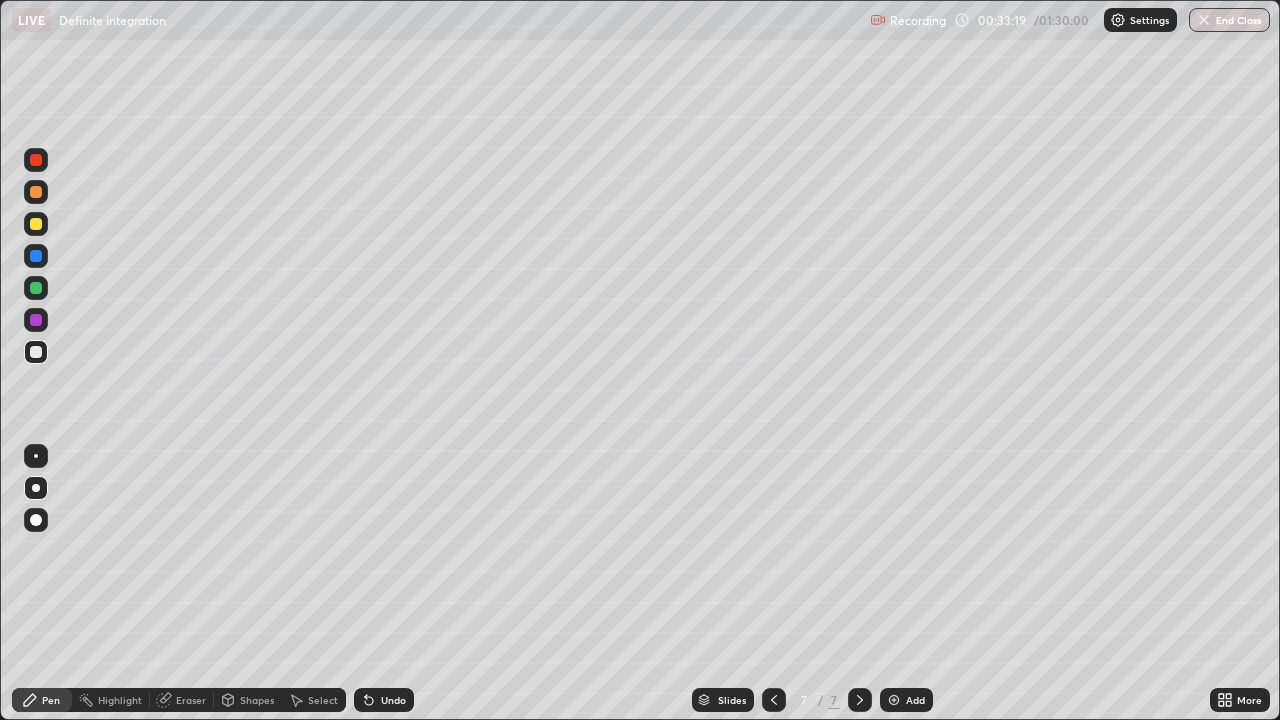 click at bounding box center (36, 320) 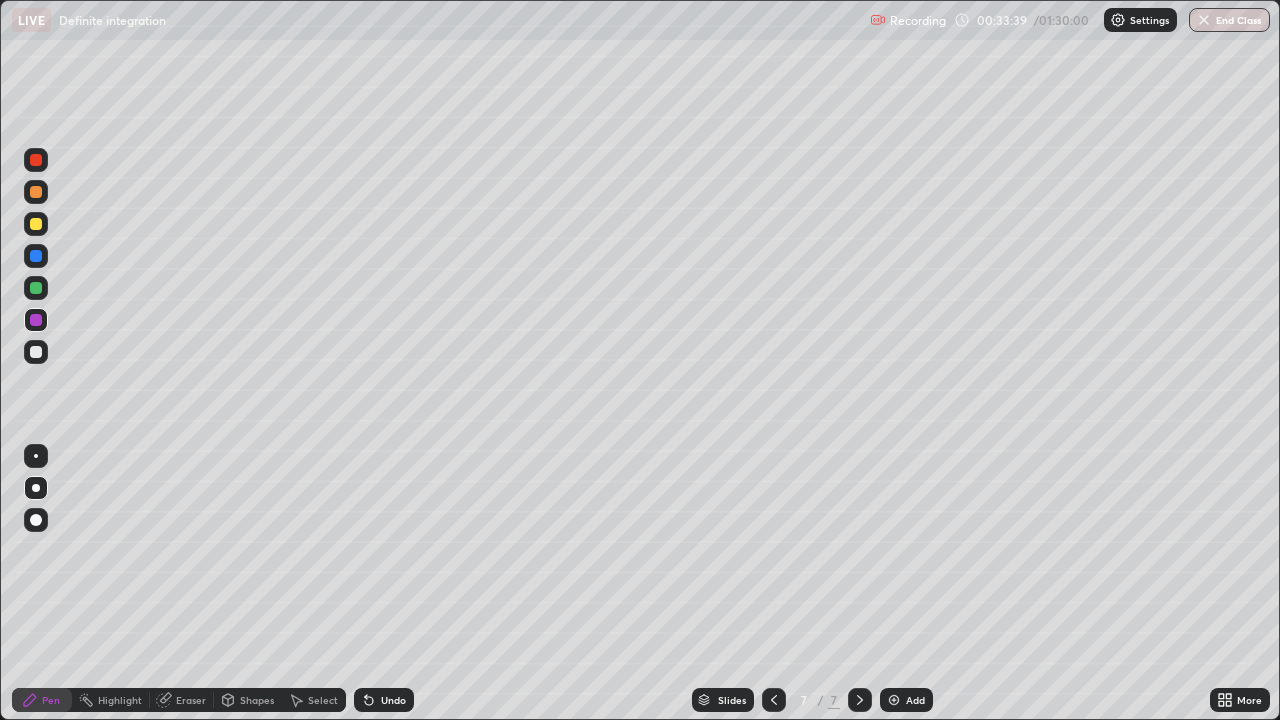 click at bounding box center (36, 352) 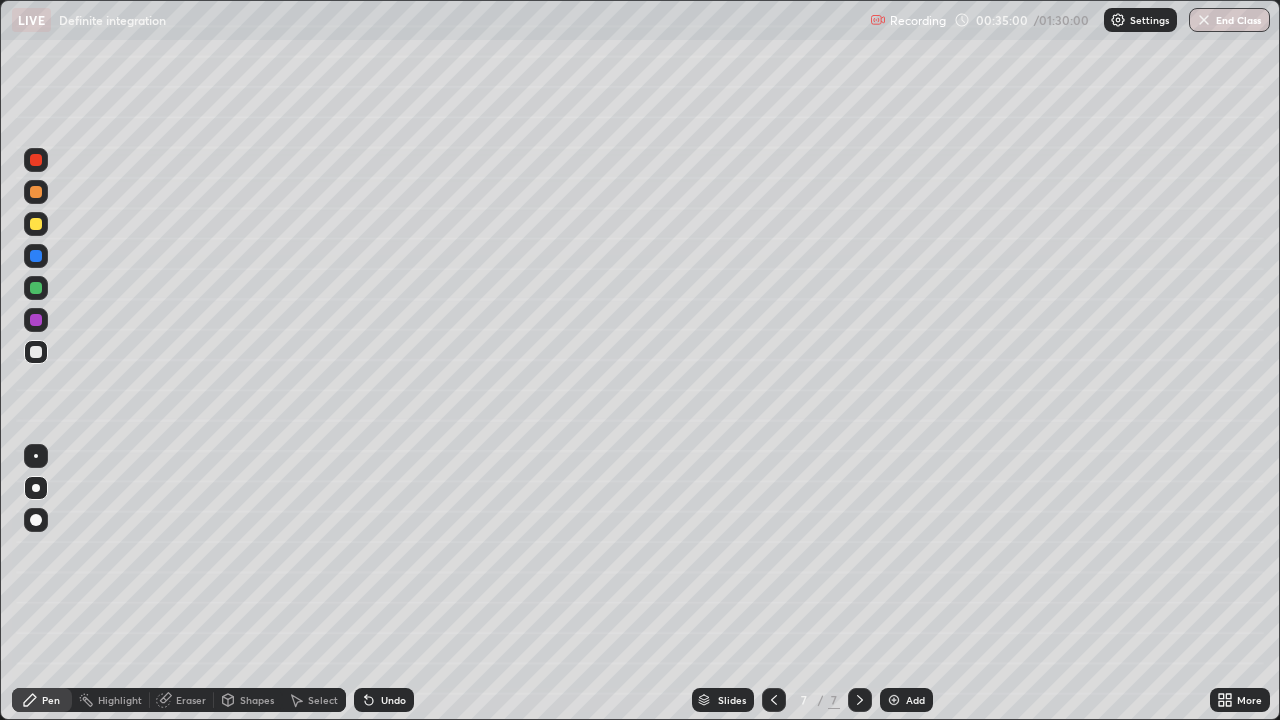 click at bounding box center [36, 224] 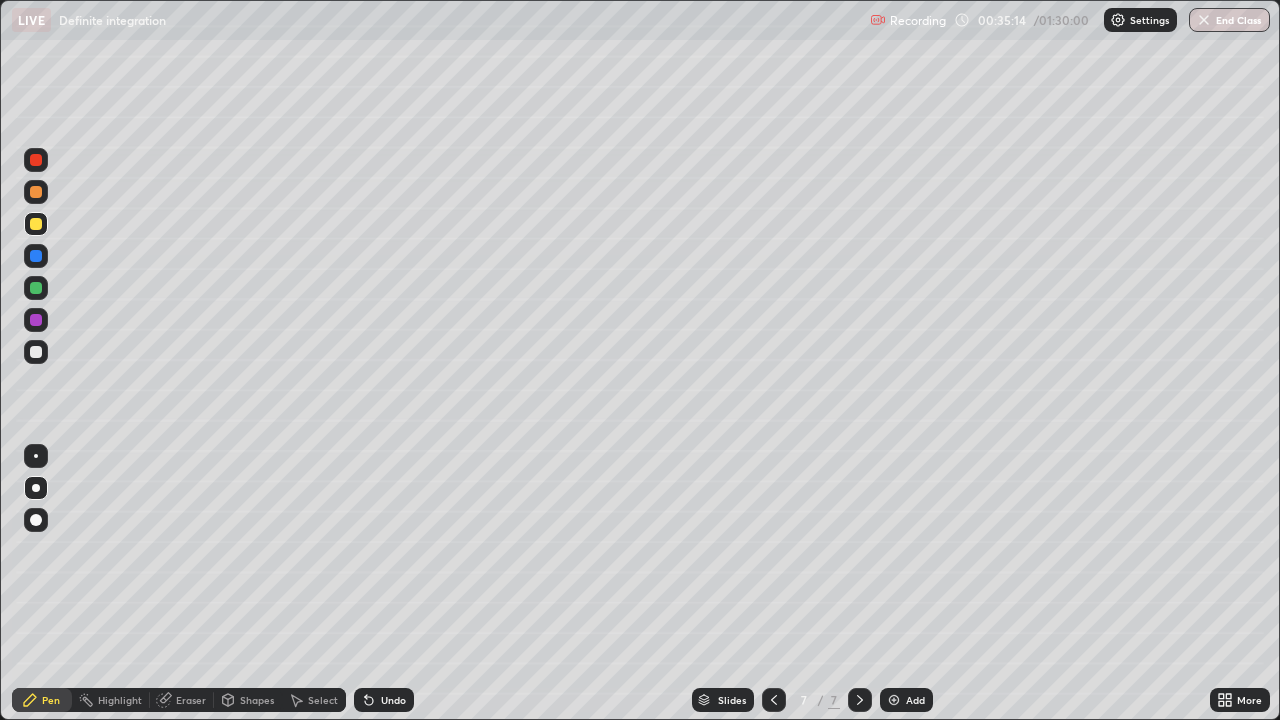 click on "Undo" at bounding box center [393, 700] 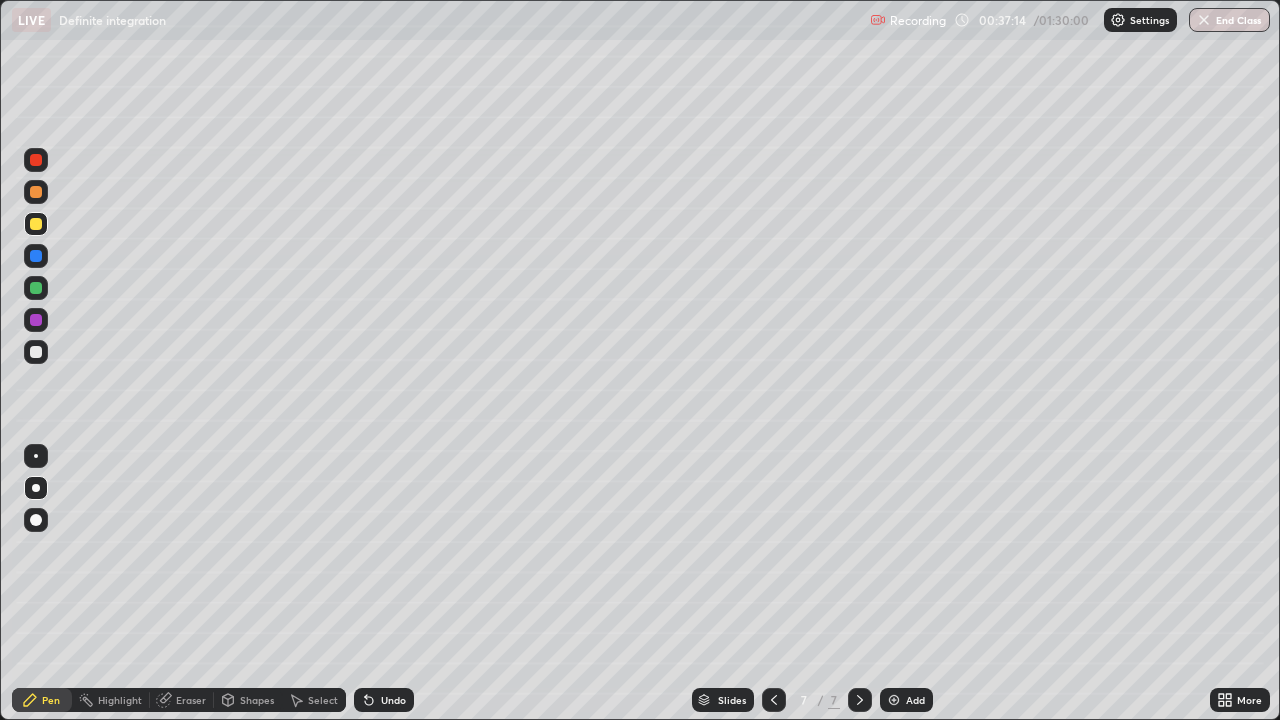 click on "Select" at bounding box center (323, 700) 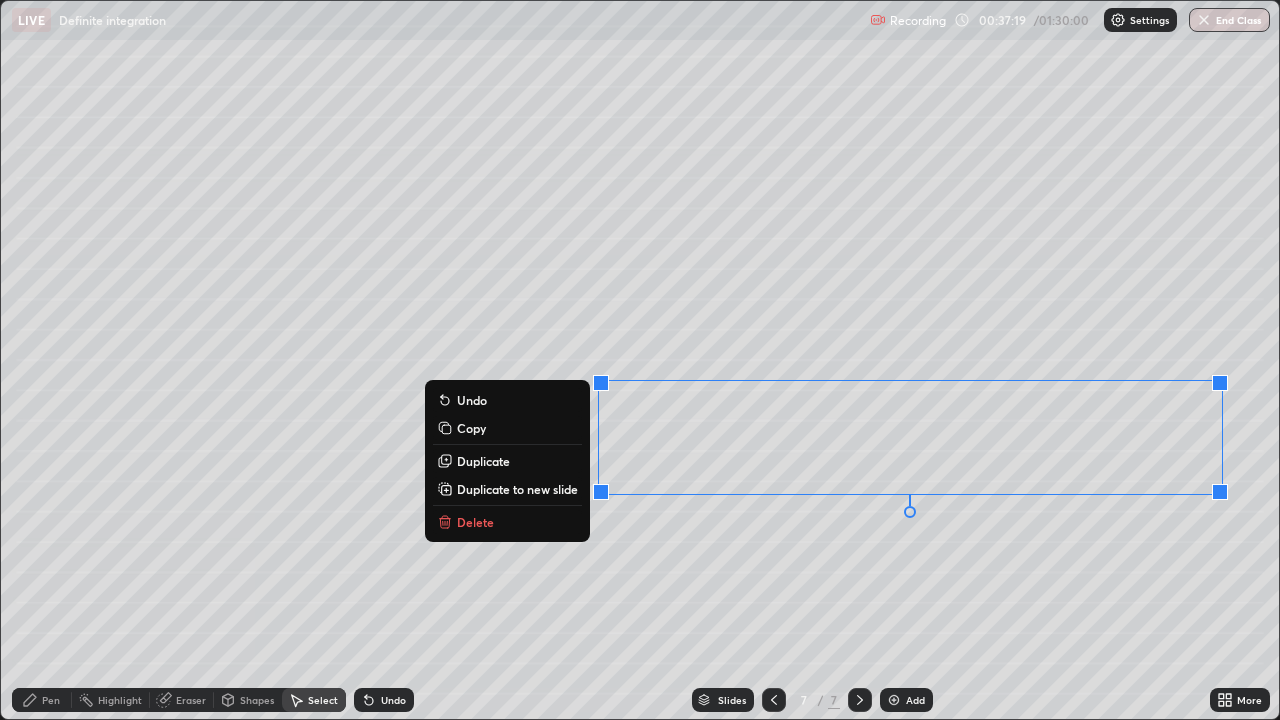 click on "Duplicate to new slide" at bounding box center [517, 489] 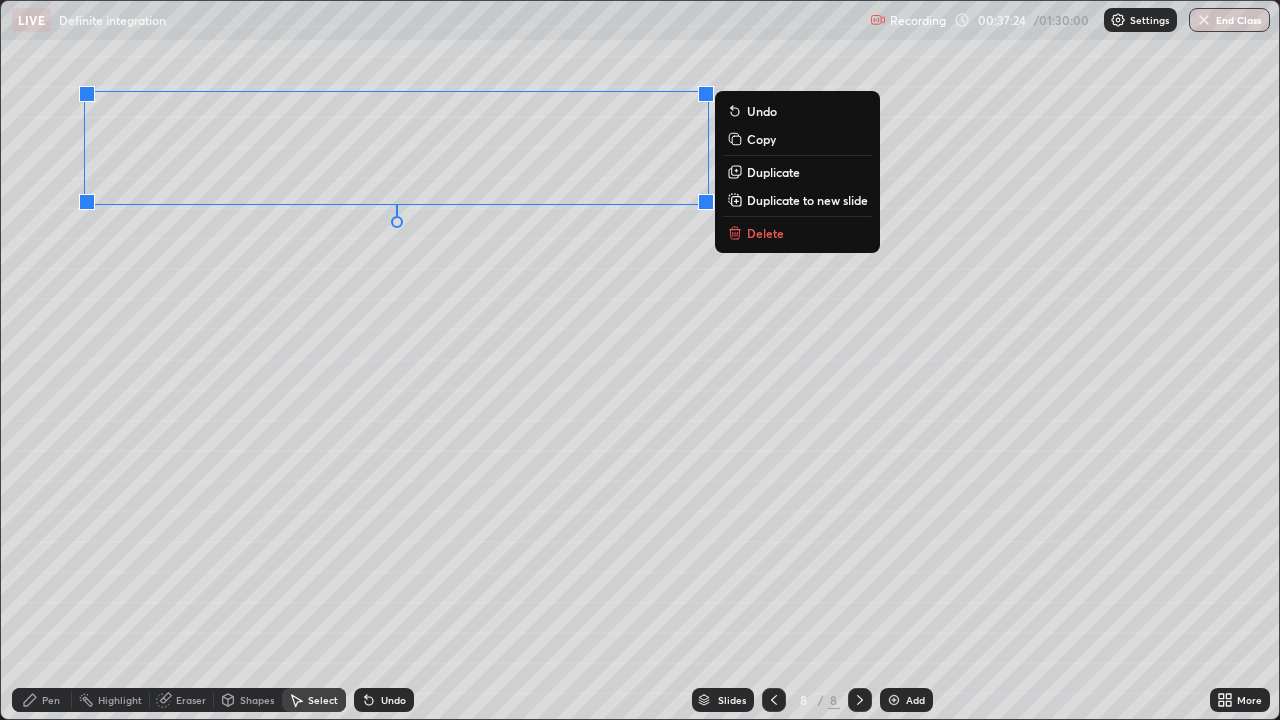 click on "Pen" at bounding box center [42, 700] 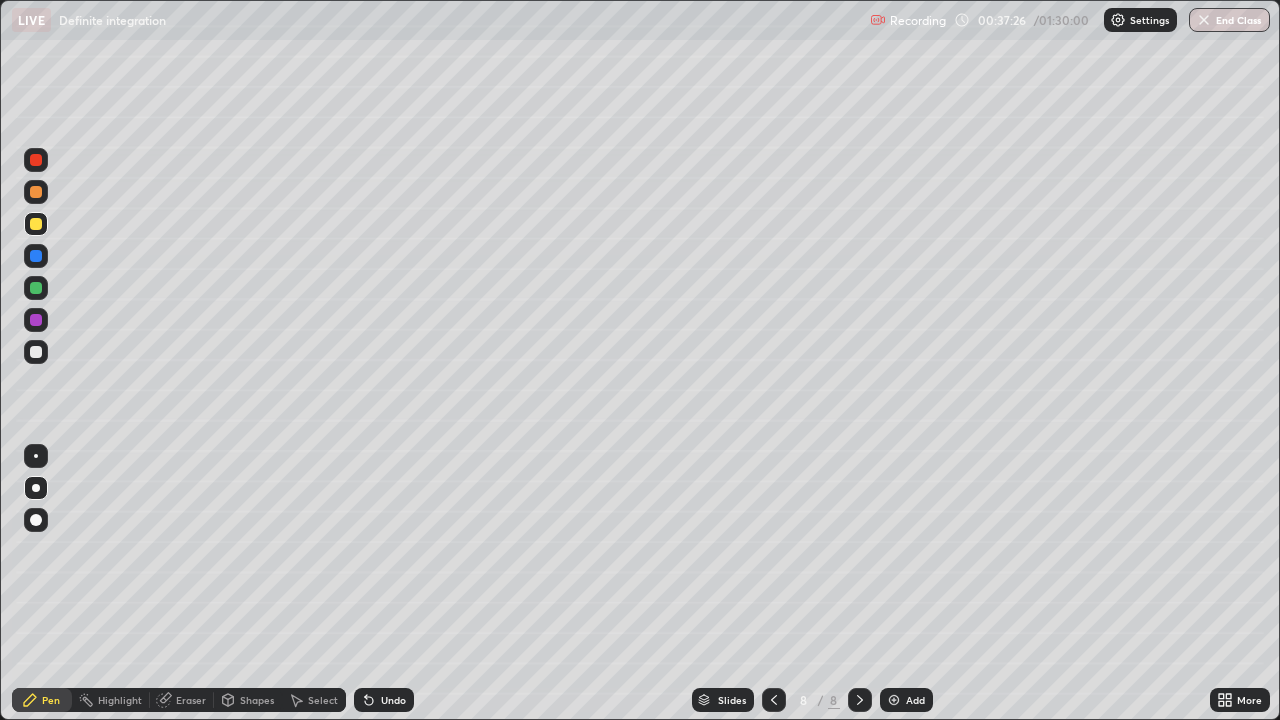 click at bounding box center [36, 352] 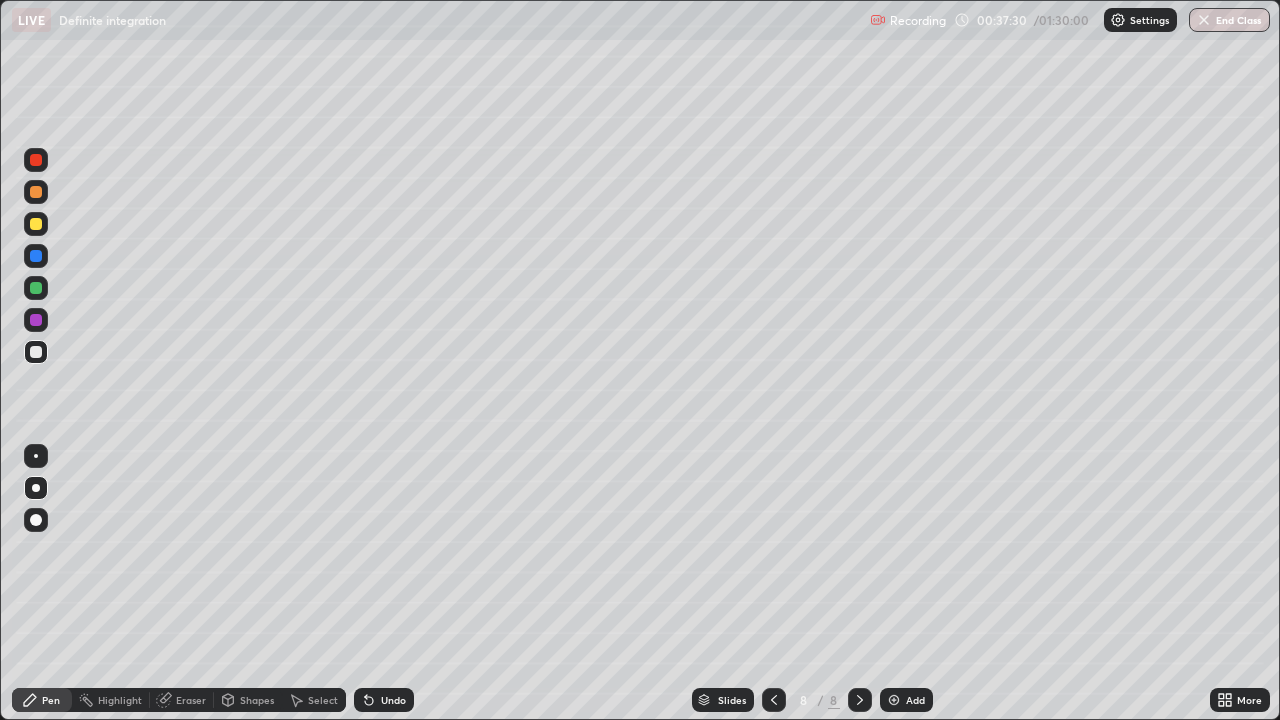 click on "Undo" at bounding box center (393, 700) 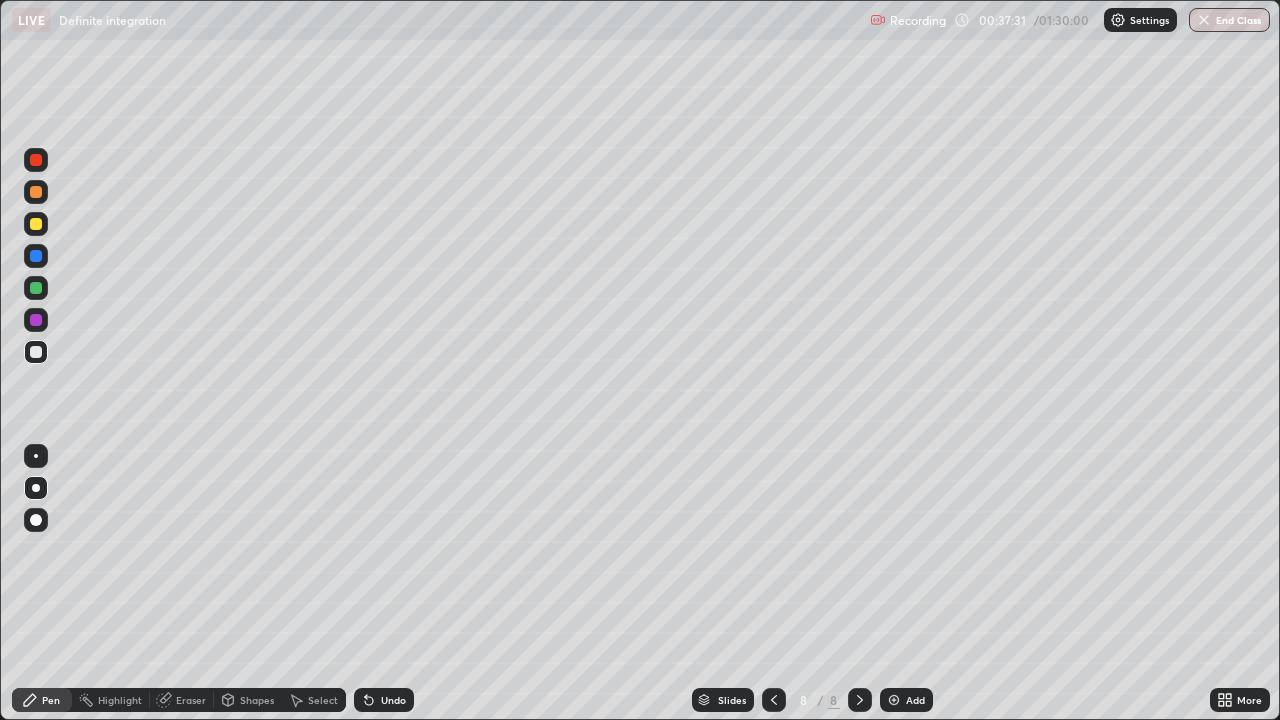 click on "Shapes" at bounding box center (248, 700) 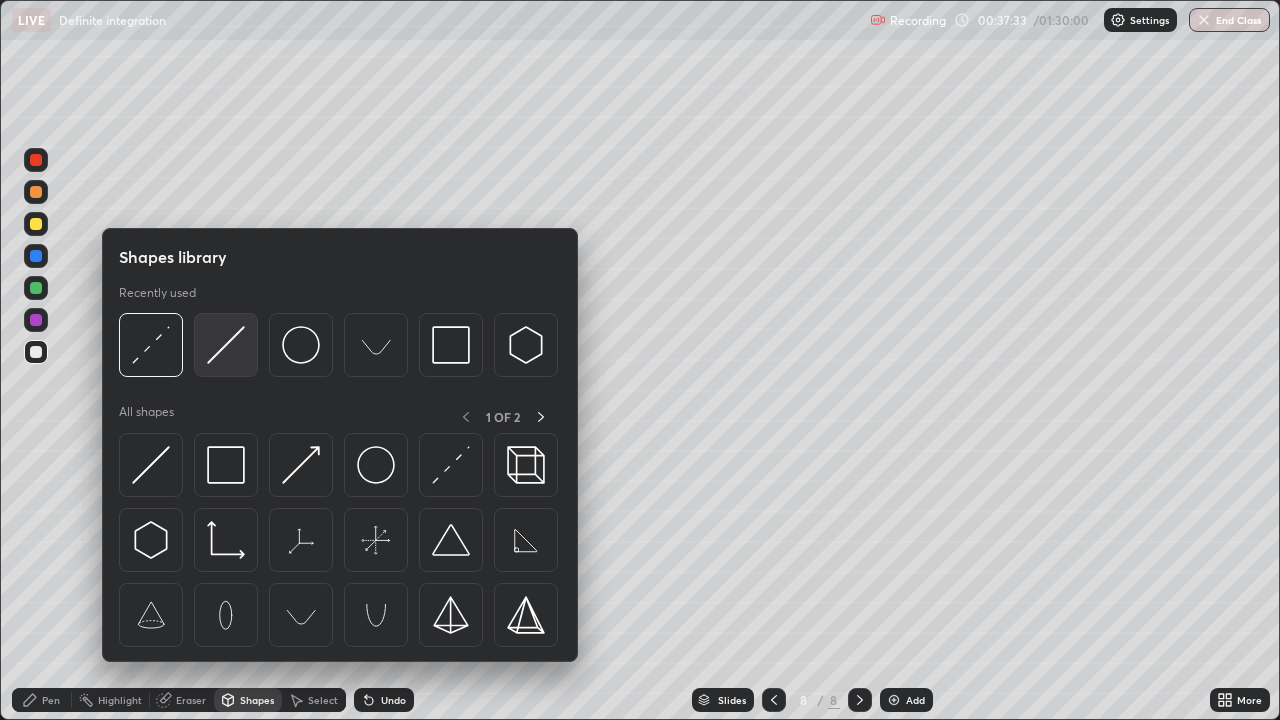 click at bounding box center [226, 345] 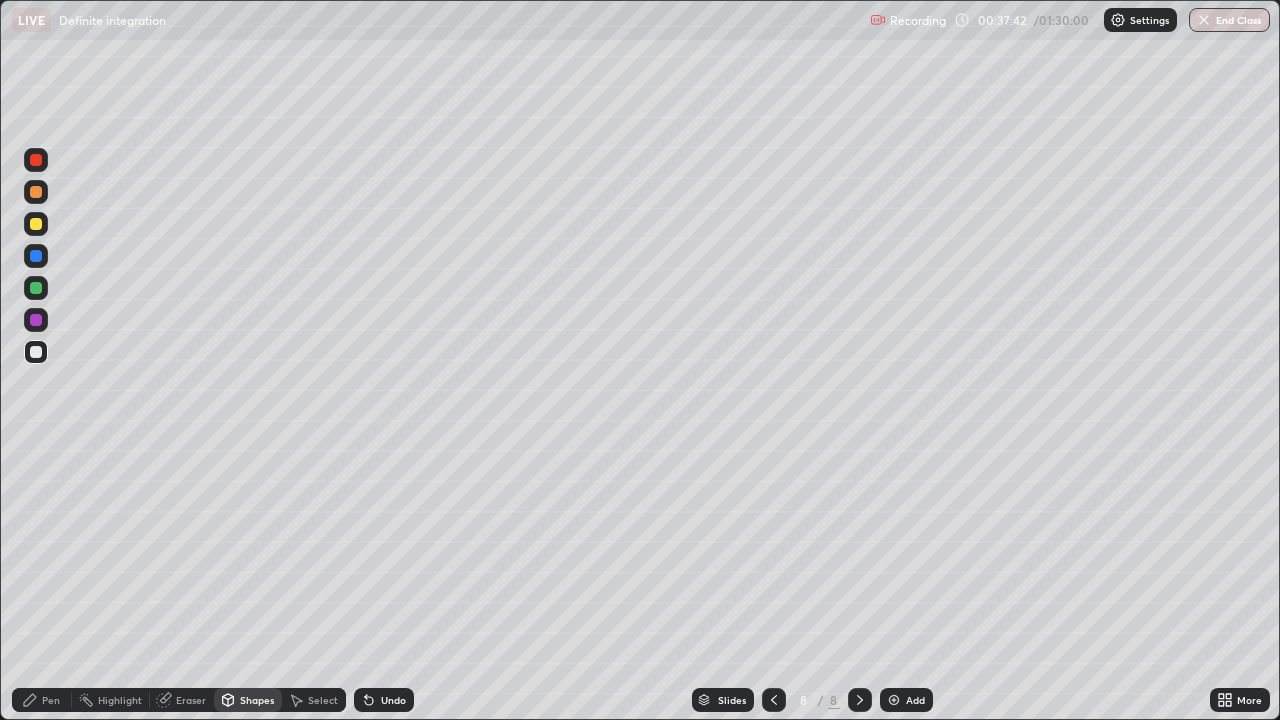 click on "Pen" at bounding box center [51, 700] 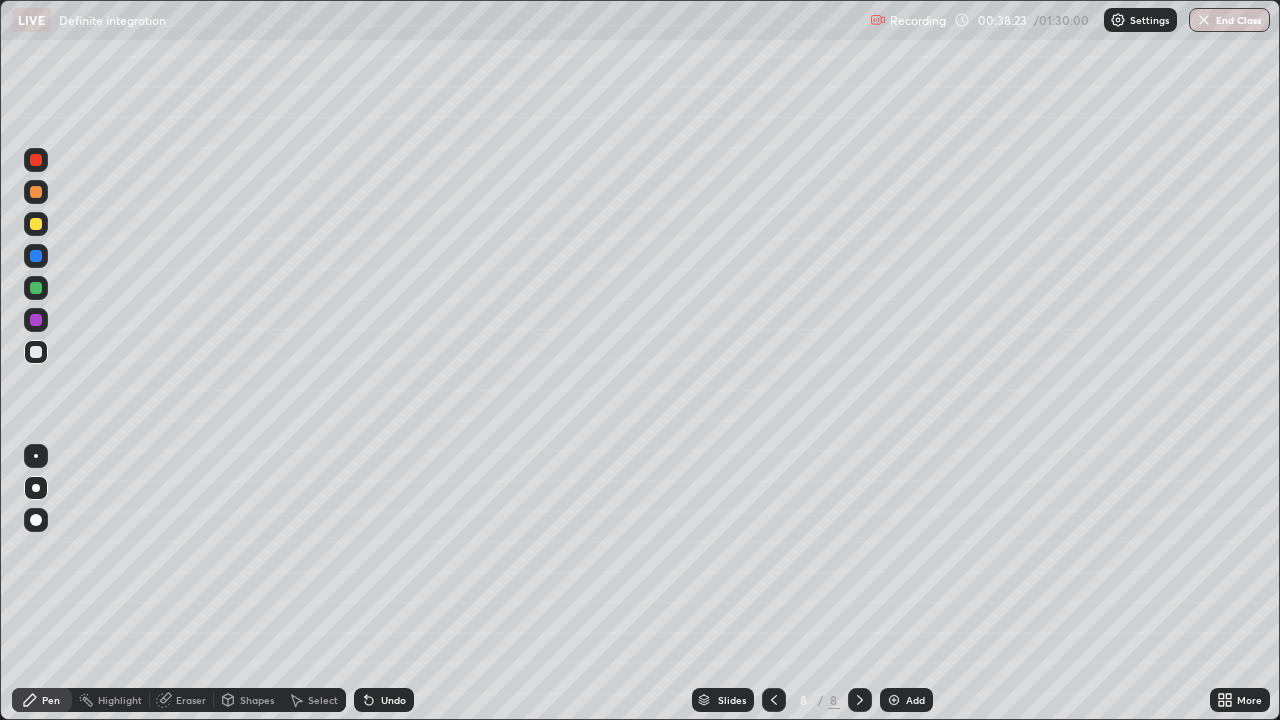 click at bounding box center (36, 224) 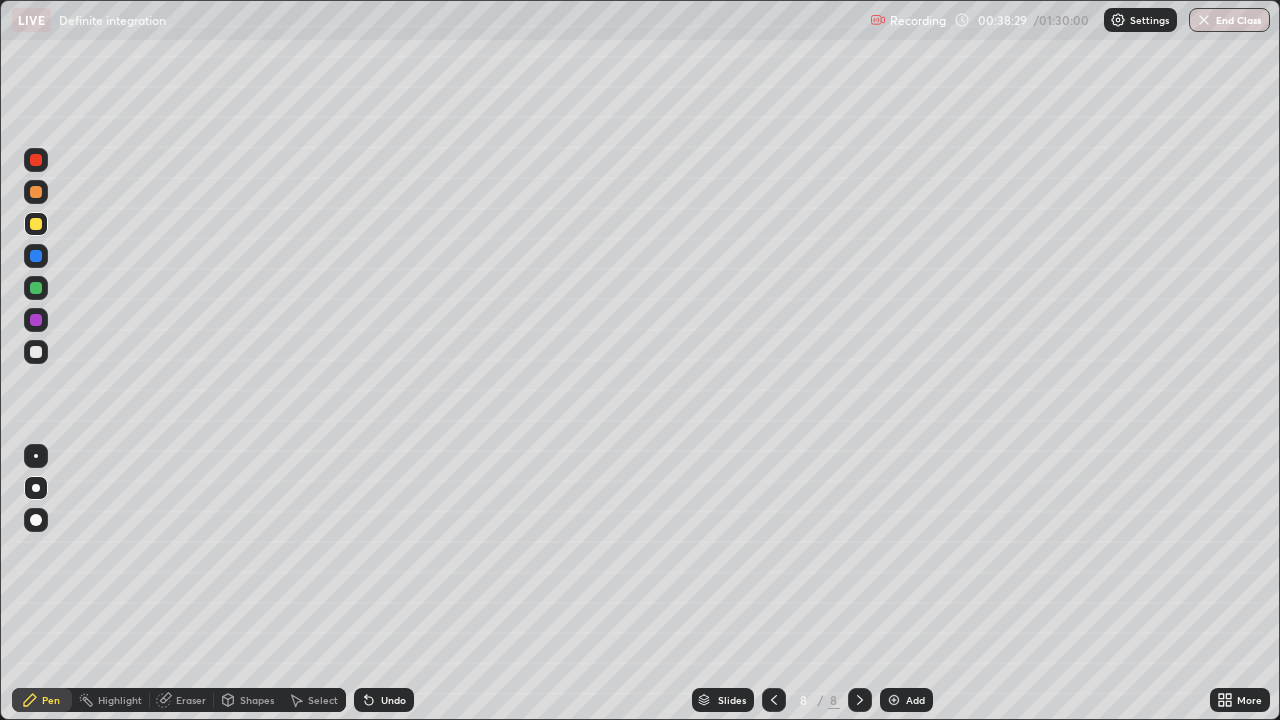 click 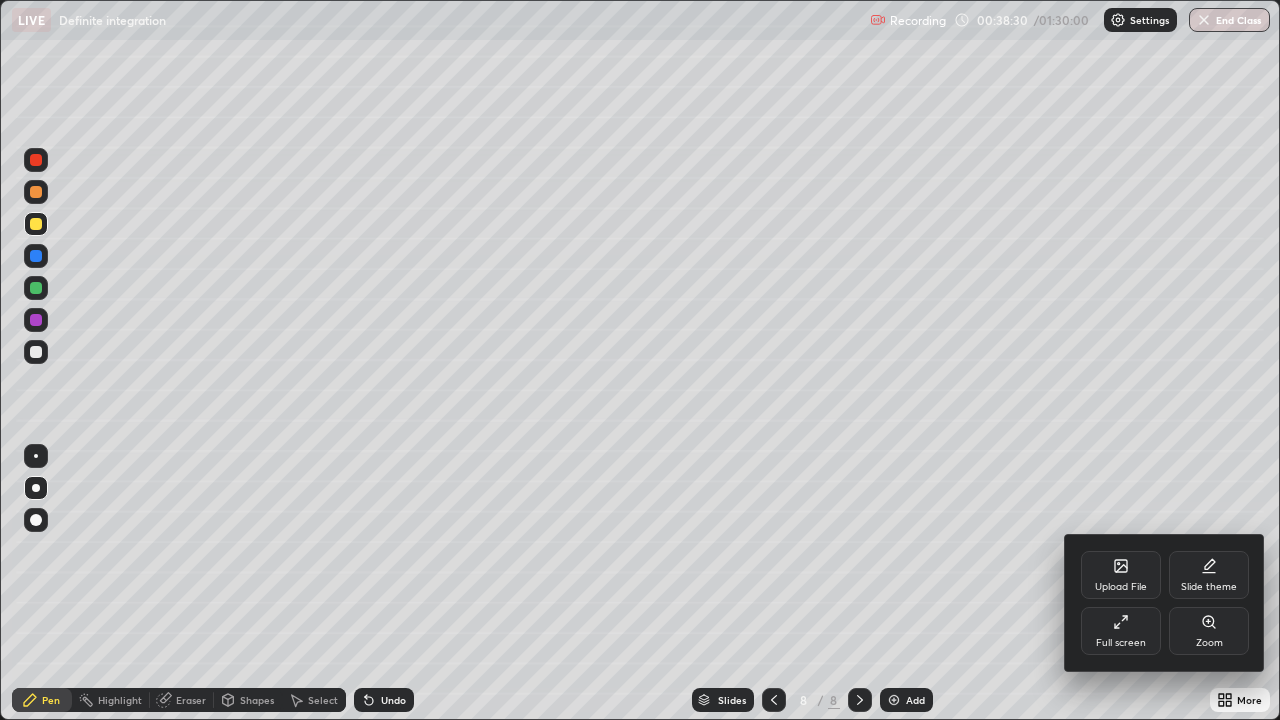 click on "Full screen" at bounding box center (1121, 631) 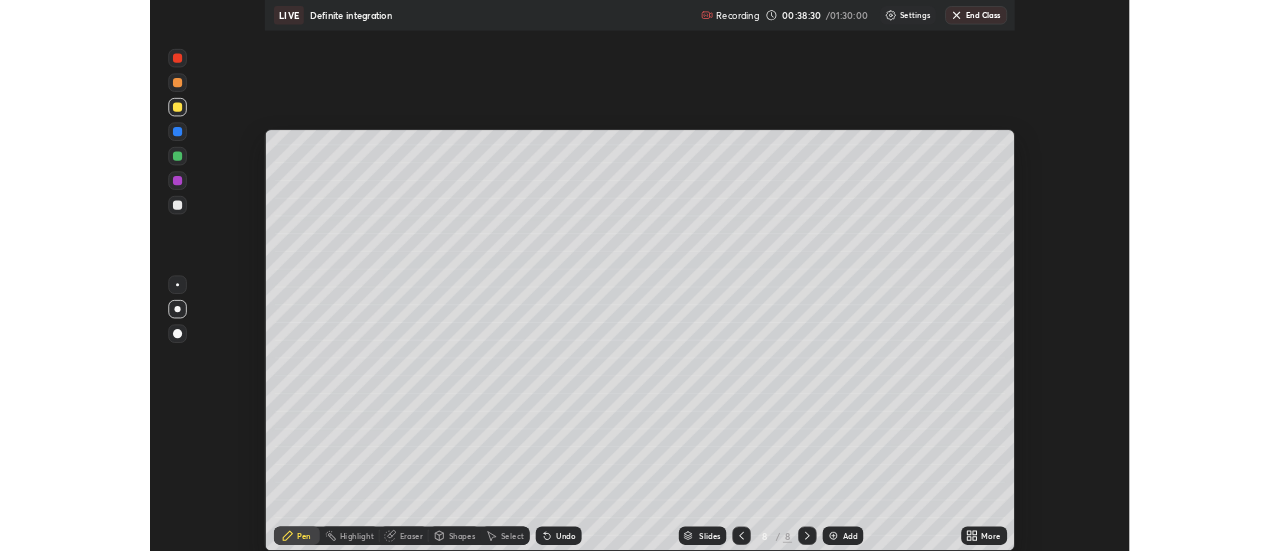 scroll, scrollTop: 551, scrollLeft: 1280, axis: both 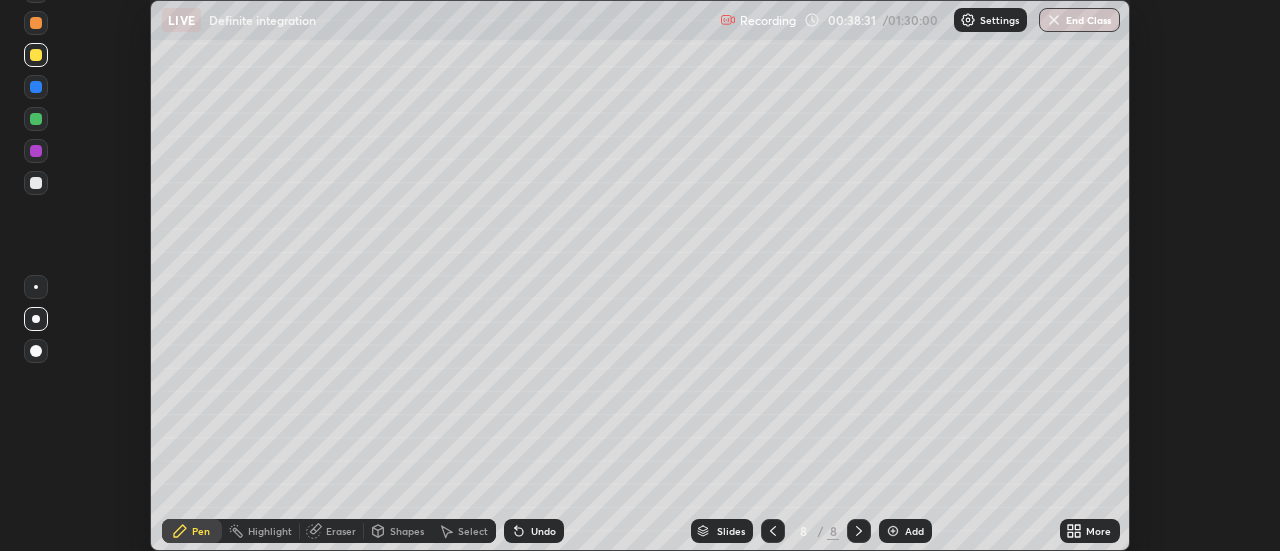 click 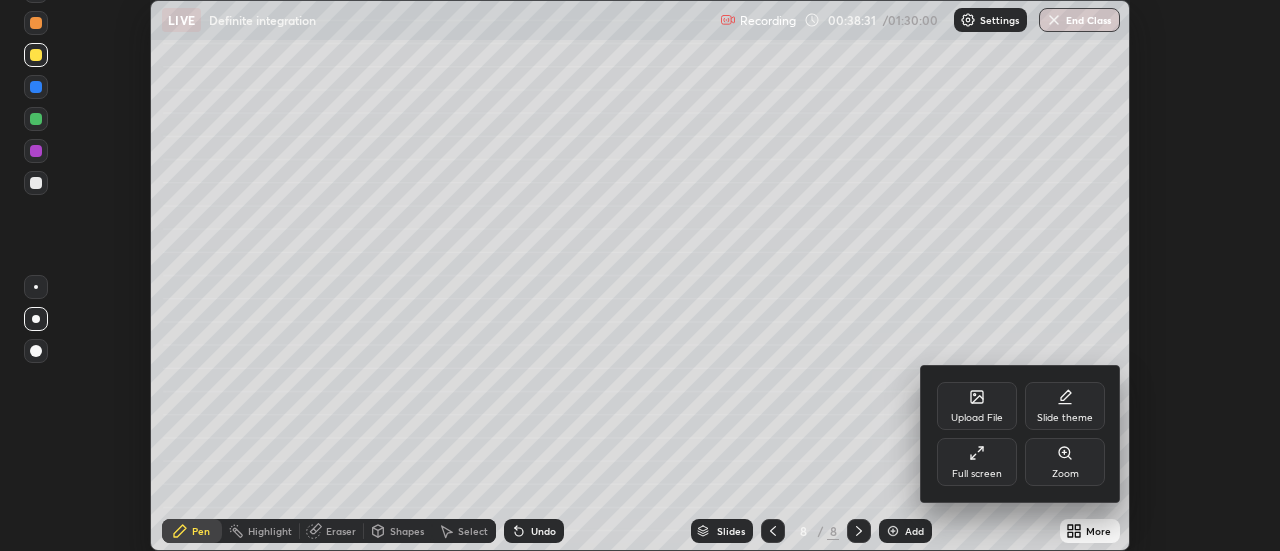 click on "Full screen" at bounding box center [977, 462] 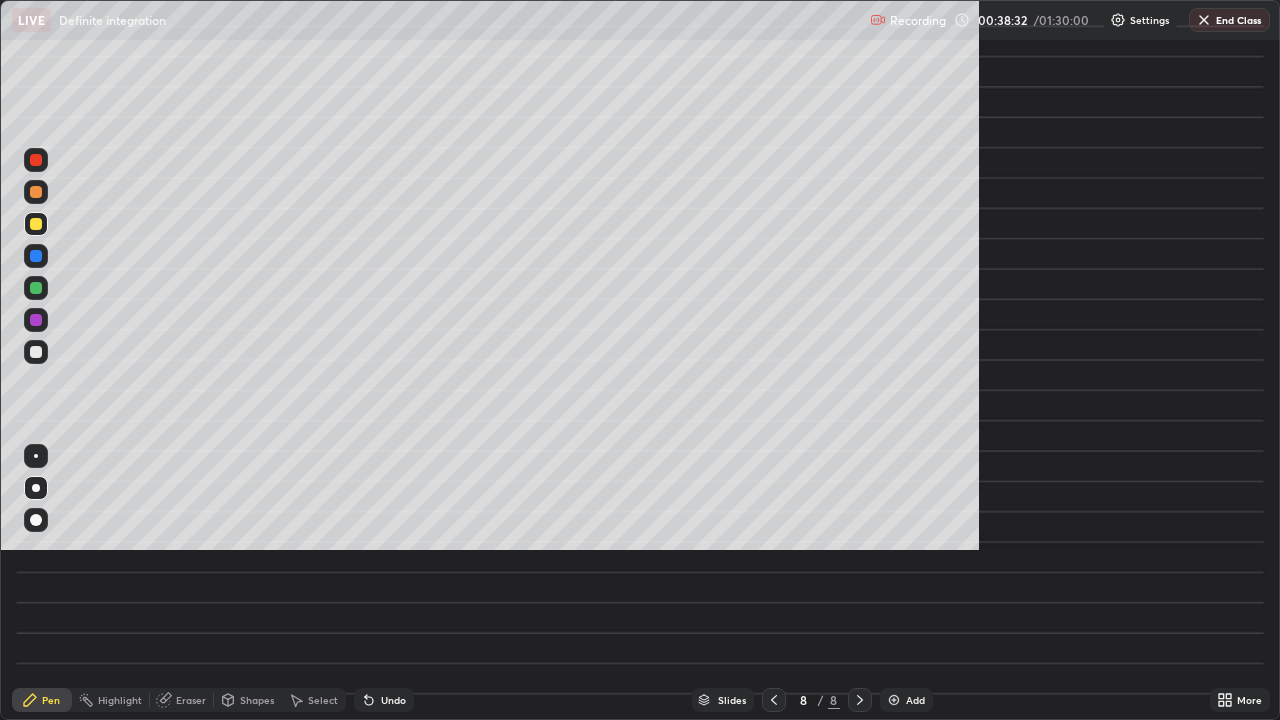 scroll, scrollTop: 99280, scrollLeft: 98720, axis: both 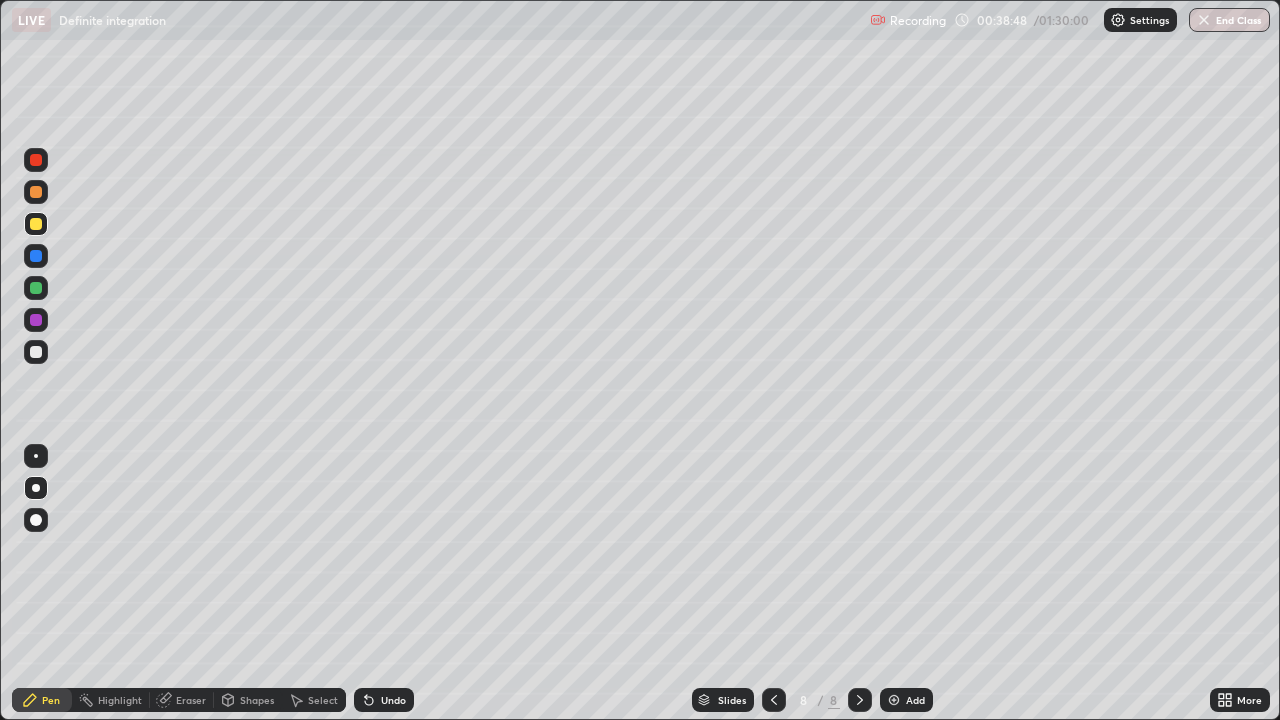 click at bounding box center [36, 288] 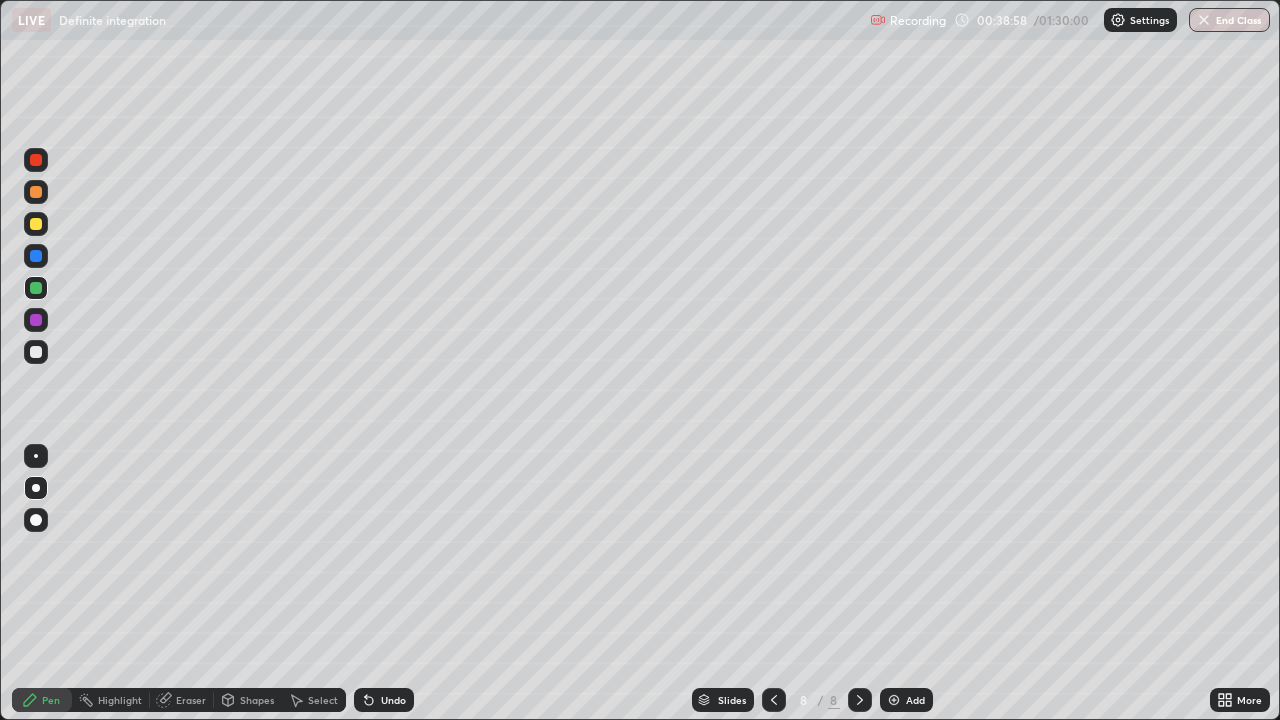 click at bounding box center [36, 352] 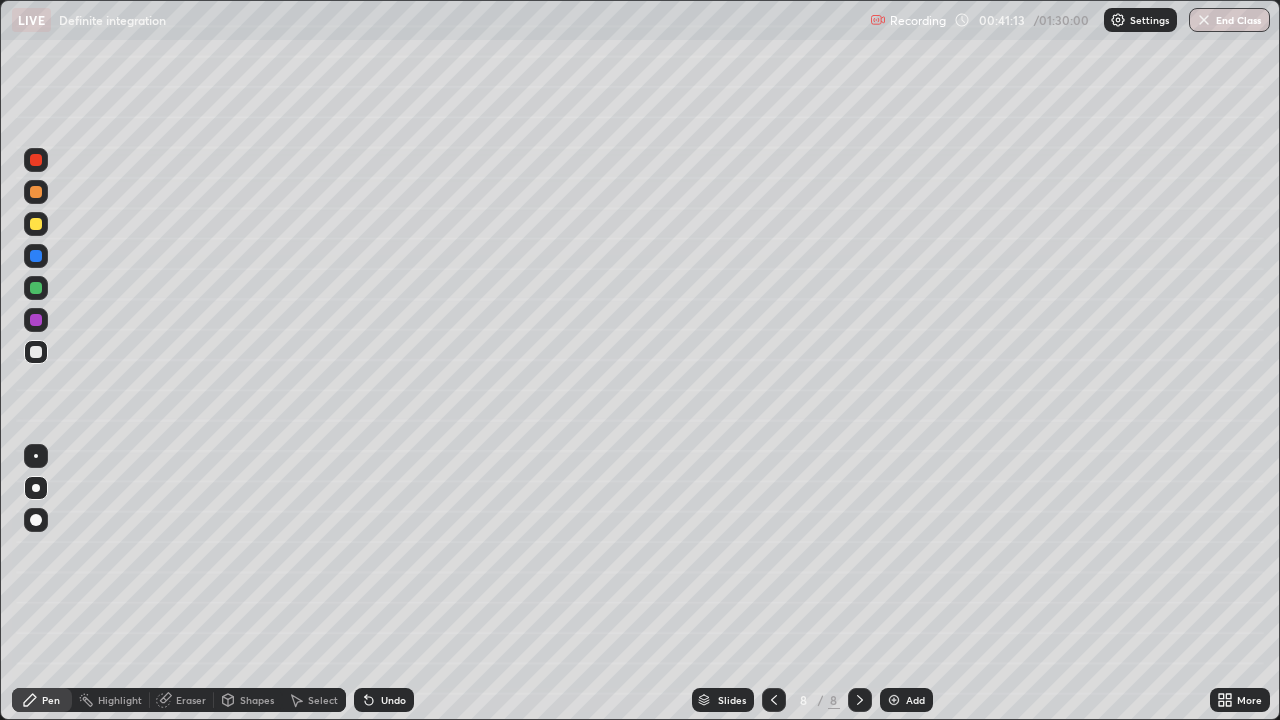 click on "Eraser" at bounding box center [191, 700] 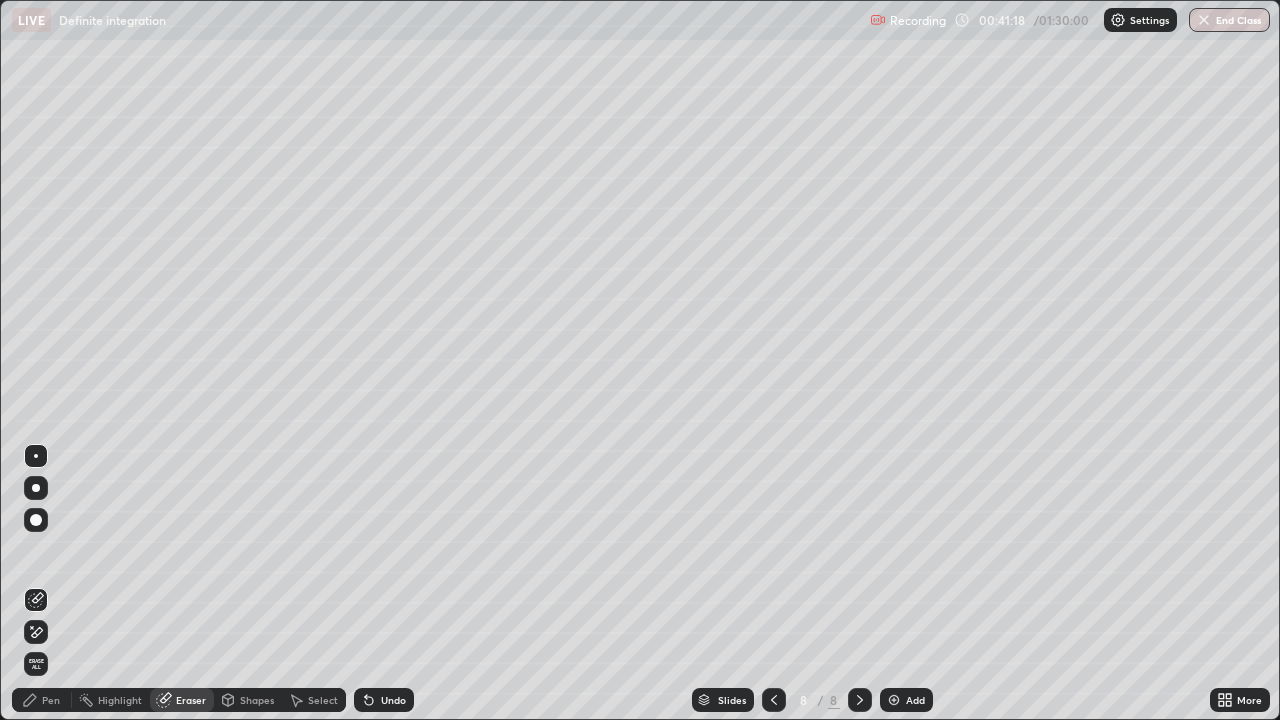 click on "Pen" at bounding box center [51, 700] 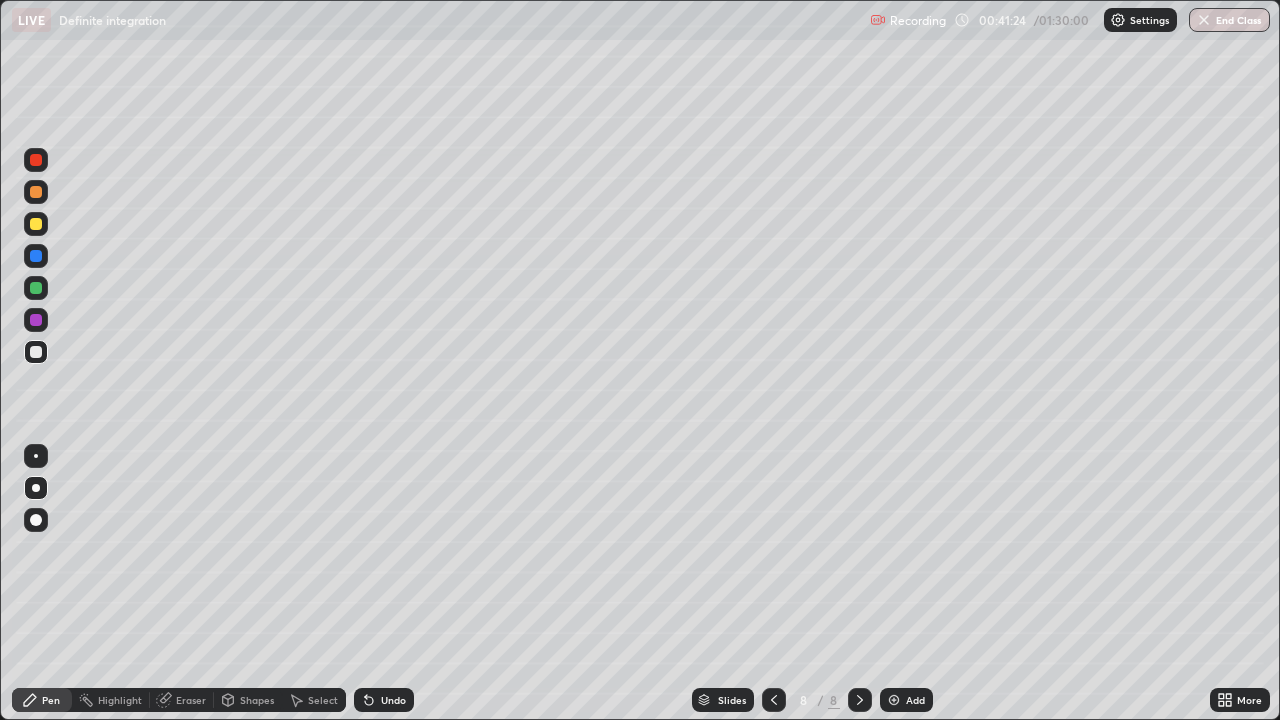 click at bounding box center (36, 320) 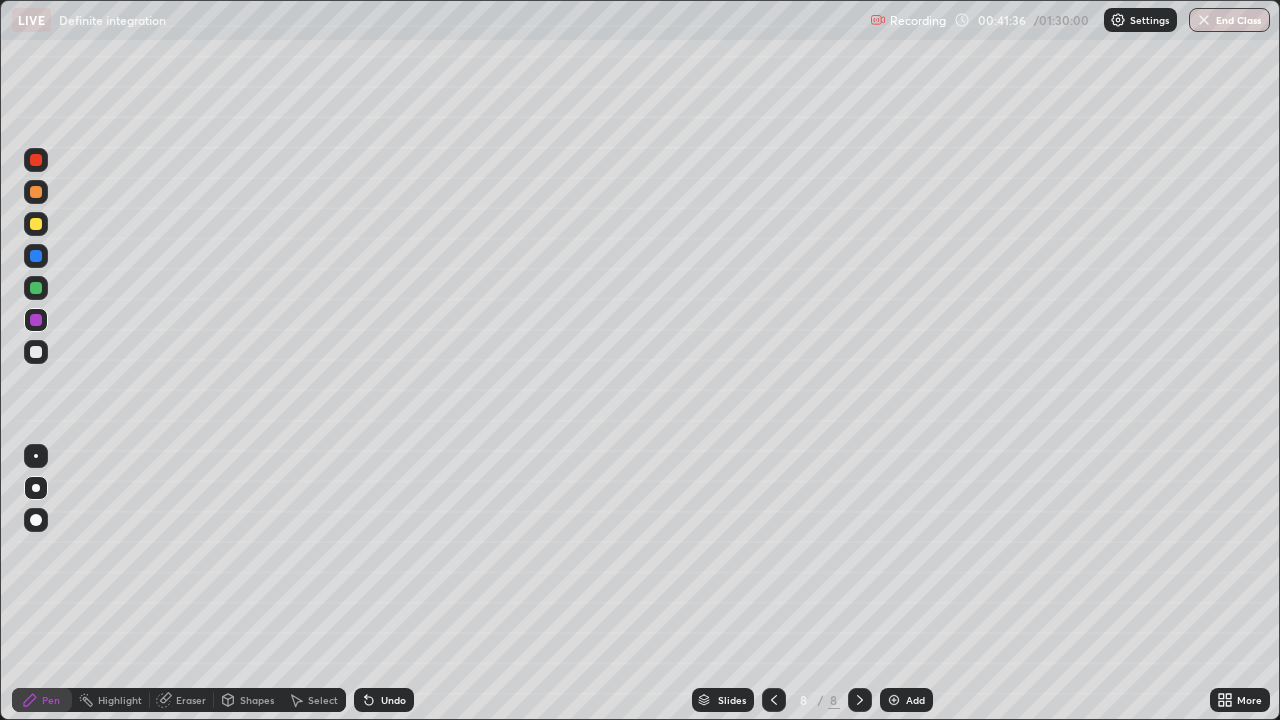 click at bounding box center [36, 352] 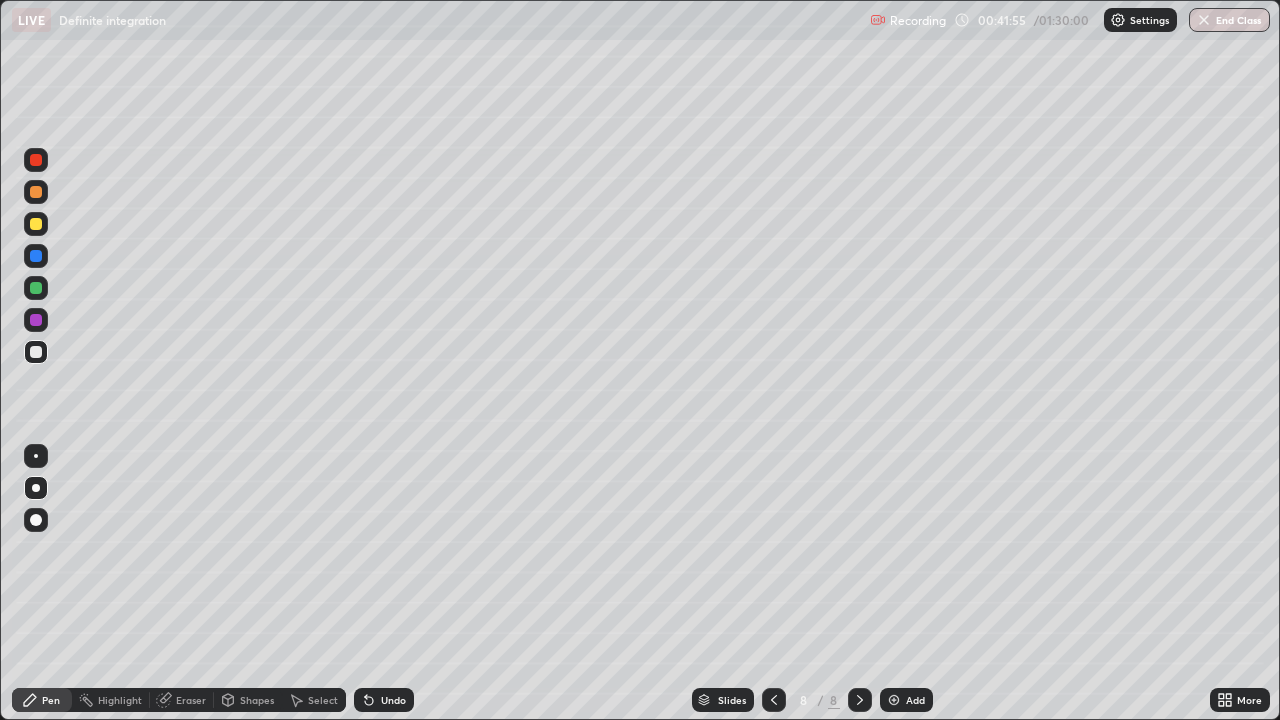 click at bounding box center [36, 256] 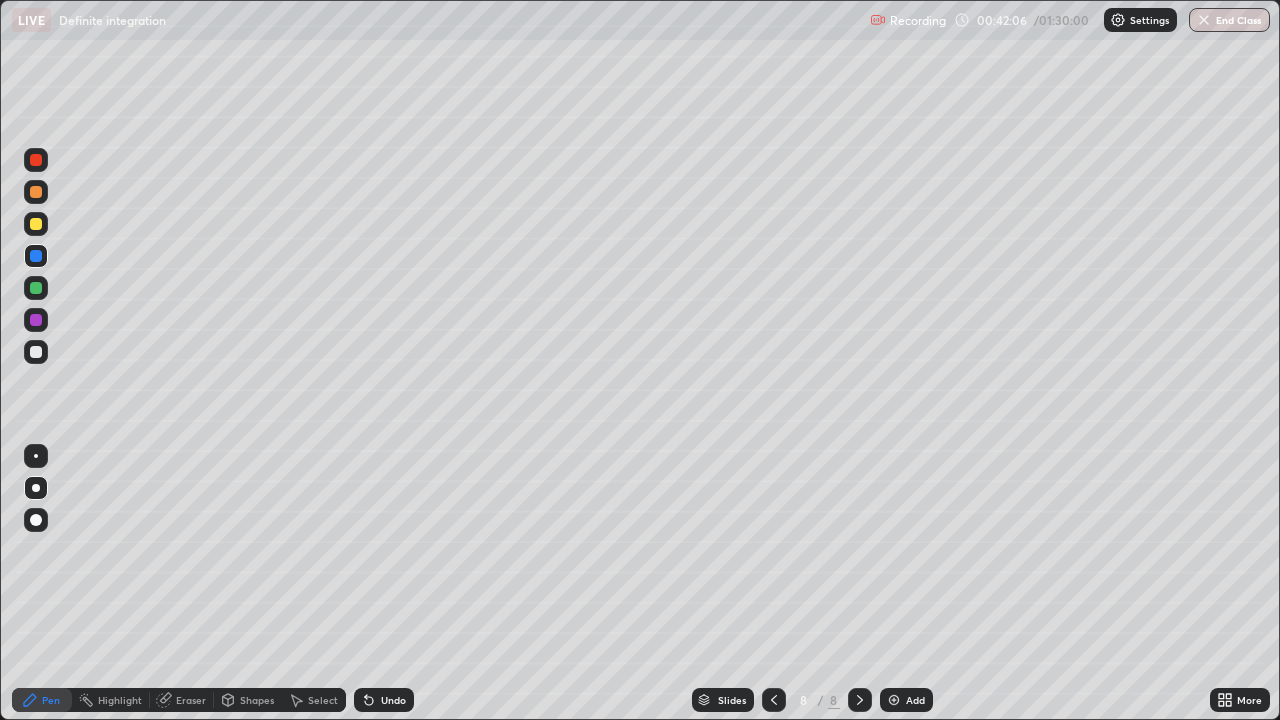 click on "Undo" at bounding box center (393, 700) 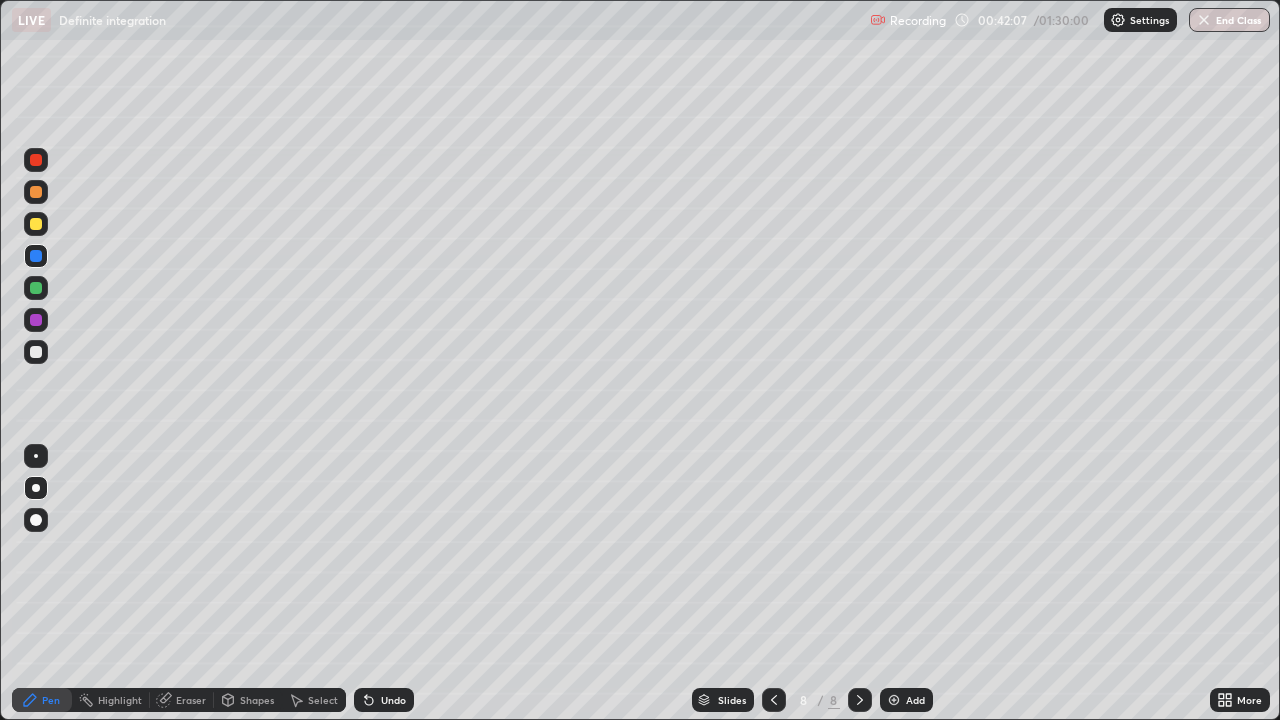 click on "Undo" at bounding box center [393, 700] 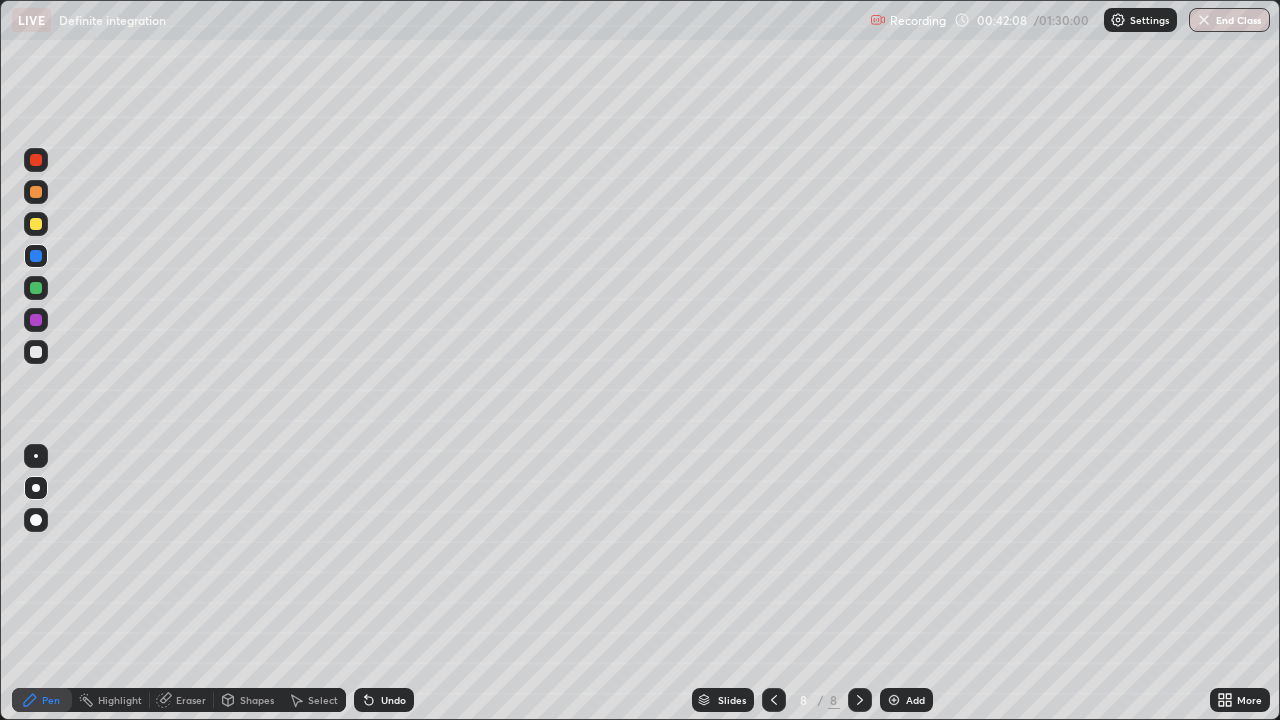 click on "Undo" at bounding box center (384, 700) 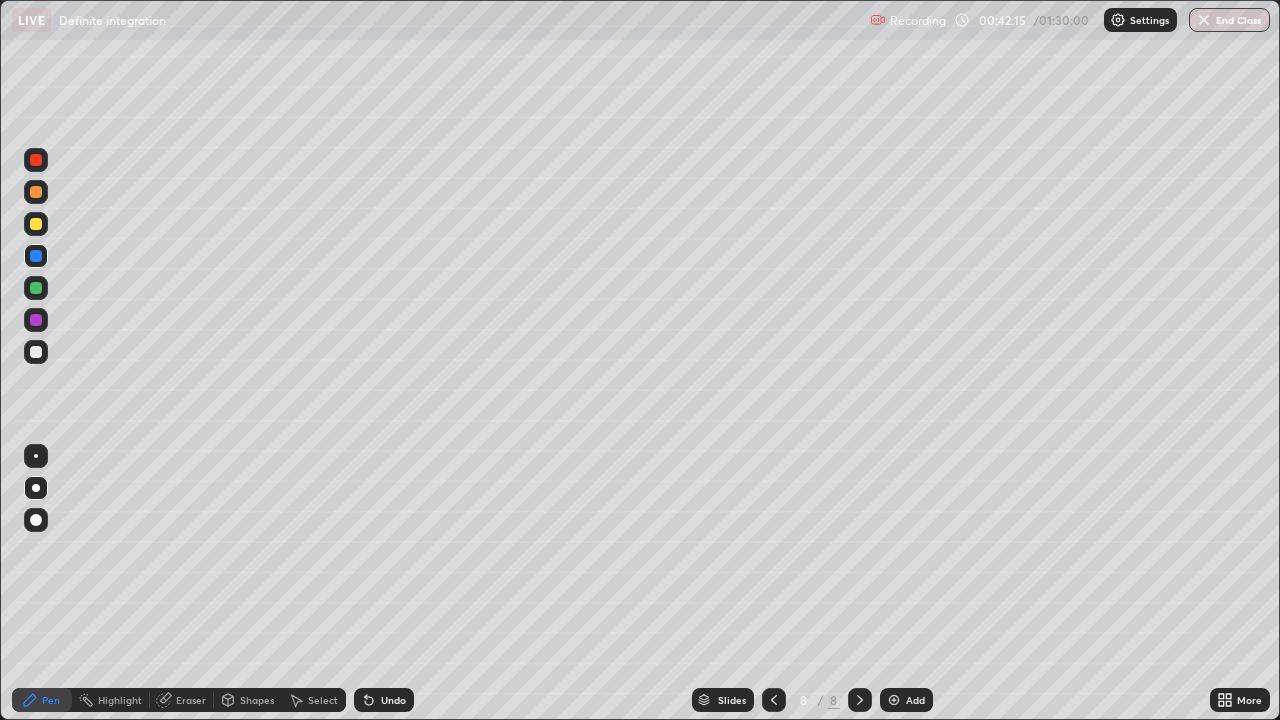click at bounding box center (36, 352) 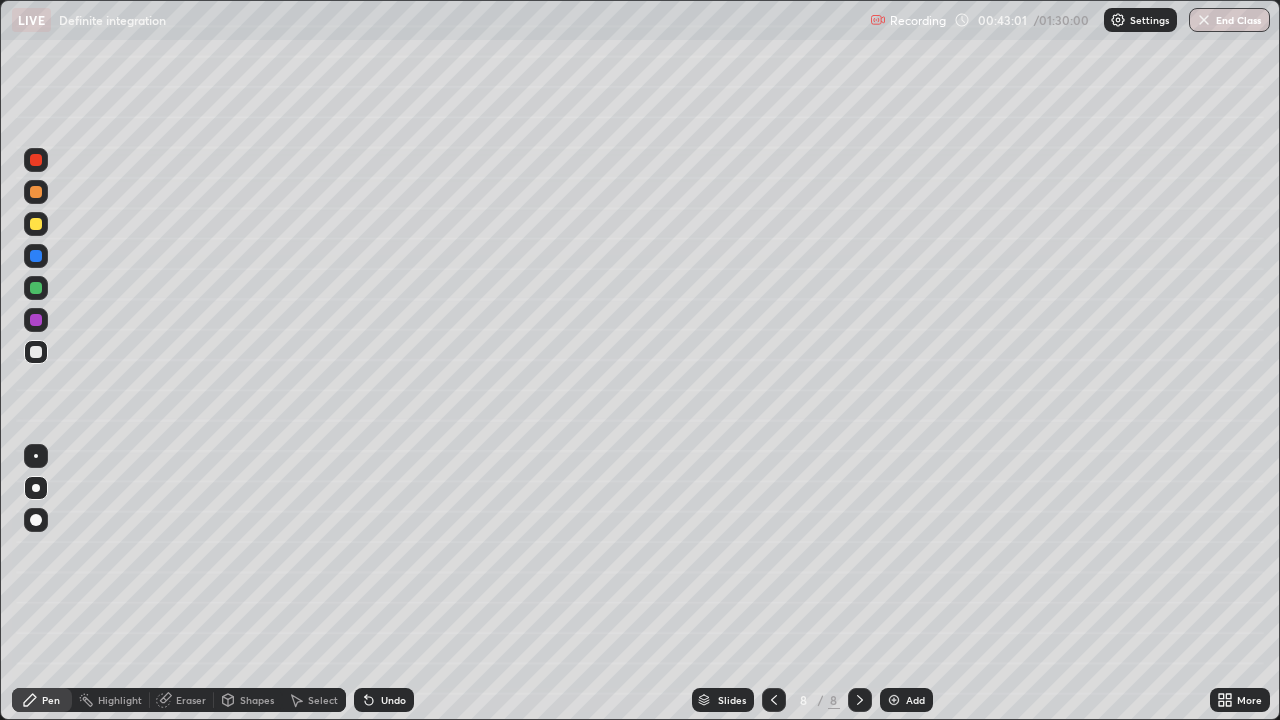 click on "Undo" at bounding box center (393, 700) 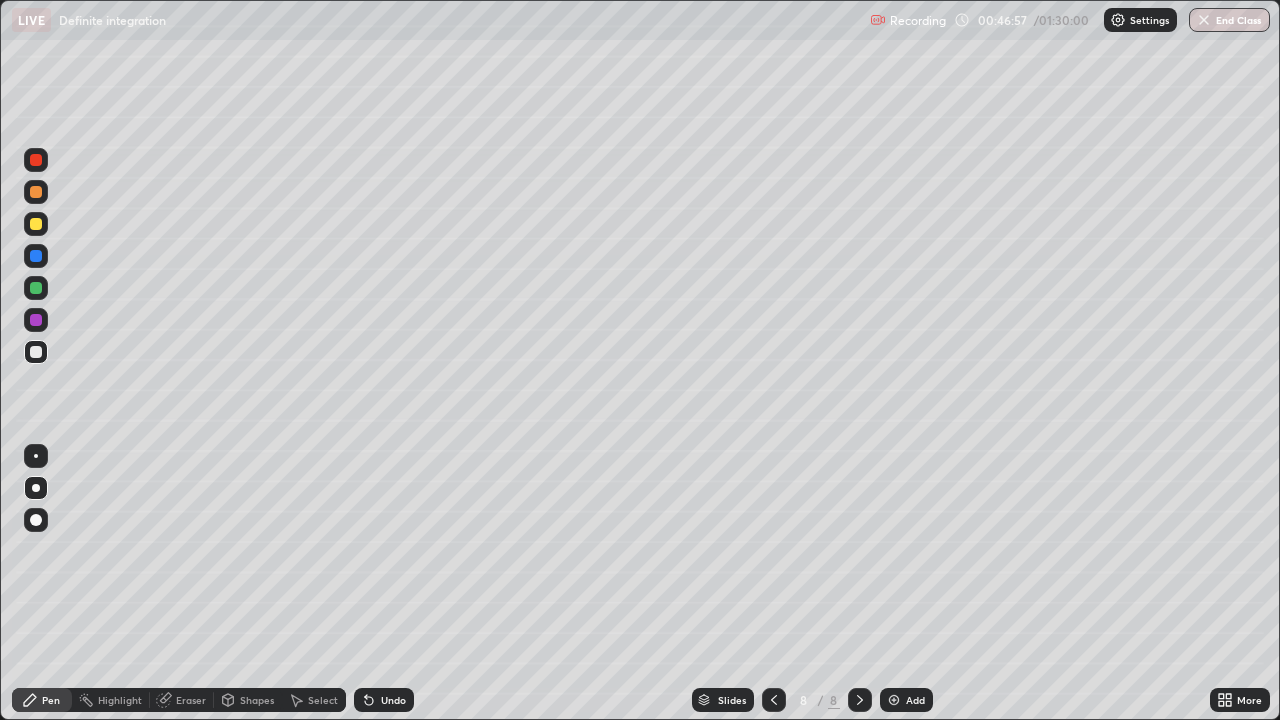 click on "Add" at bounding box center (915, 700) 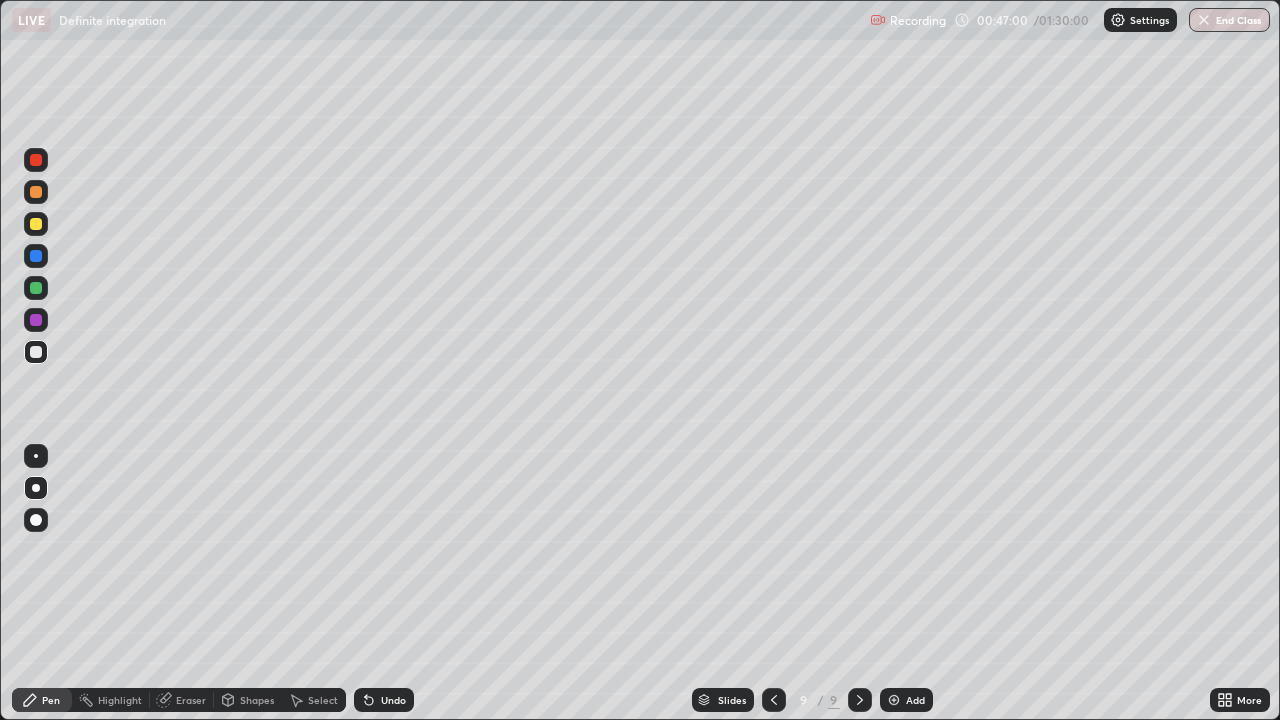click at bounding box center (36, 224) 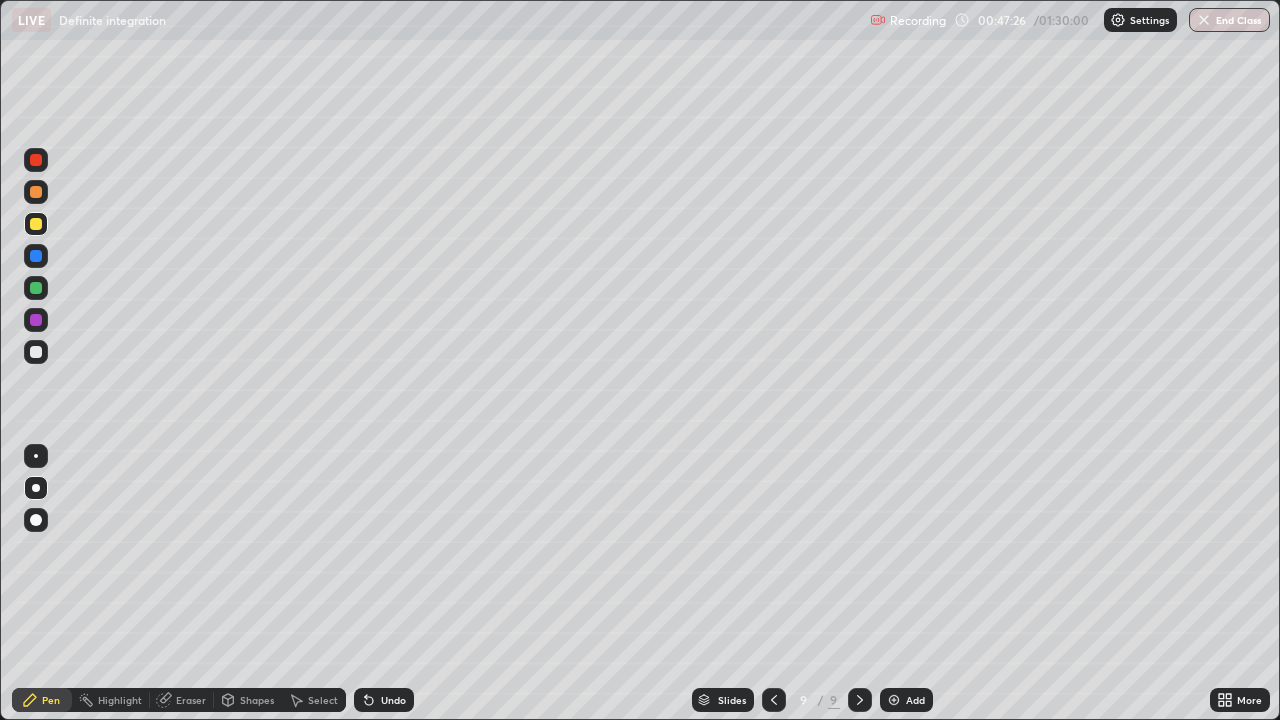 click at bounding box center [36, 352] 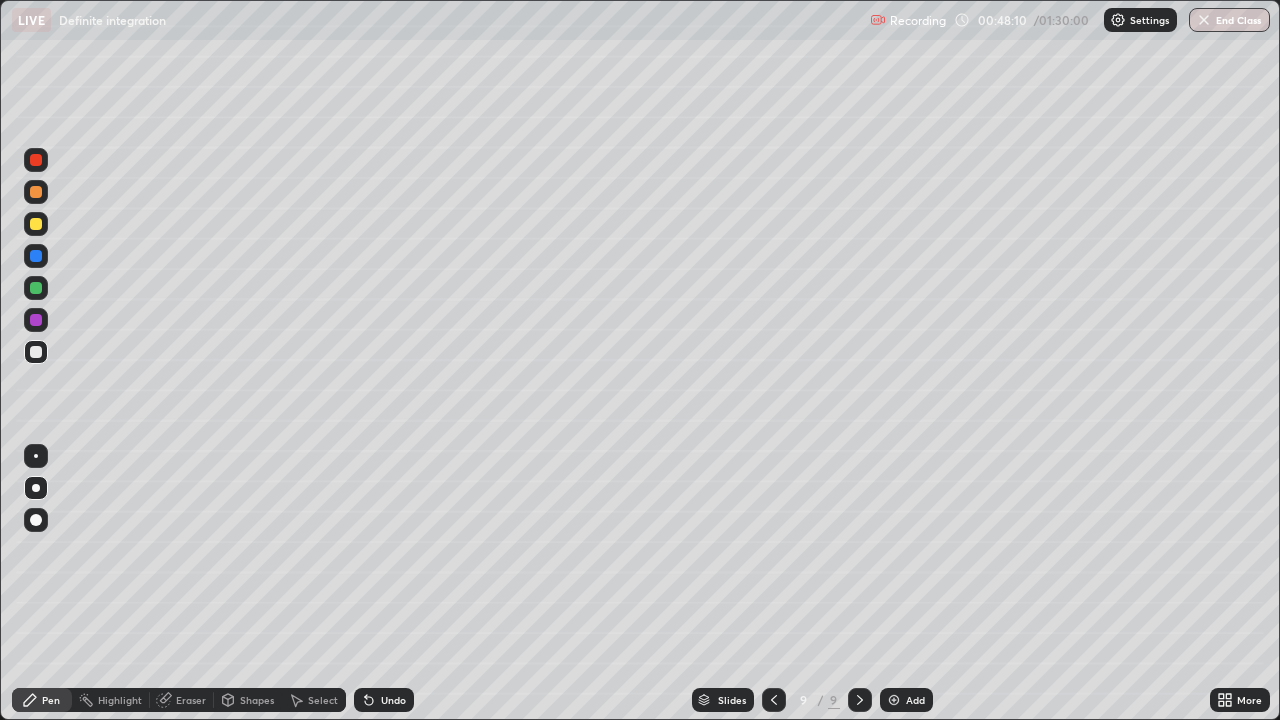 click at bounding box center [36, 224] 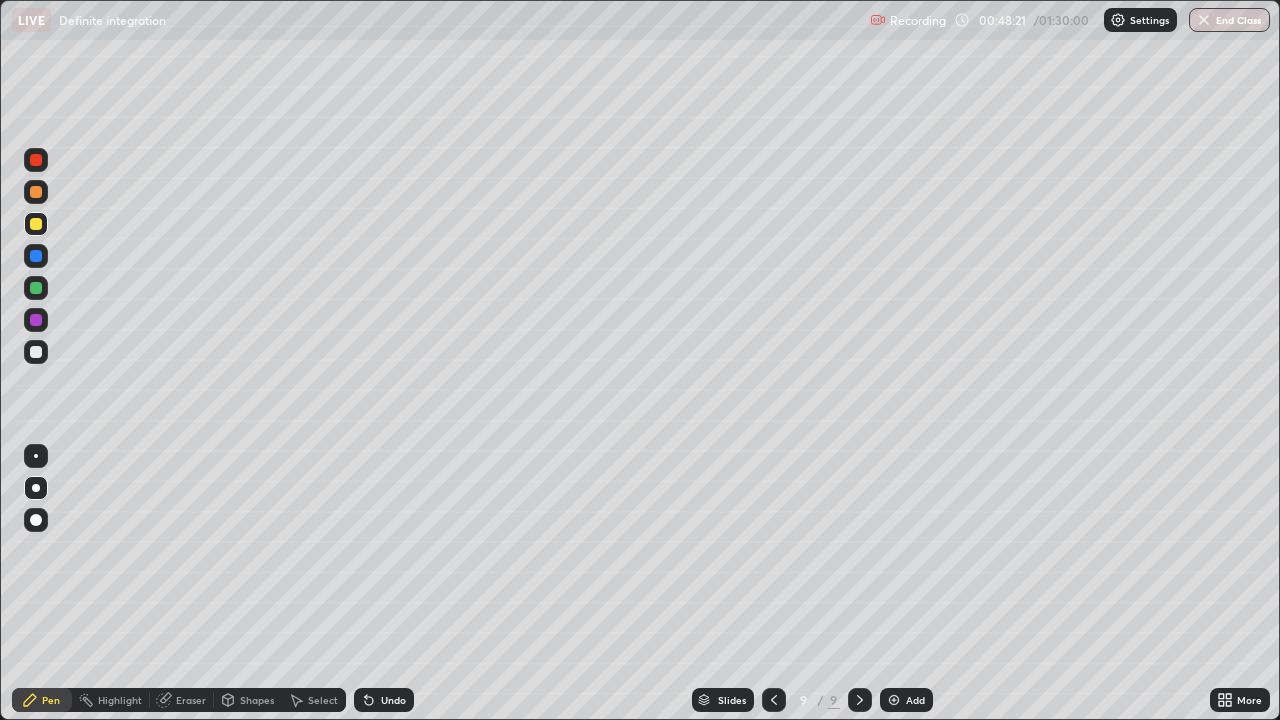 click at bounding box center (36, 352) 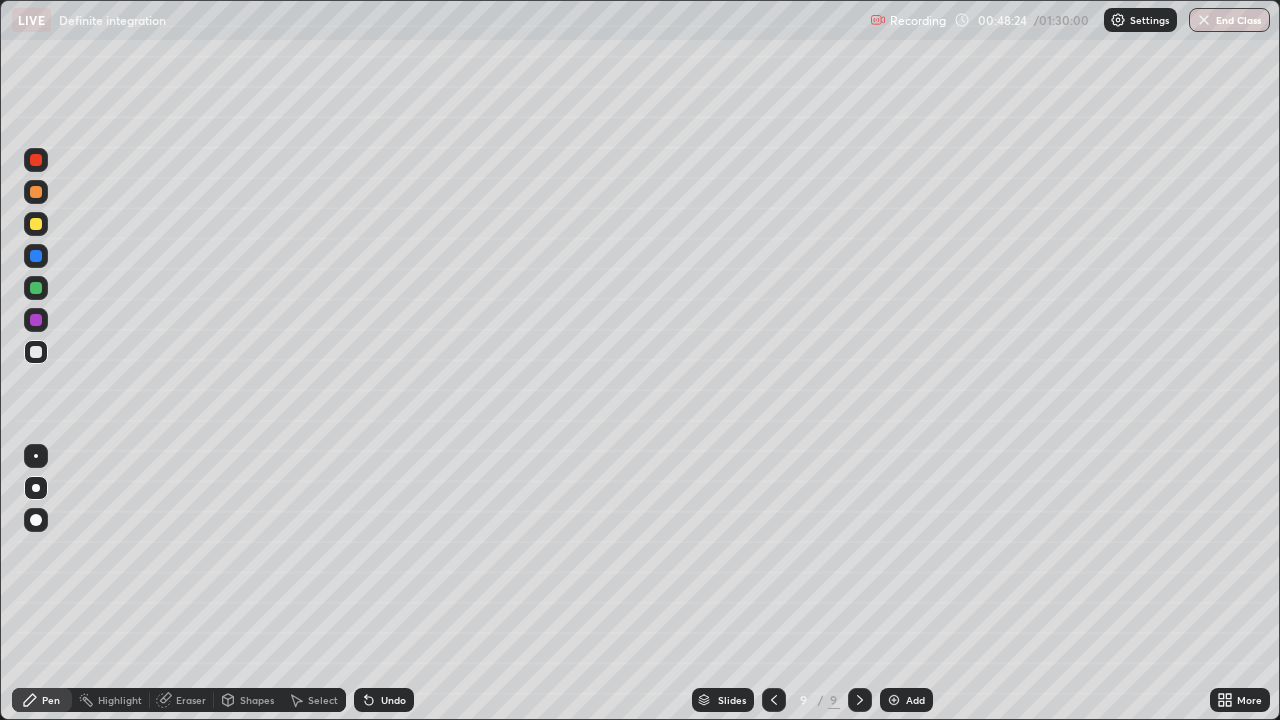 click at bounding box center [36, 288] 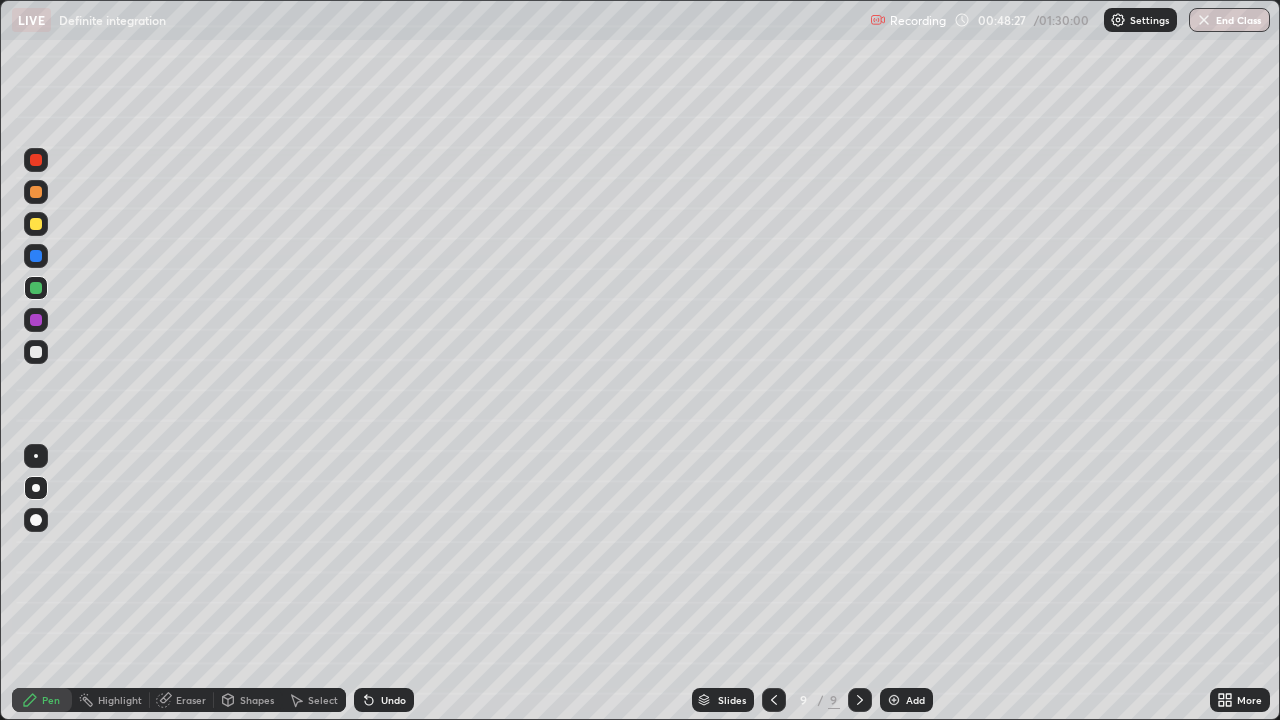 click on "Highlight" at bounding box center (120, 700) 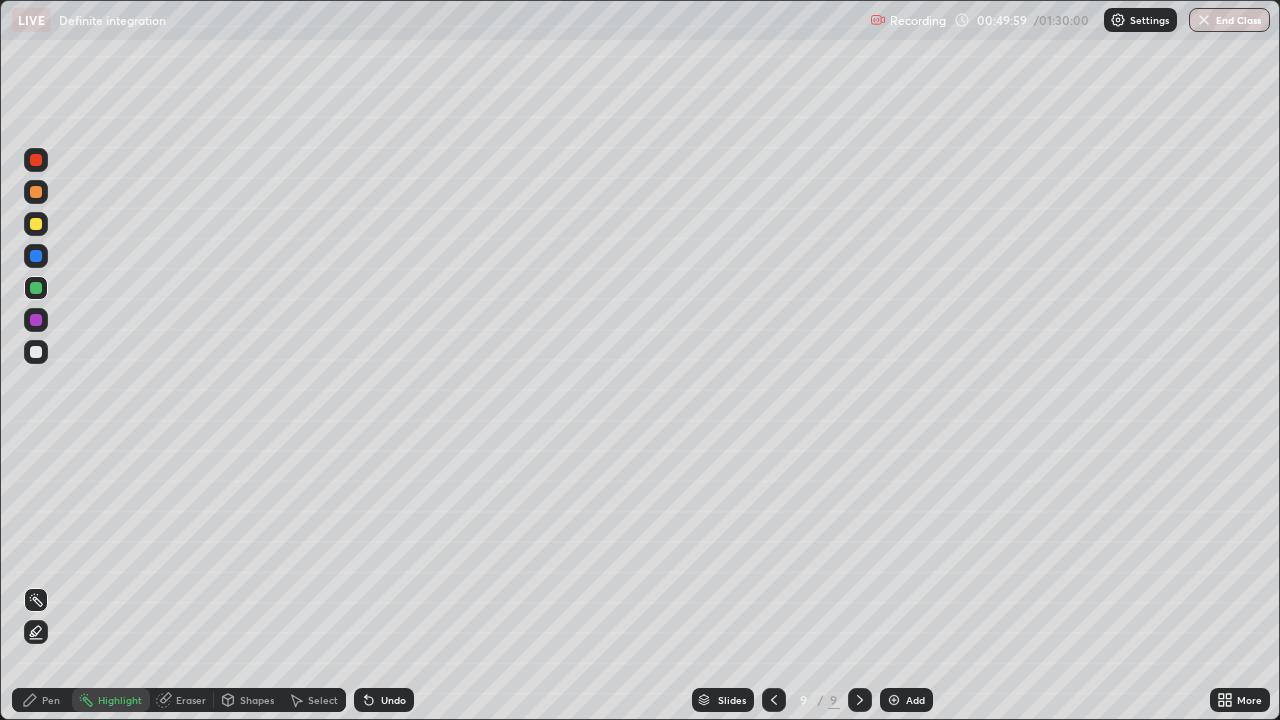 click at bounding box center [36, 352] 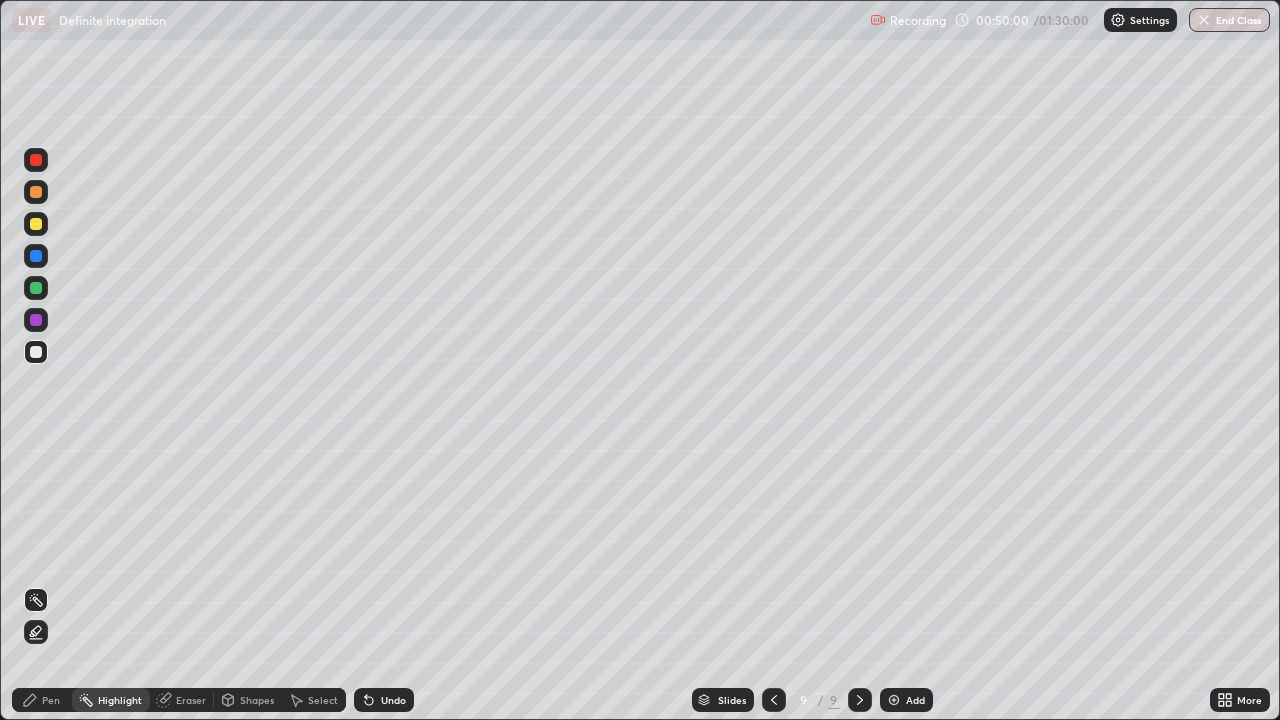click 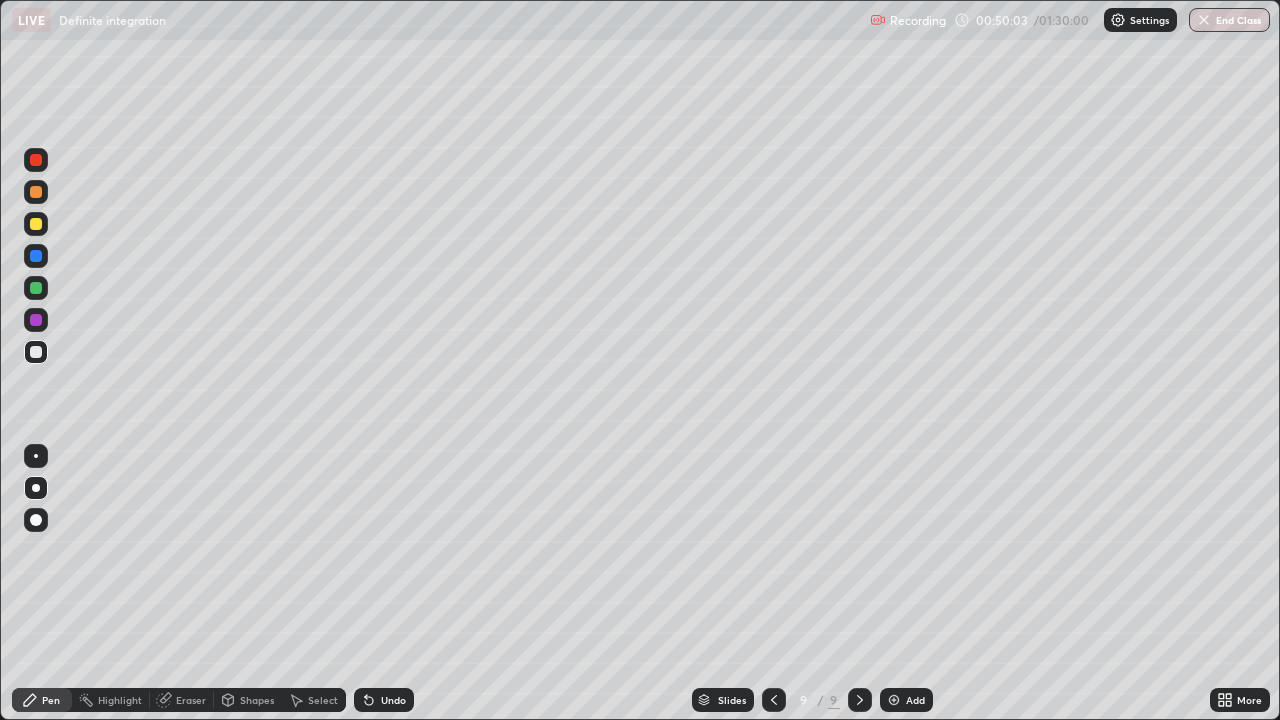 click at bounding box center (36, 320) 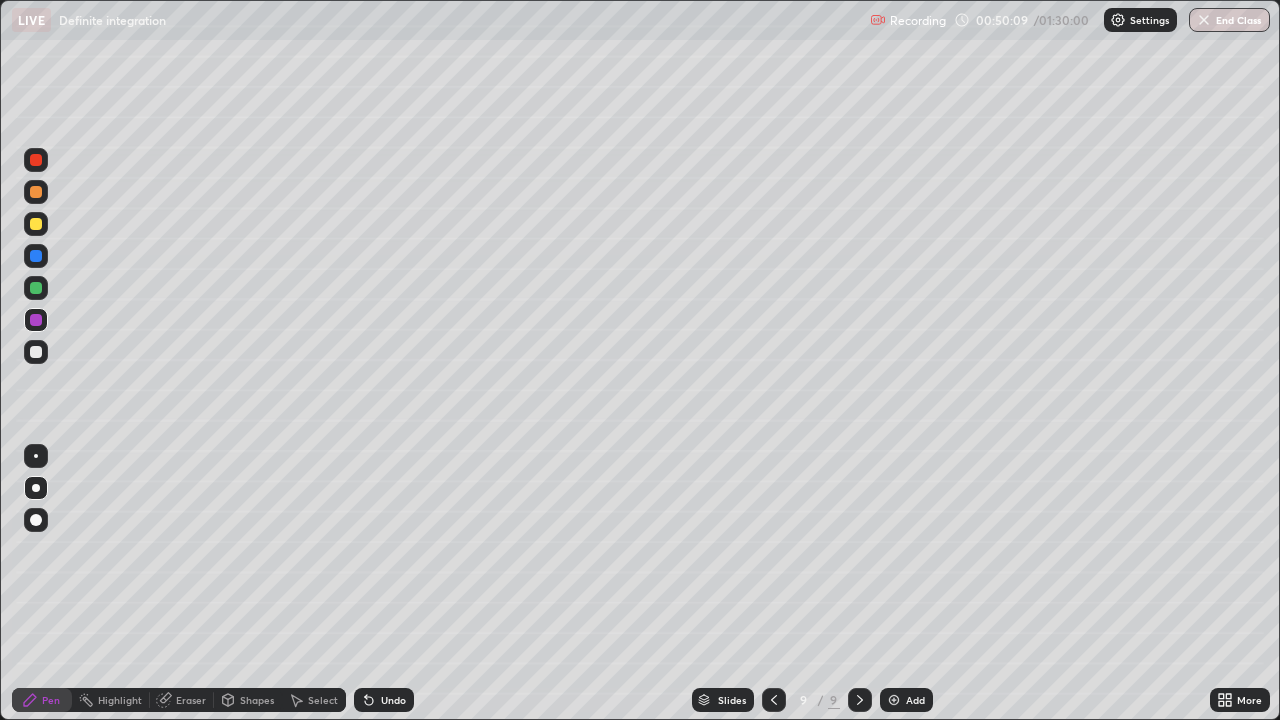 click at bounding box center [36, 352] 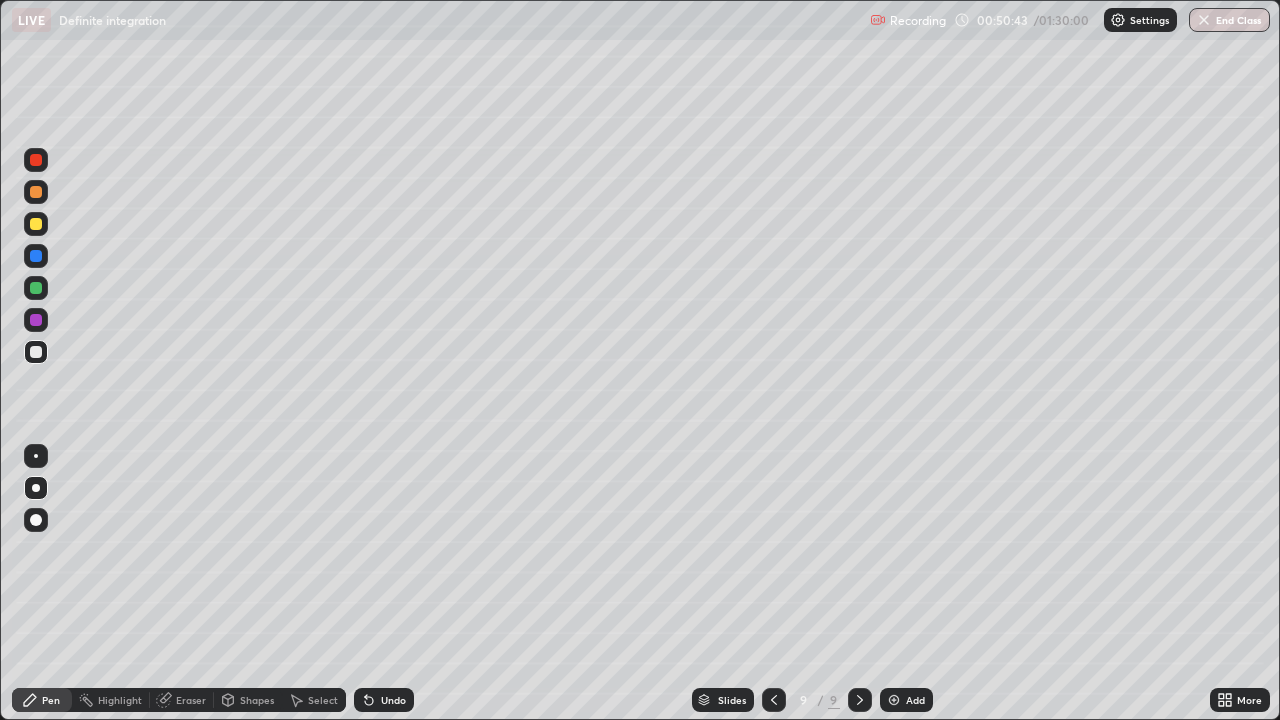 click 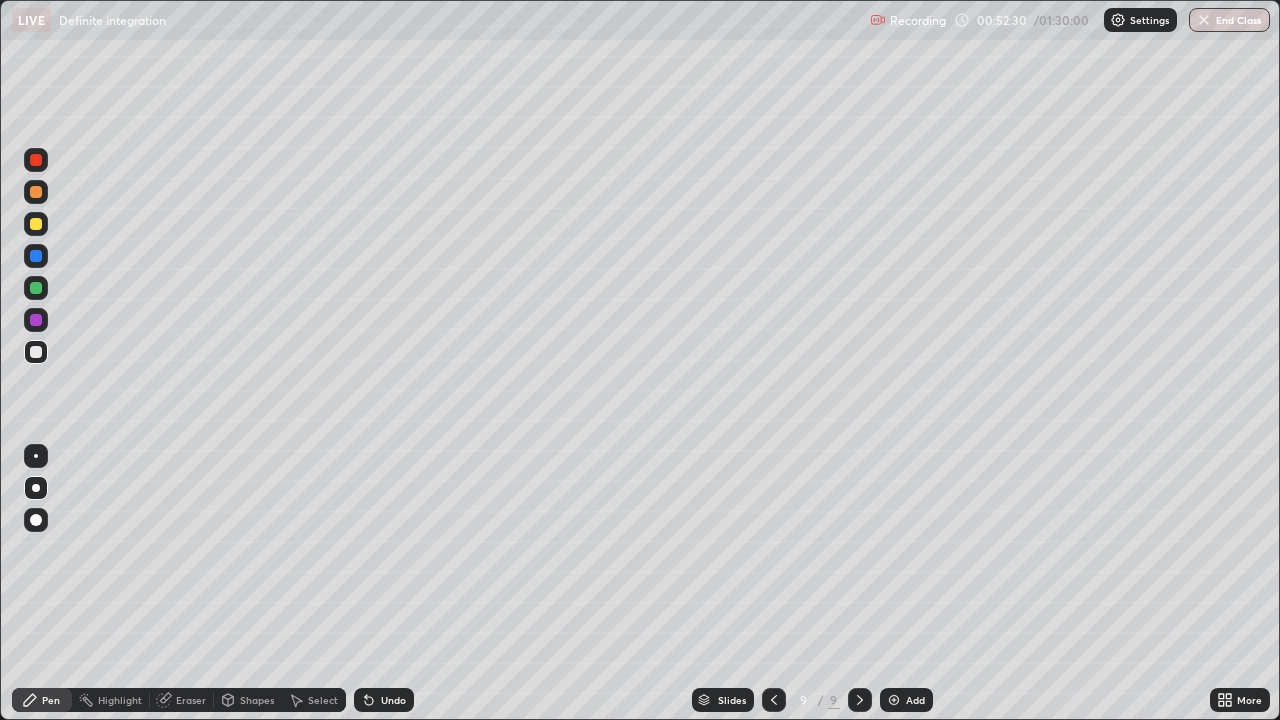 click at bounding box center [36, 224] 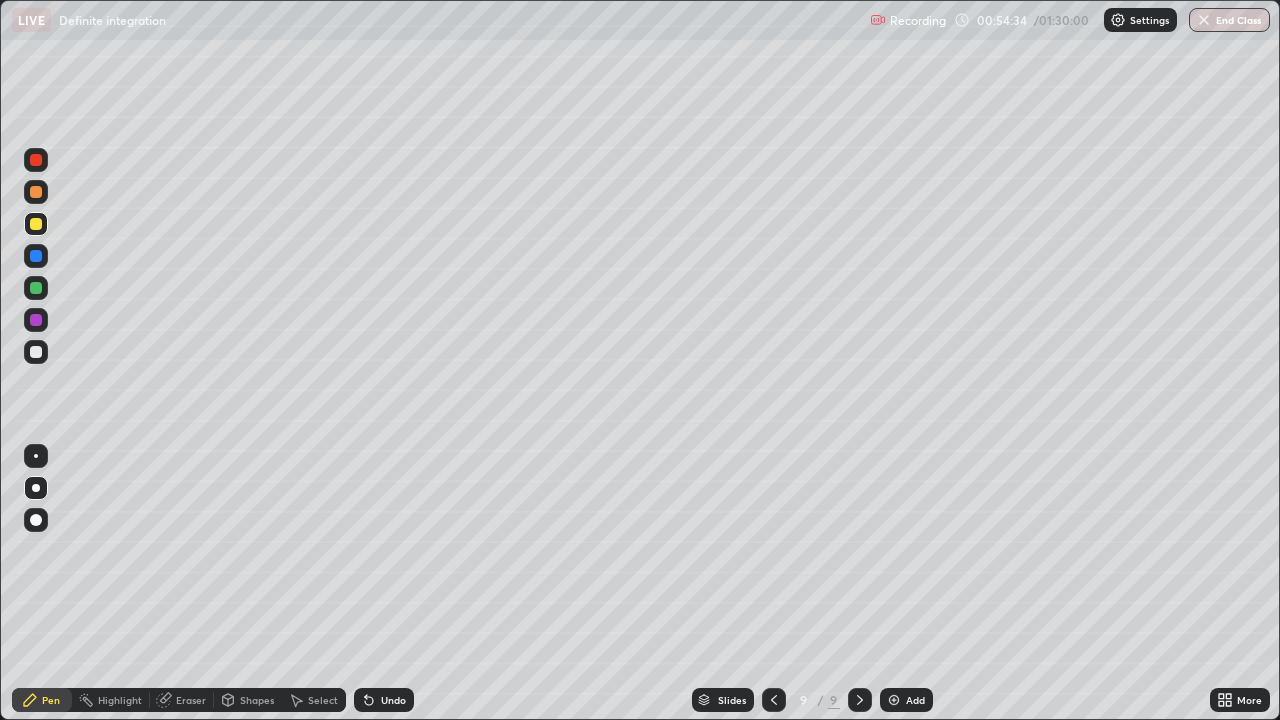 click at bounding box center (36, 352) 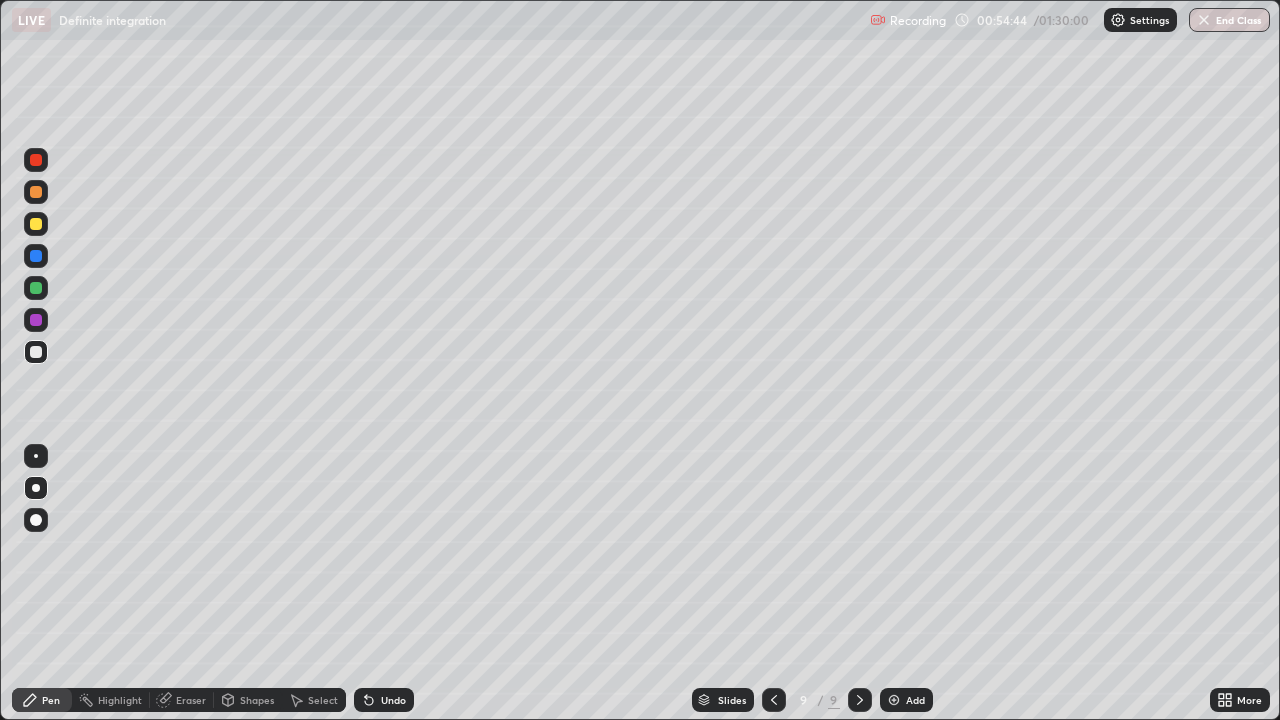 click at bounding box center (36, 224) 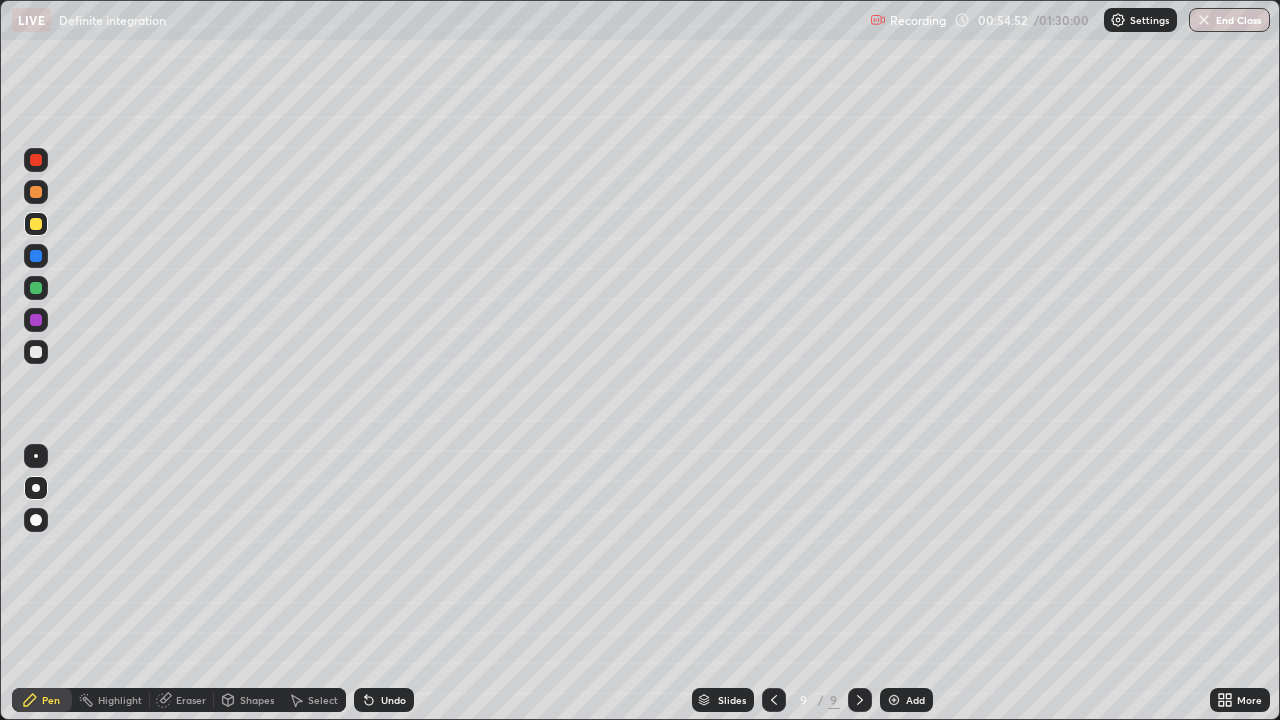 click at bounding box center [36, 288] 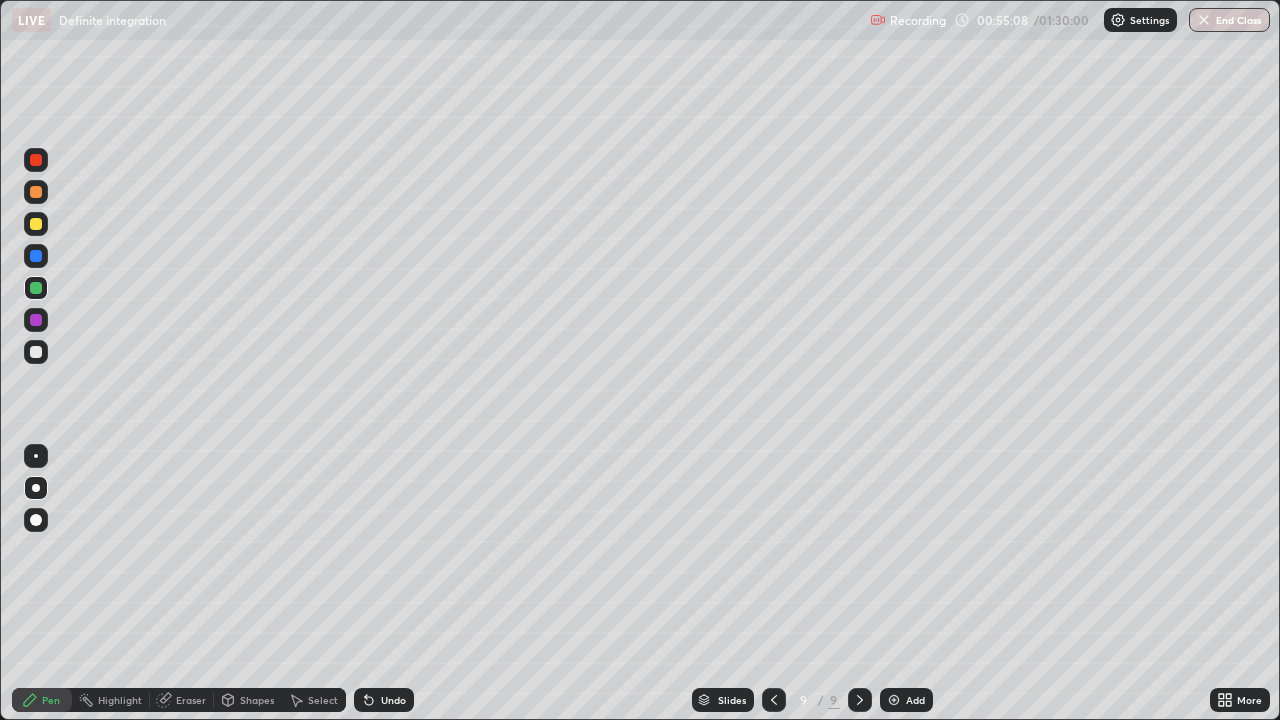 click at bounding box center [36, 224] 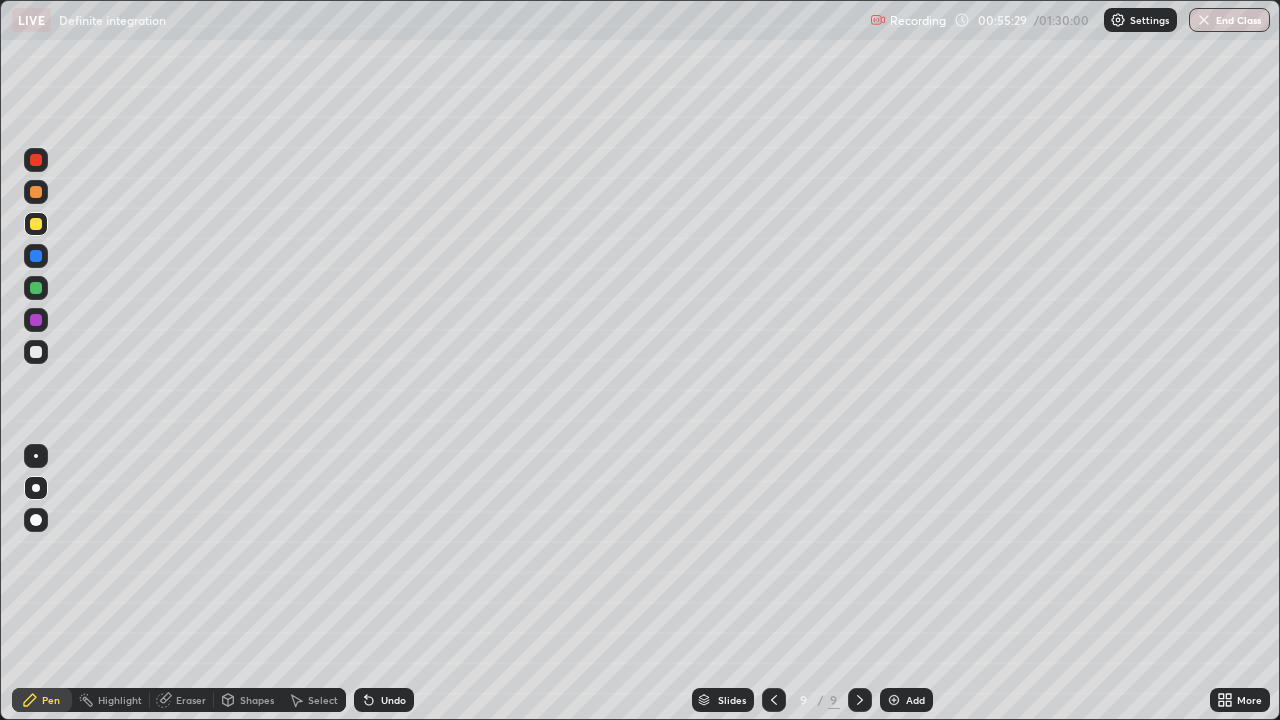 click at bounding box center (36, 352) 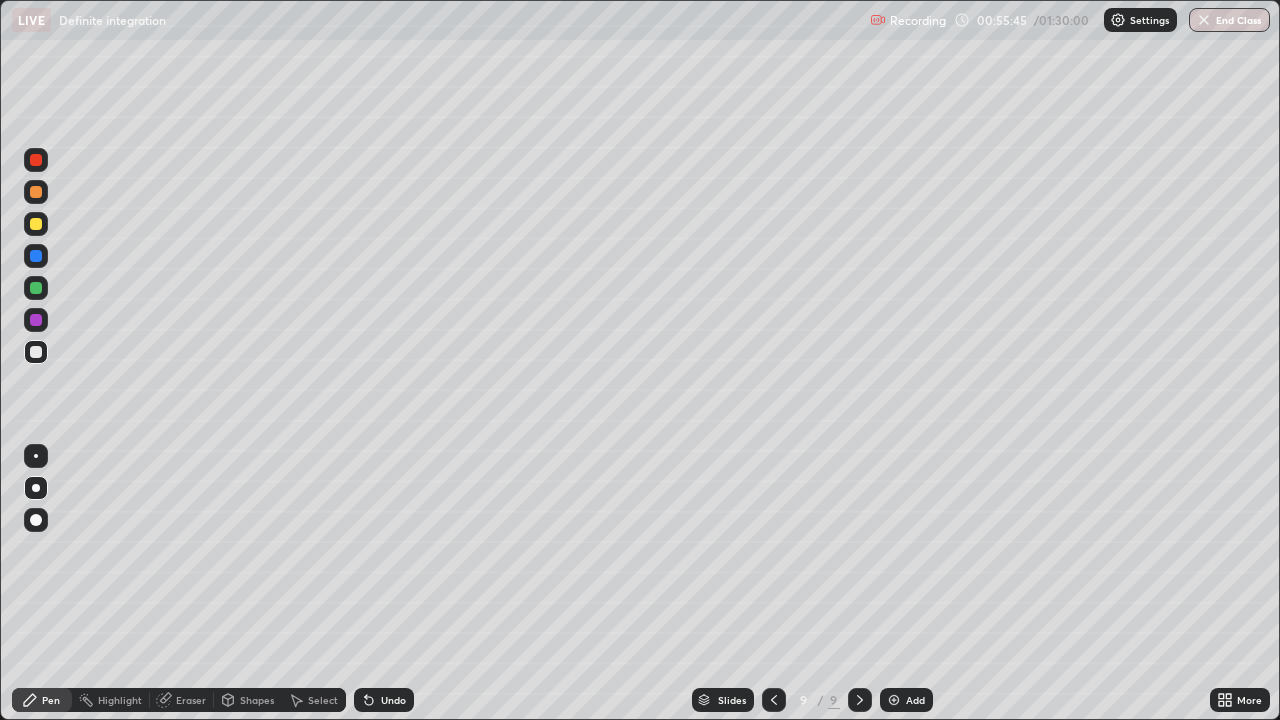 click at bounding box center (36, 160) 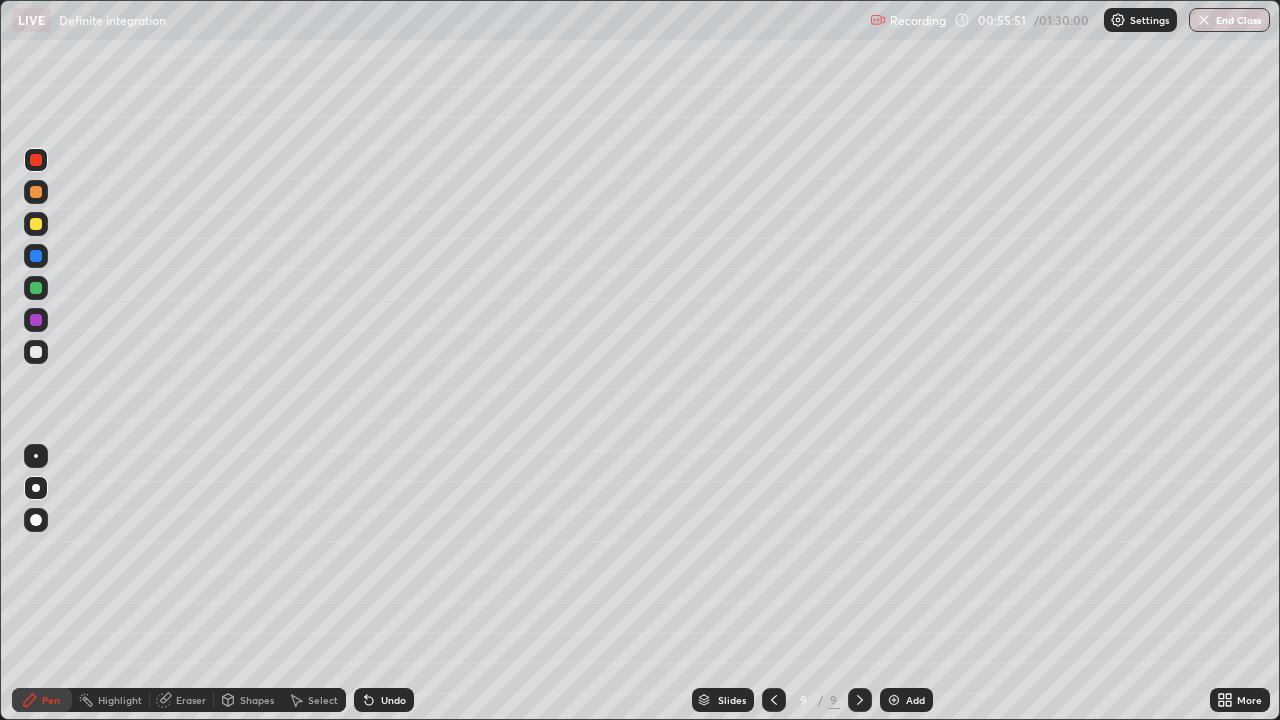 click at bounding box center (36, 352) 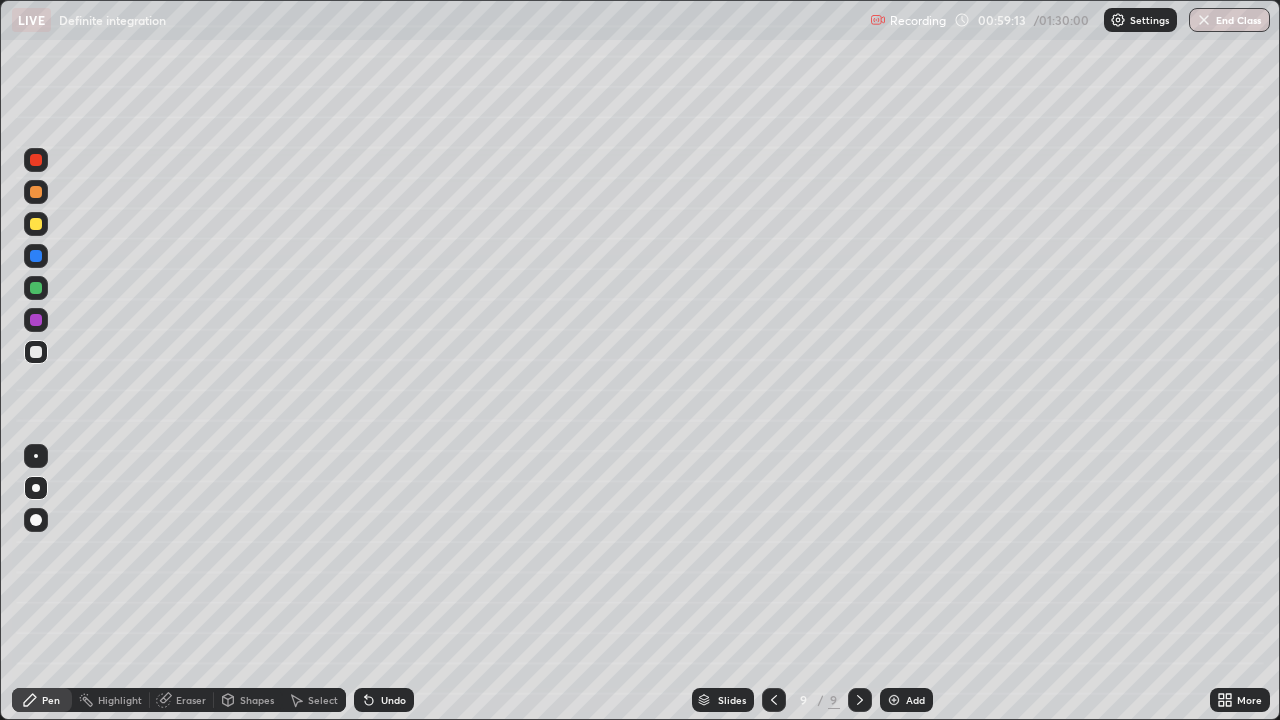 click on "Add" at bounding box center [915, 700] 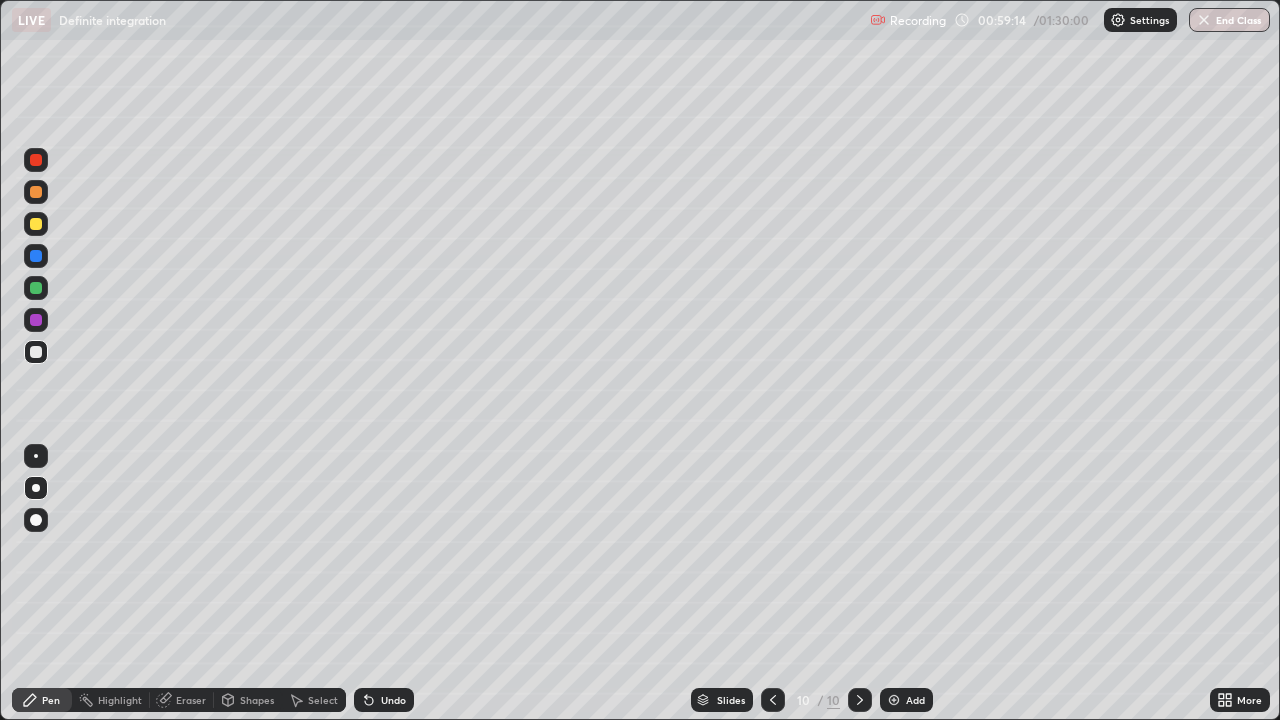 click at bounding box center [36, 192] 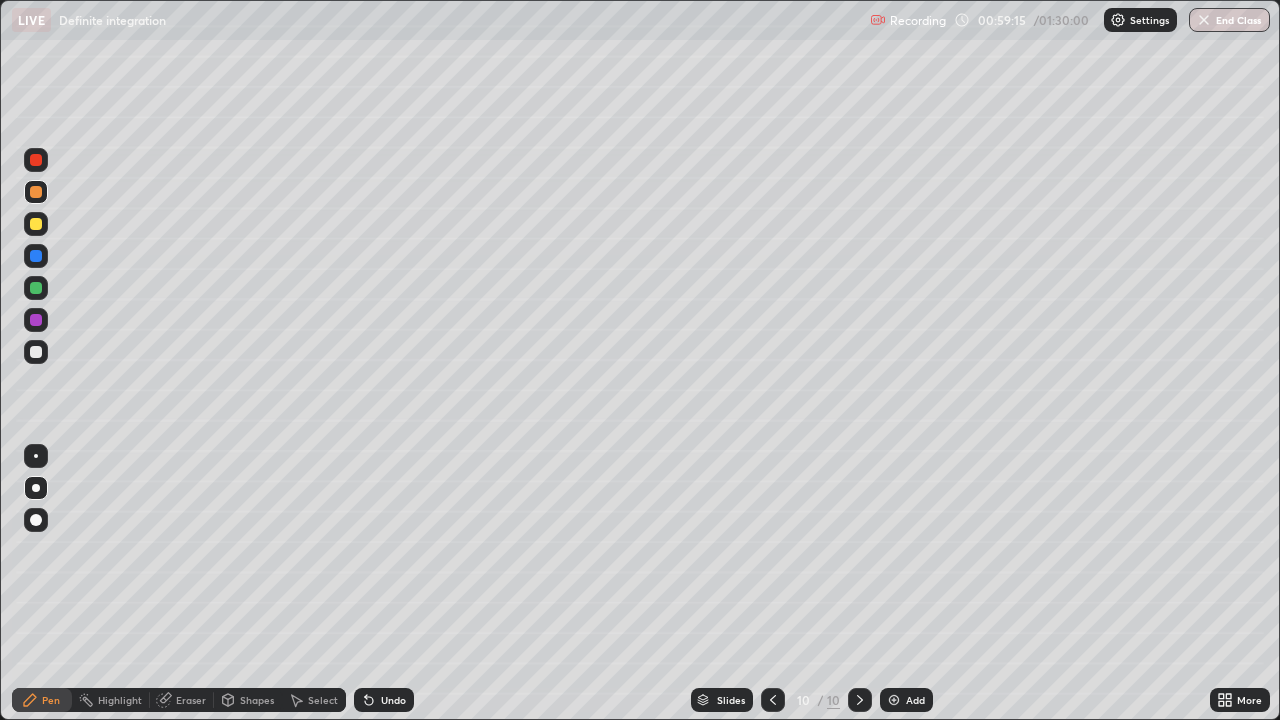 click at bounding box center (36, 224) 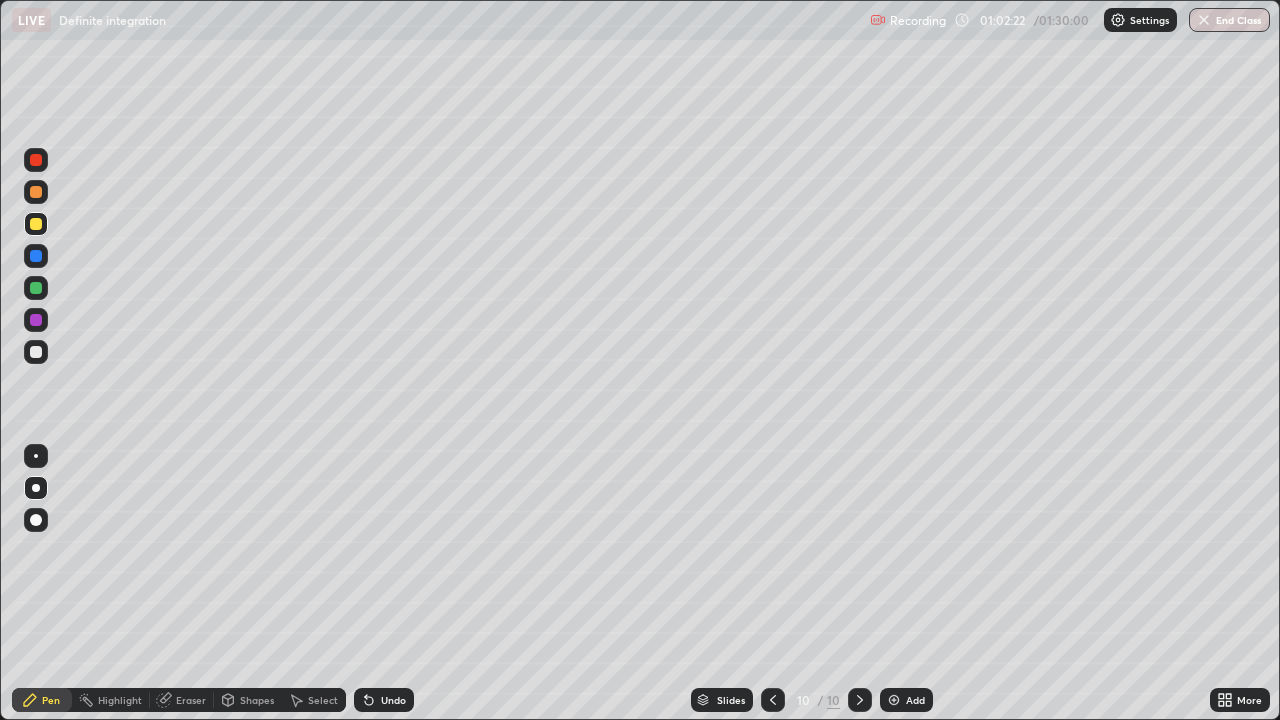 click at bounding box center [36, 352] 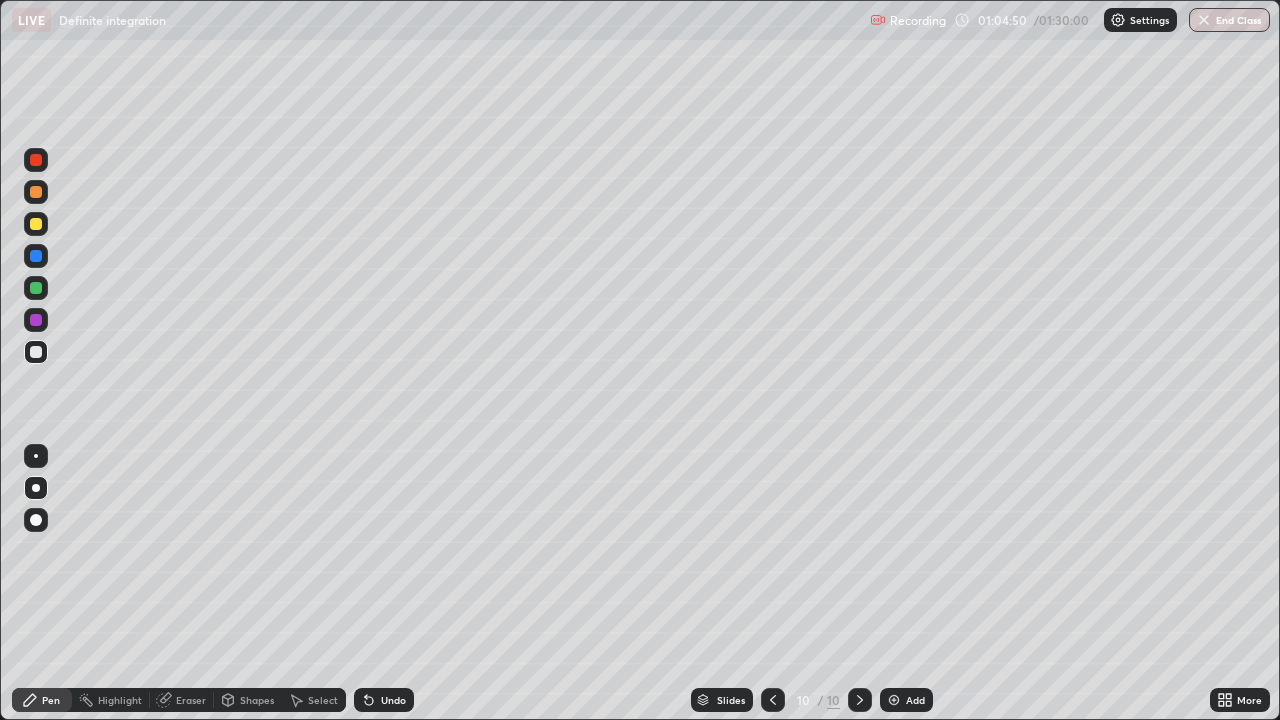 click at bounding box center (36, 288) 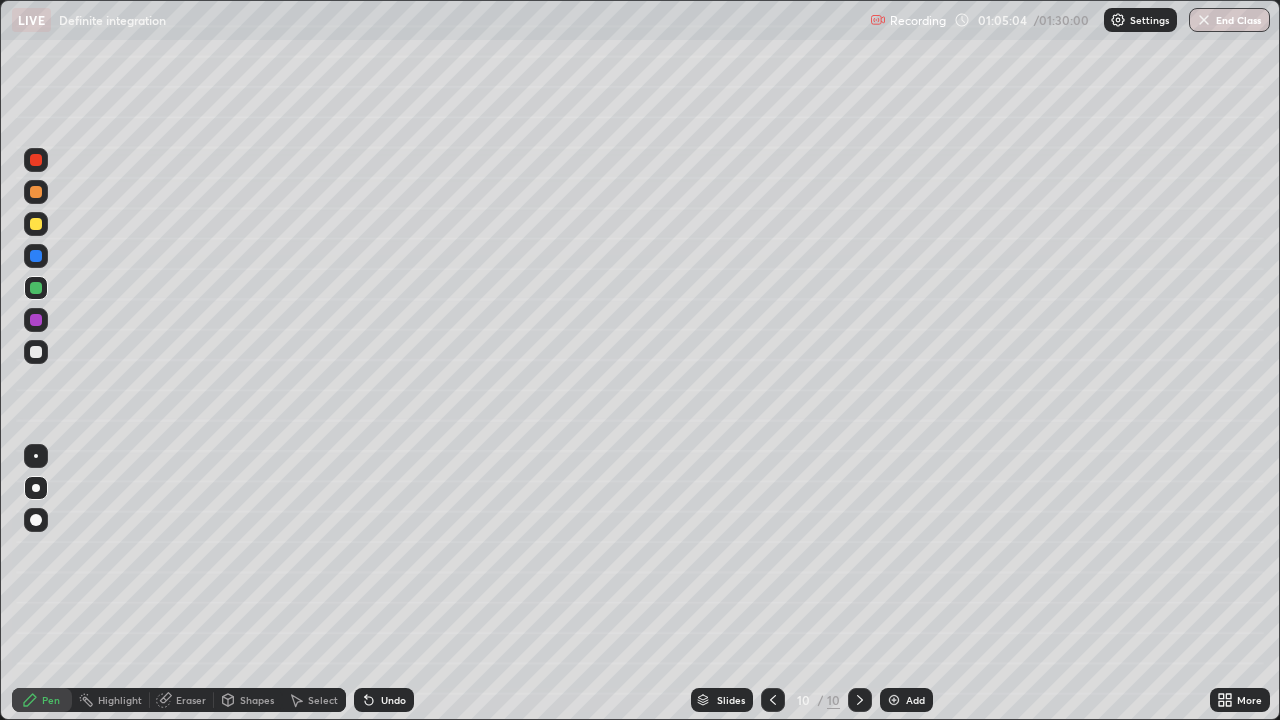 click at bounding box center (36, 352) 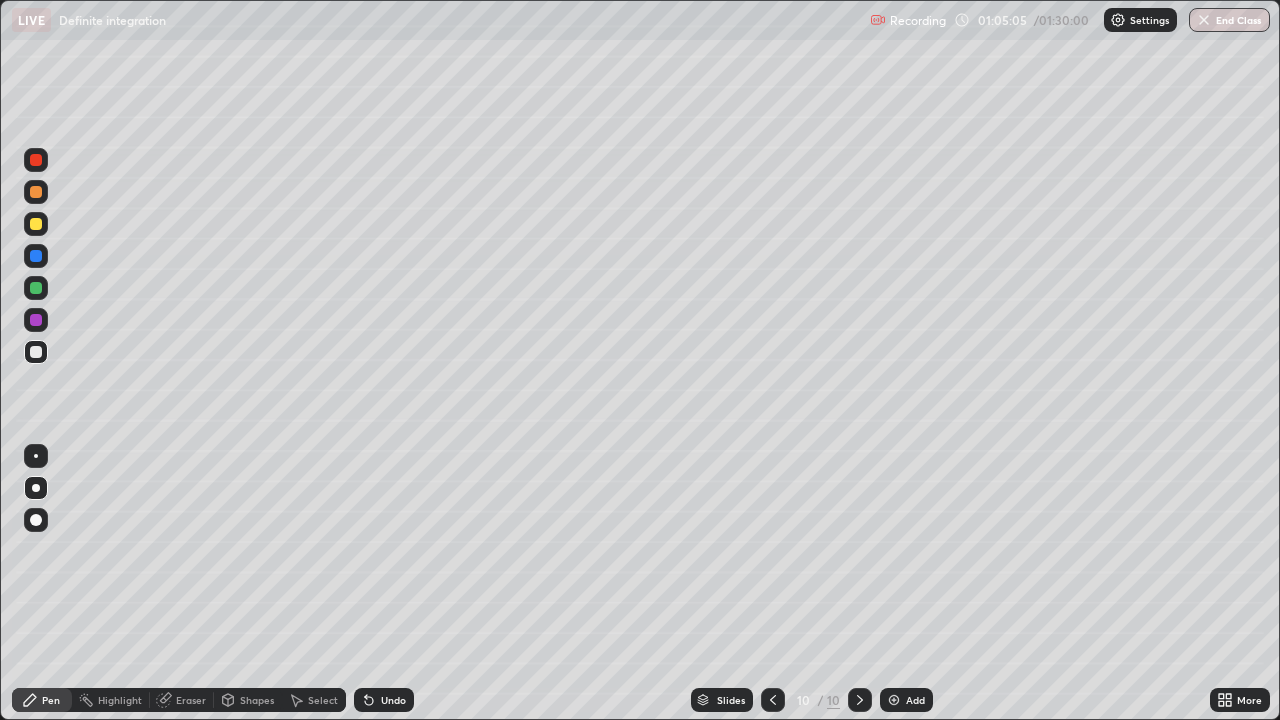 click at bounding box center [36, 320] 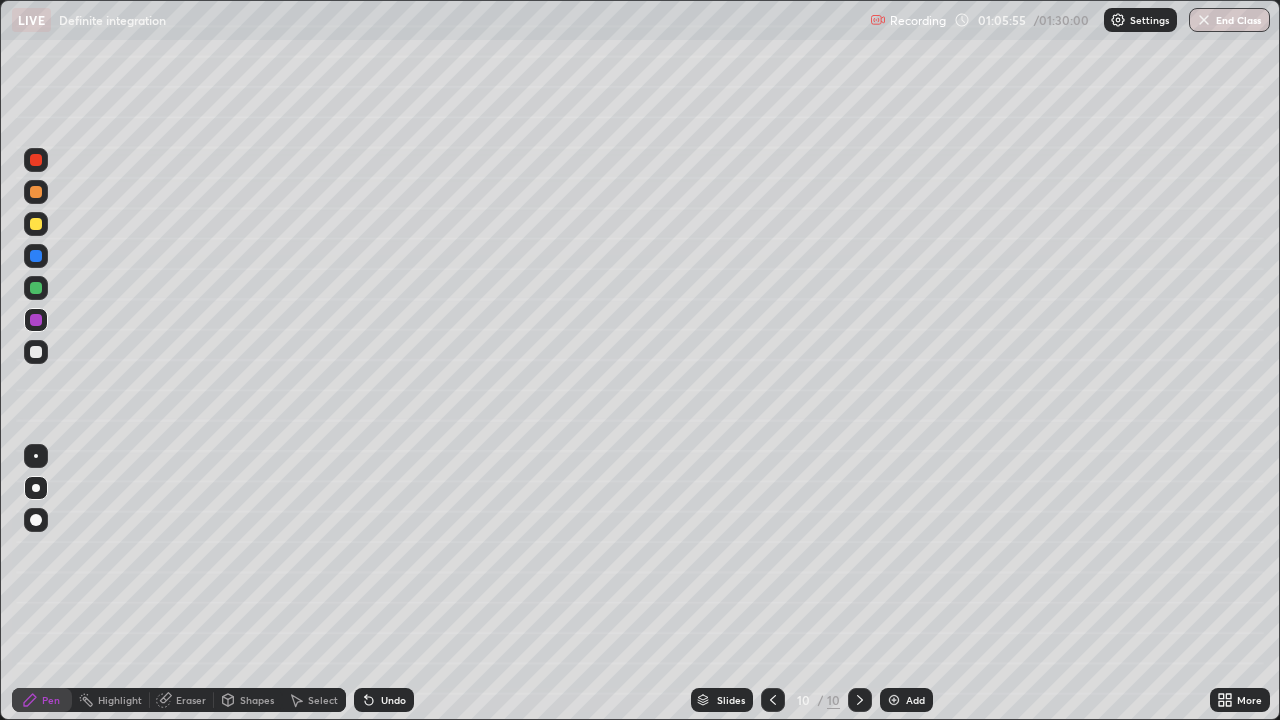 click at bounding box center (36, 288) 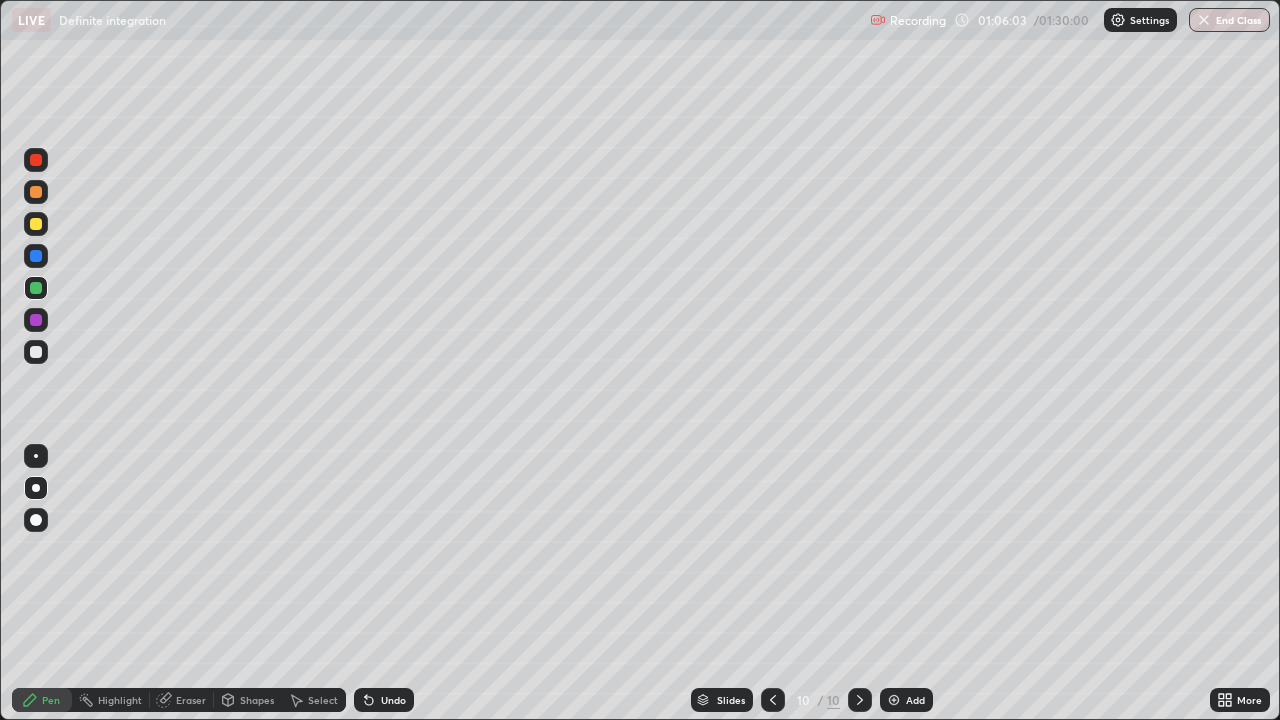 click at bounding box center (36, 256) 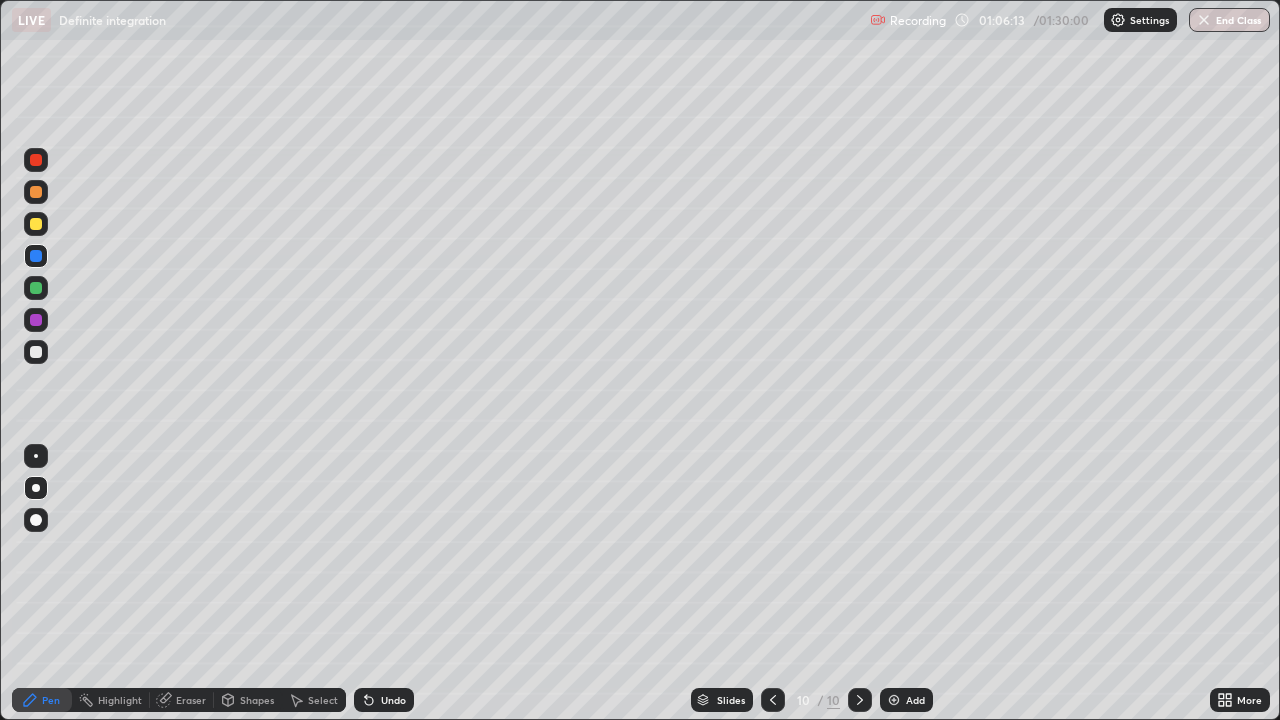 click at bounding box center (36, 224) 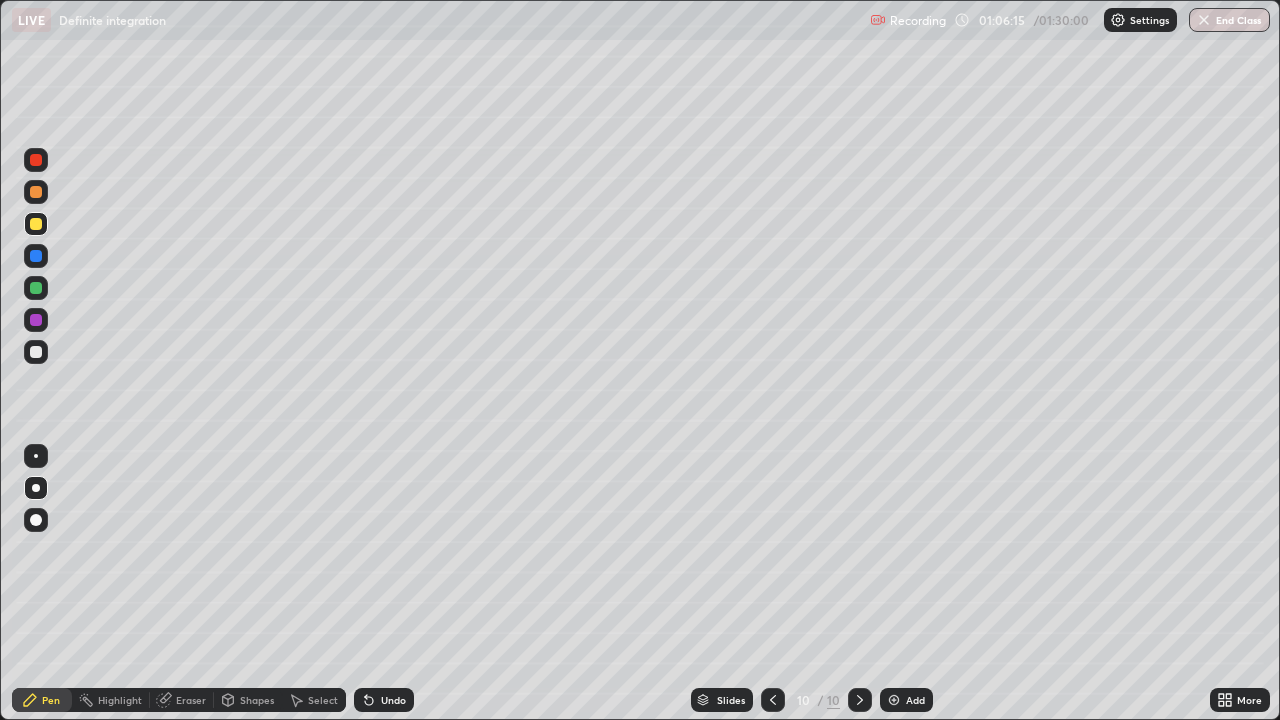 click at bounding box center [36, 160] 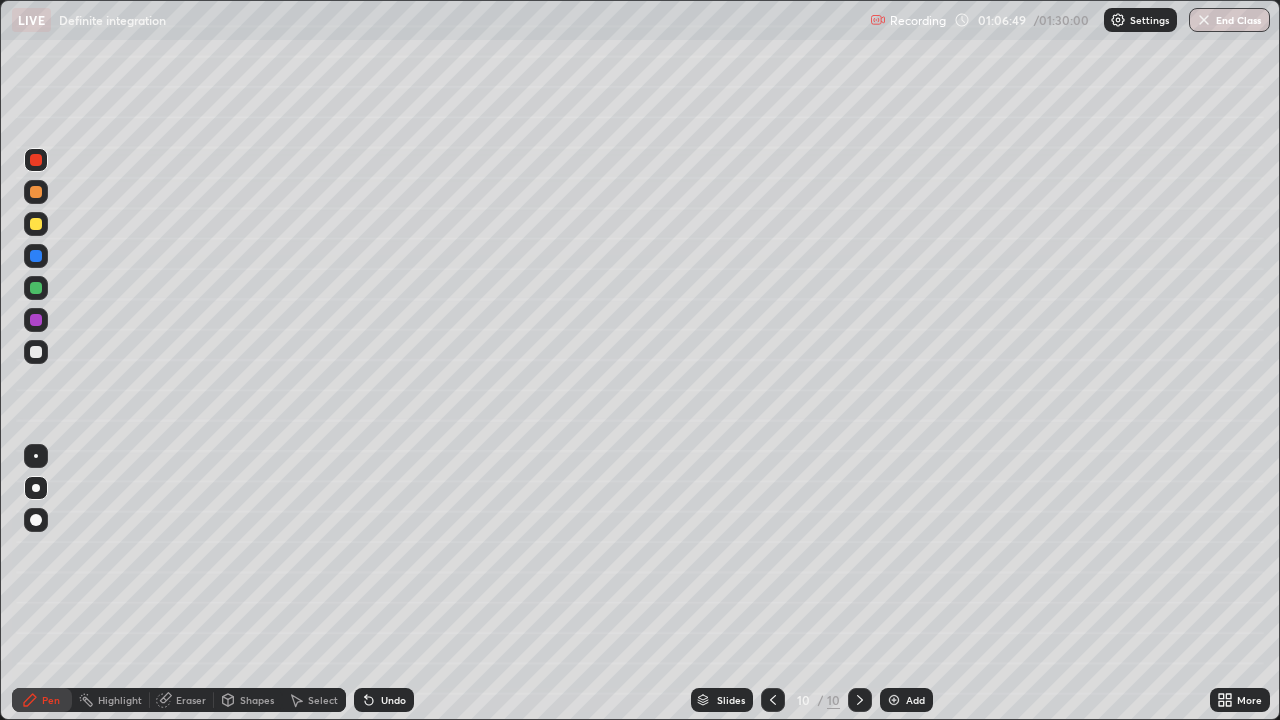 click at bounding box center [36, 352] 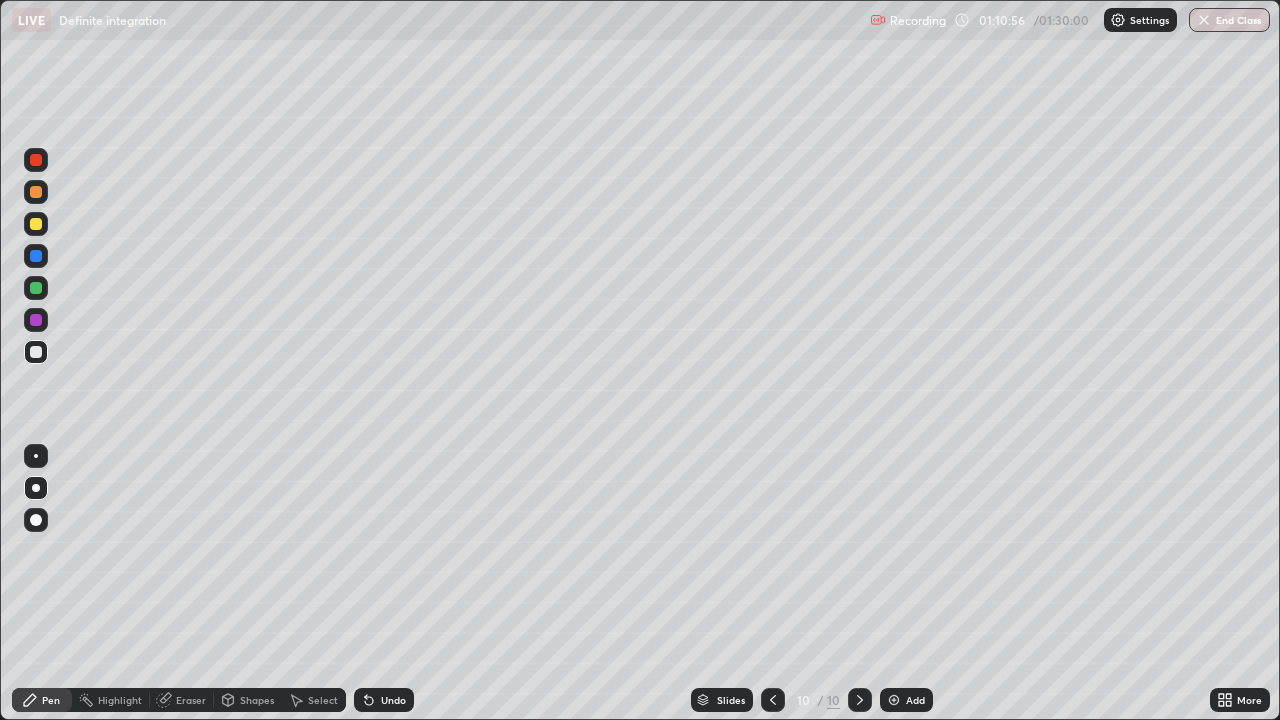 click on "Add" at bounding box center (906, 700) 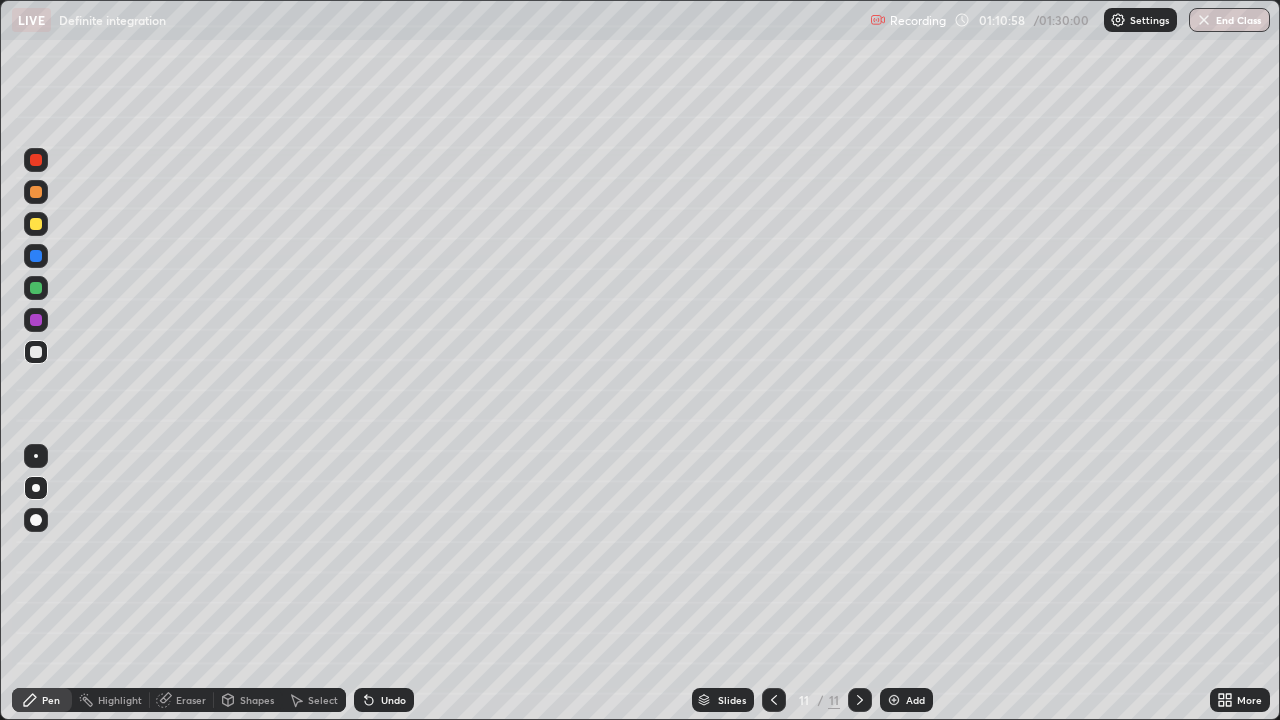 click at bounding box center [36, 224] 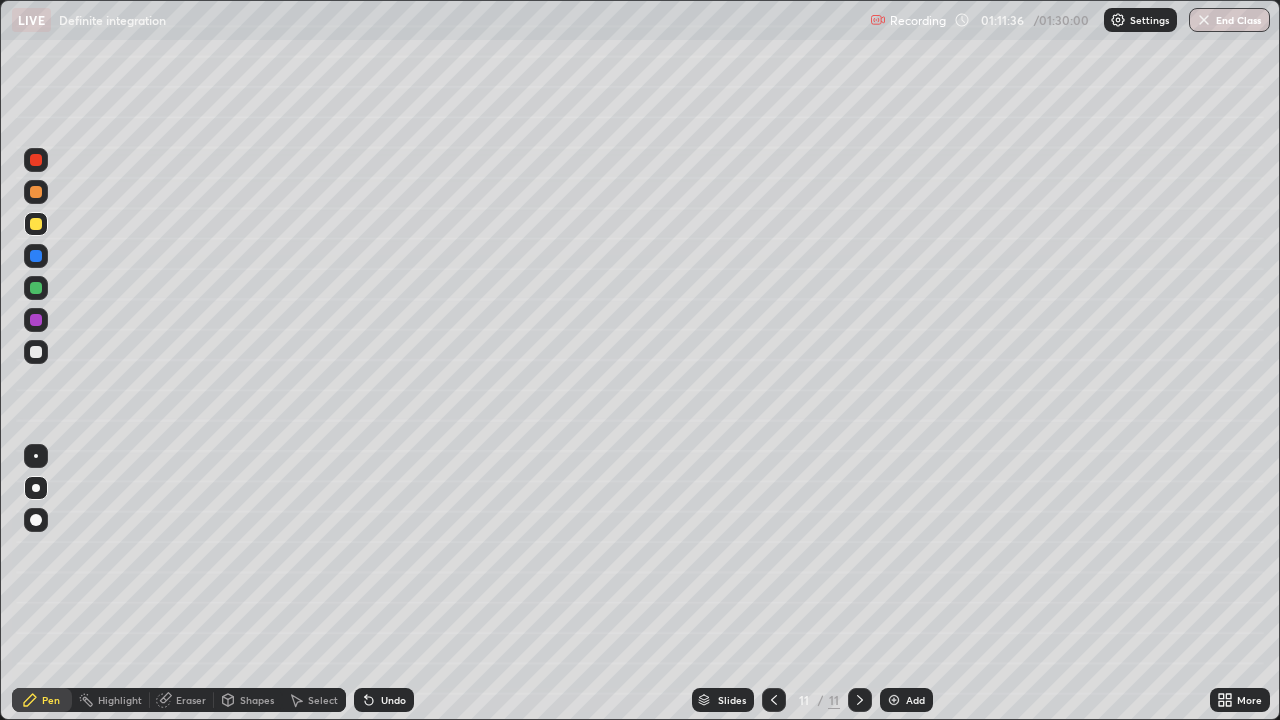 click on "Undo" at bounding box center (393, 700) 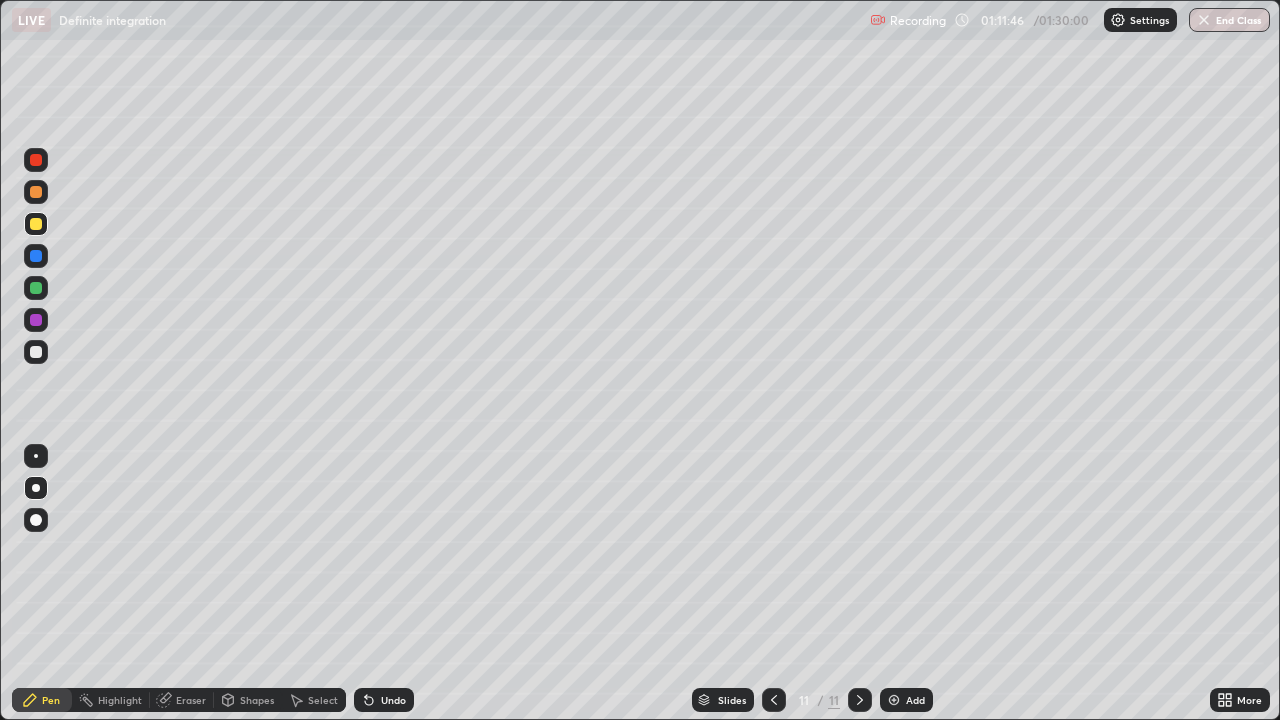 click on "Undo" at bounding box center (393, 700) 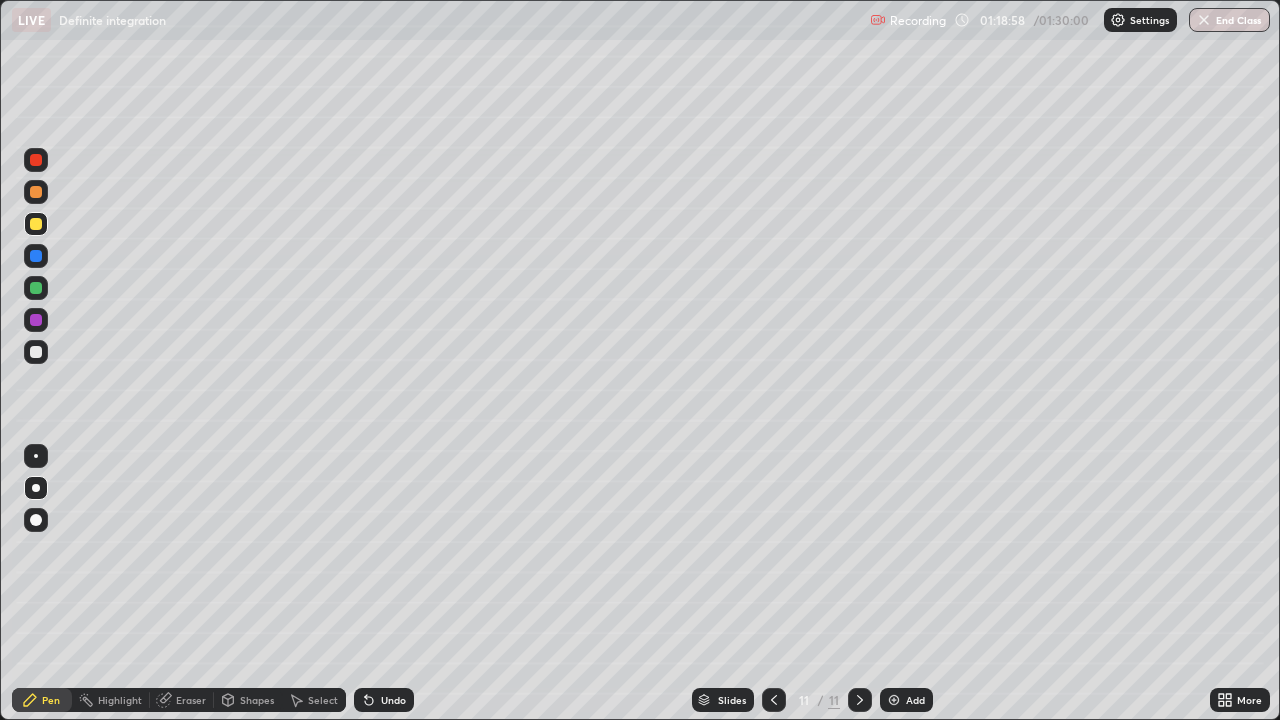 click at bounding box center [36, 352] 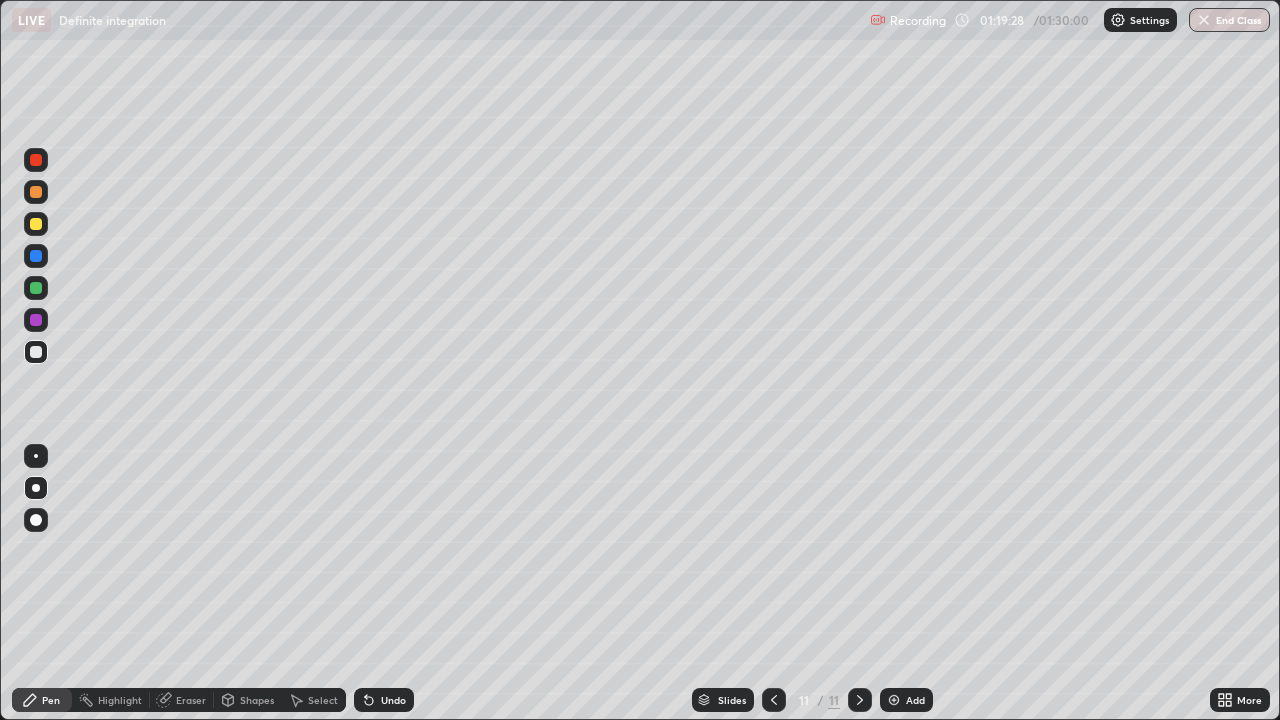 click at bounding box center [36, 256] 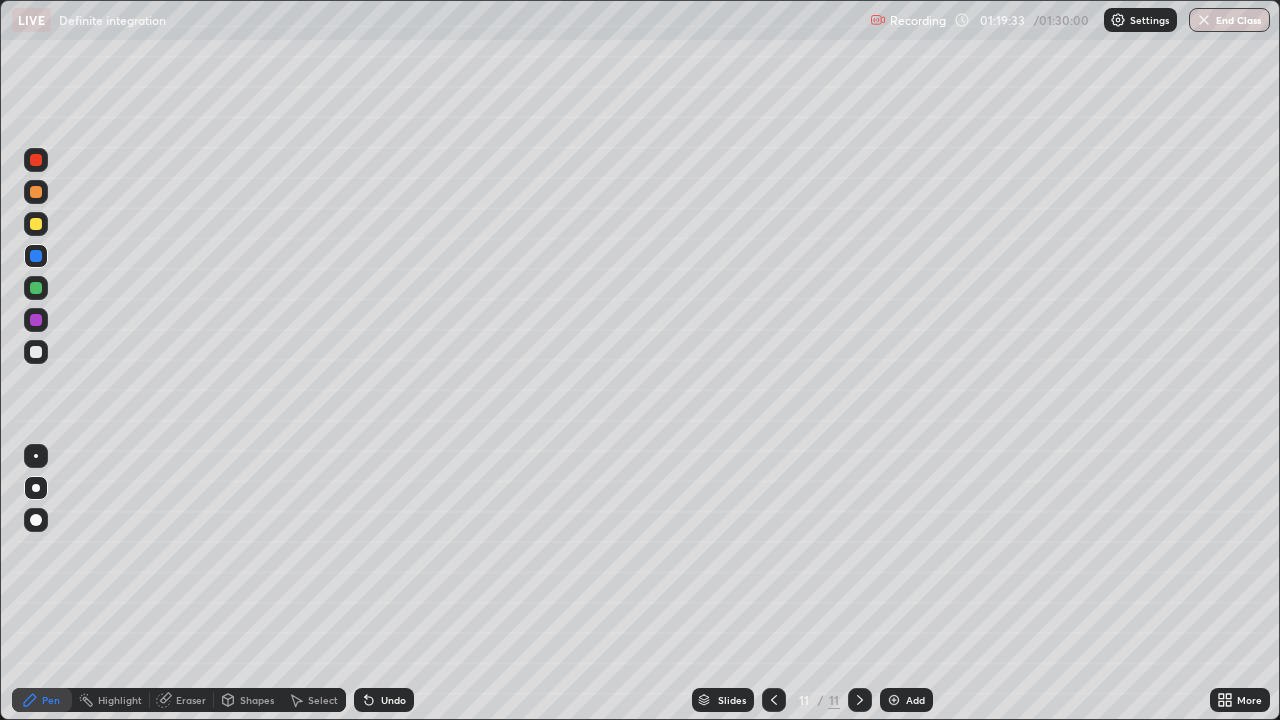 click at bounding box center (36, 352) 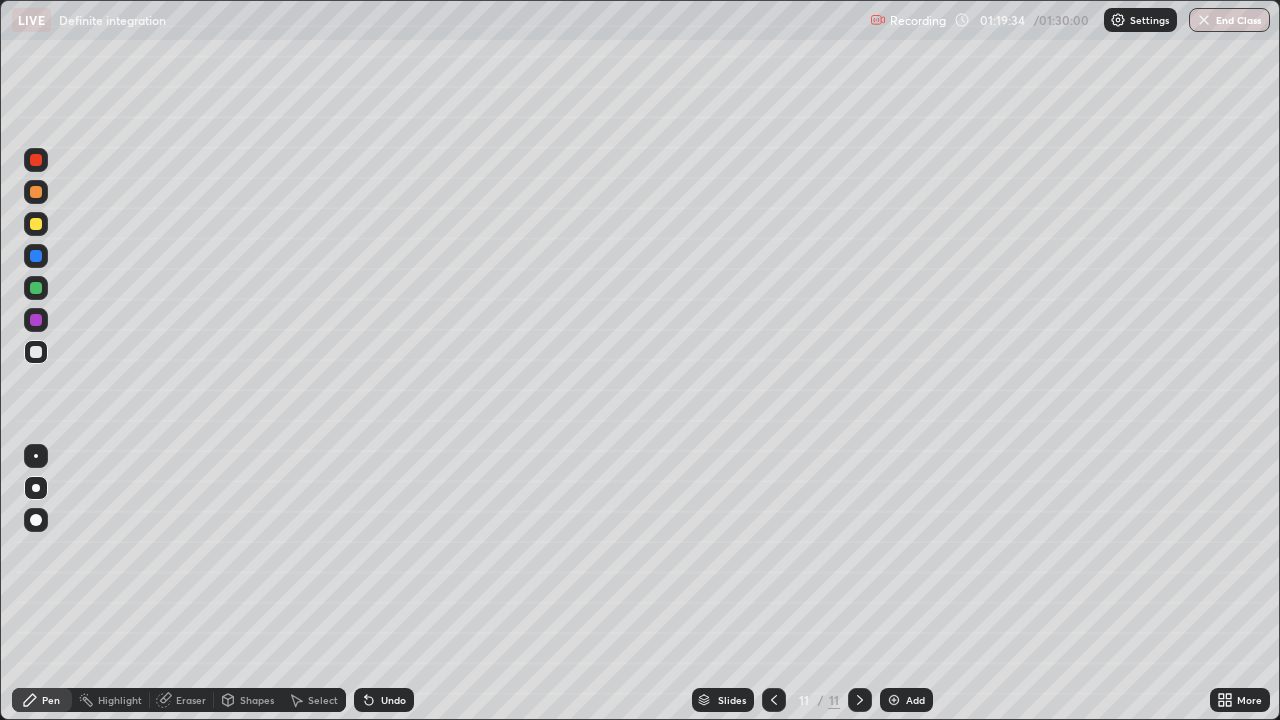 click at bounding box center [36, 288] 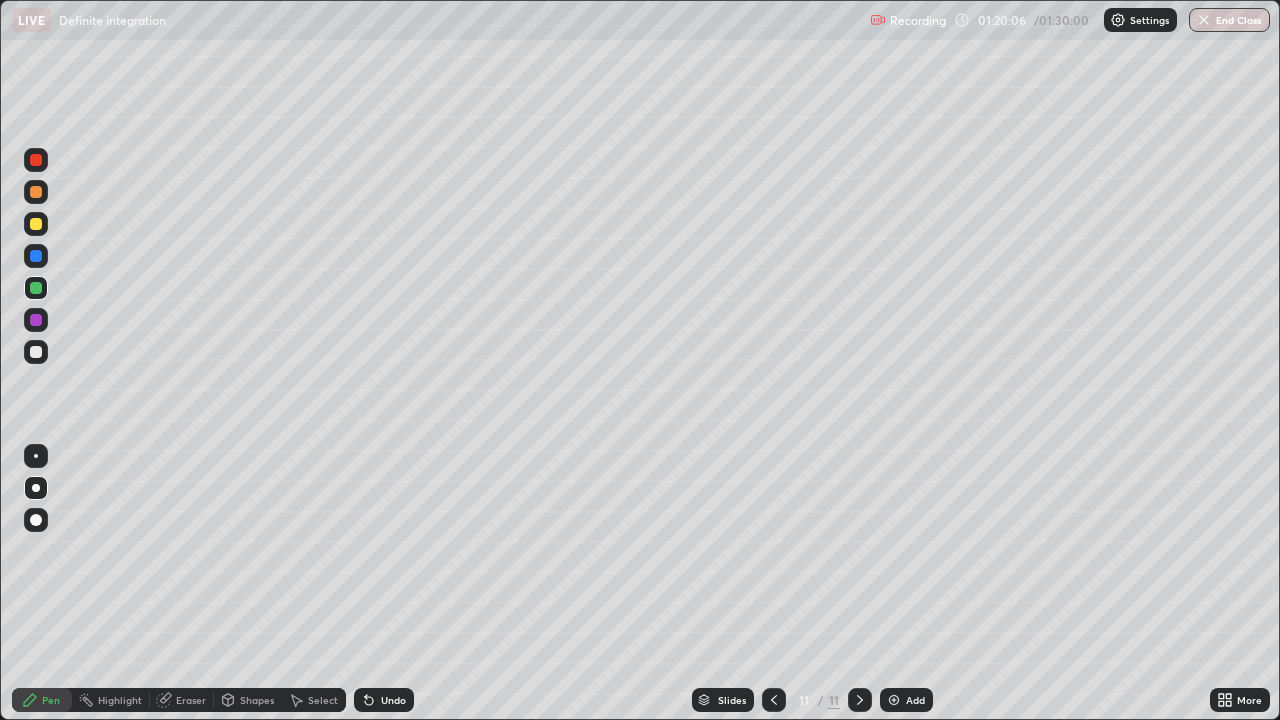 click at bounding box center (36, 320) 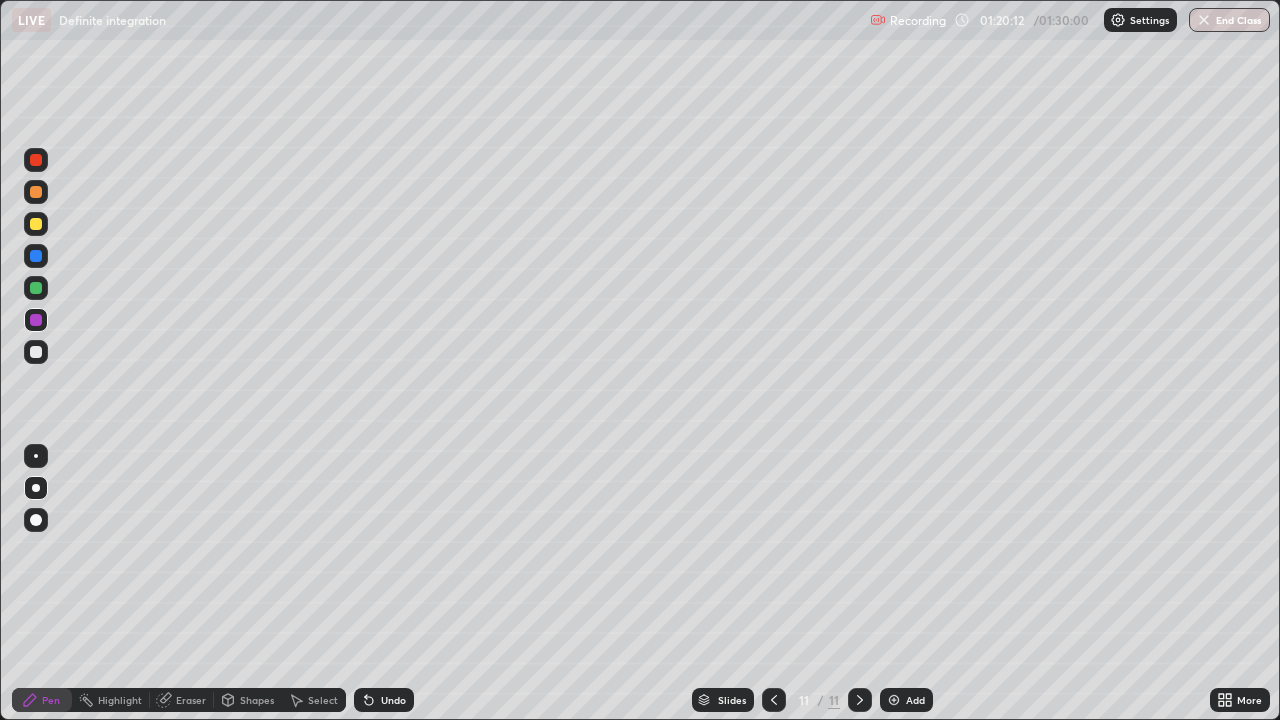click at bounding box center (36, 288) 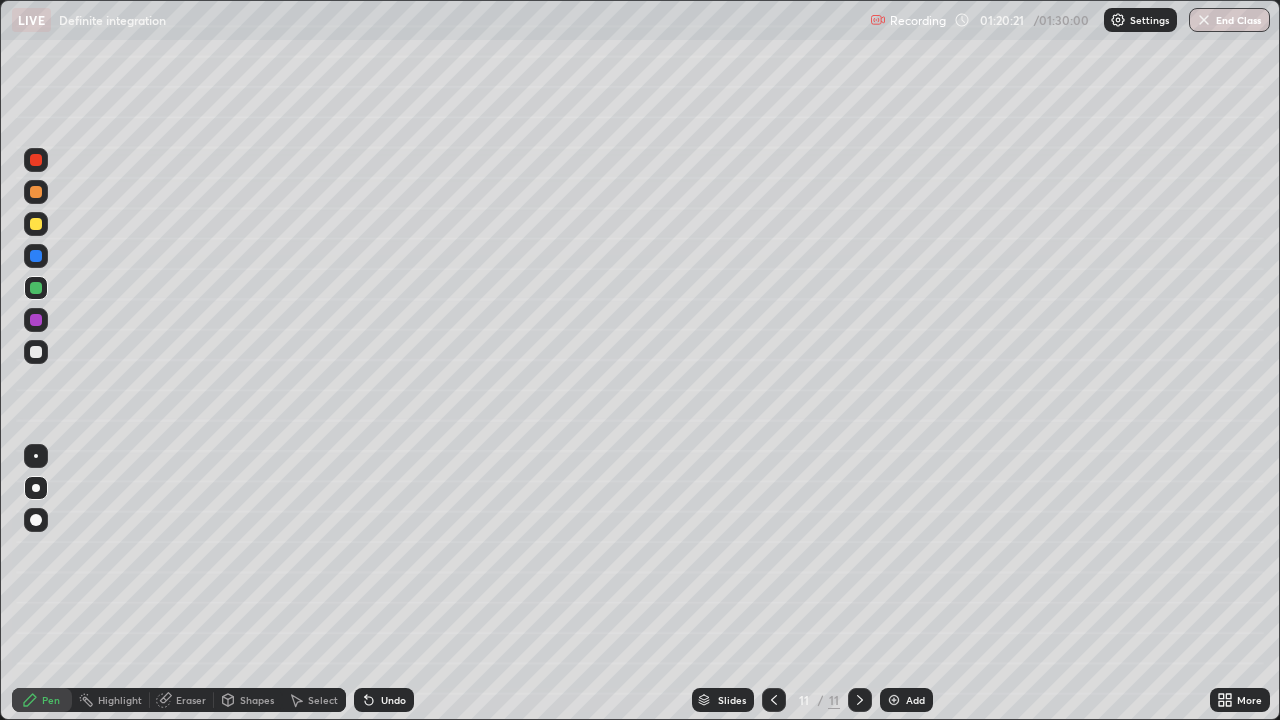 click at bounding box center [36, 160] 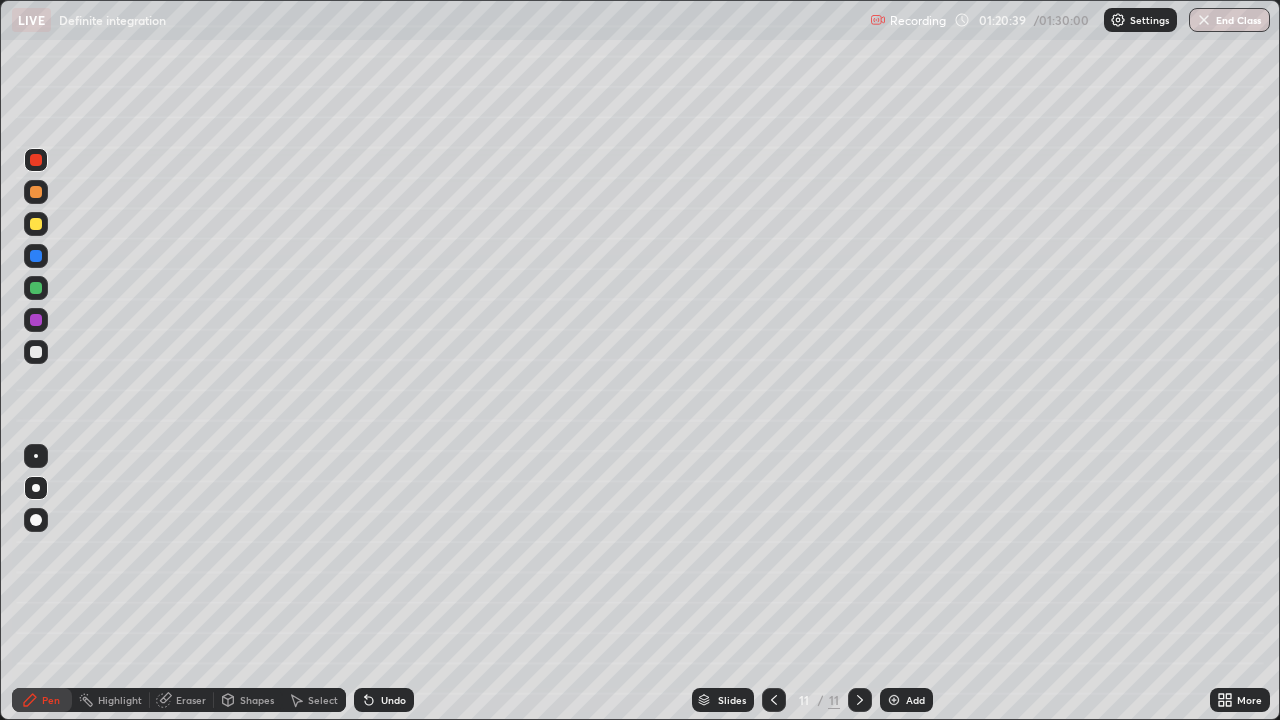 click at bounding box center (36, 352) 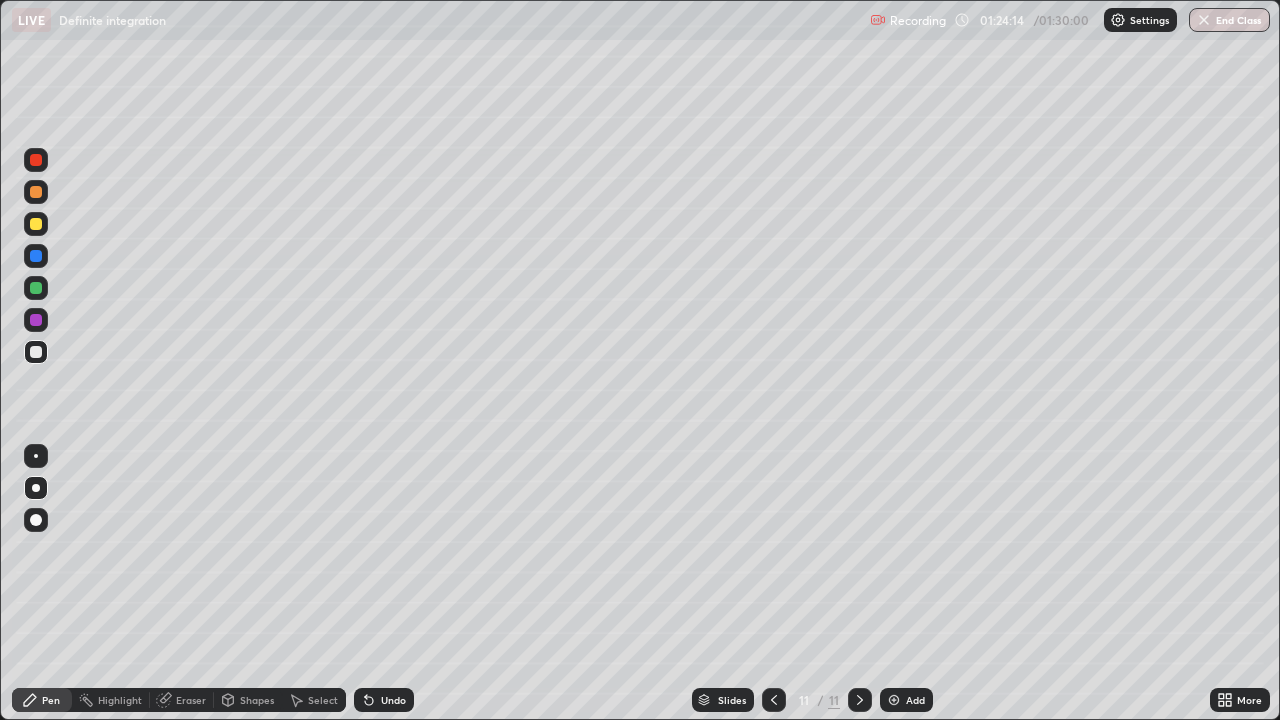 click on "End Class" at bounding box center (1229, 20) 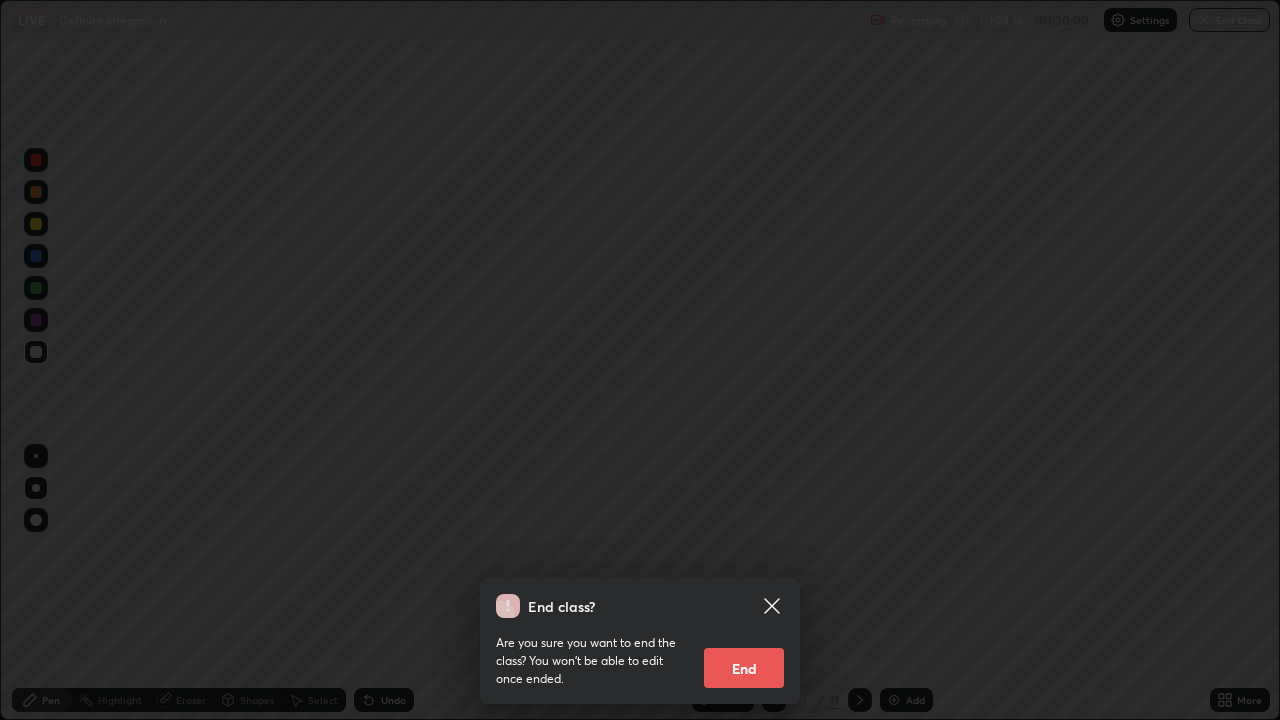 click on "End" at bounding box center (744, 668) 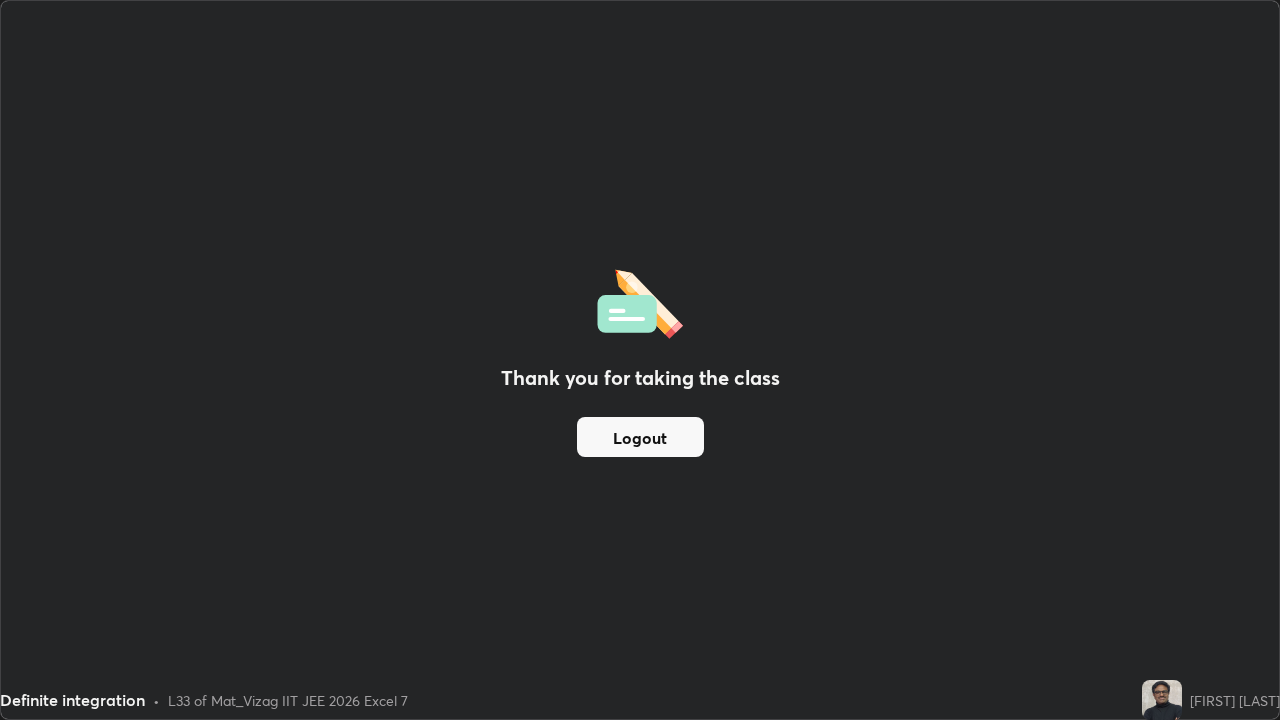 click on "Logout" at bounding box center (640, 437) 